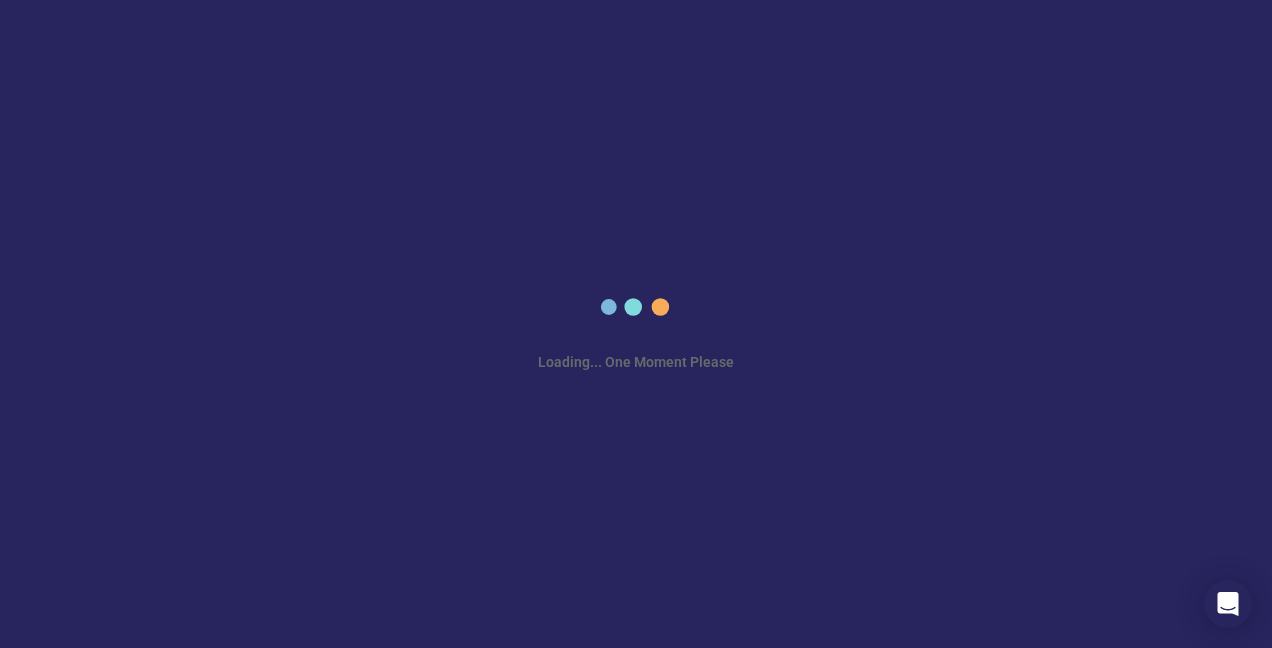 scroll, scrollTop: 0, scrollLeft: 0, axis: both 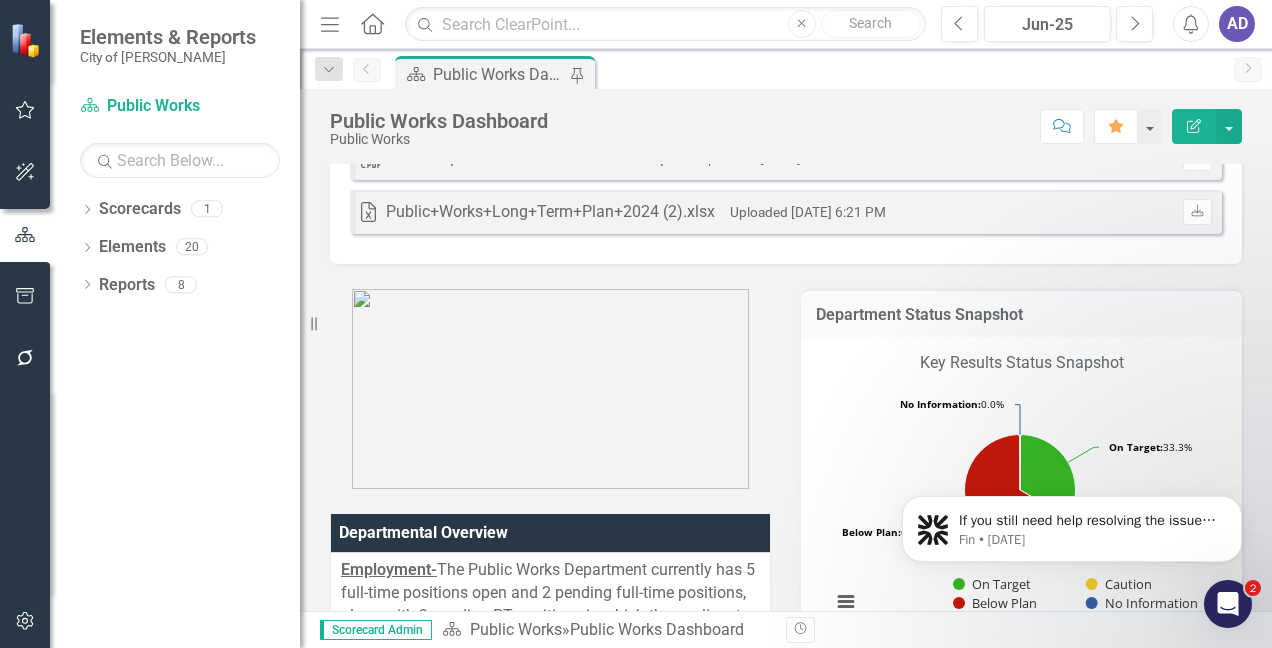 click 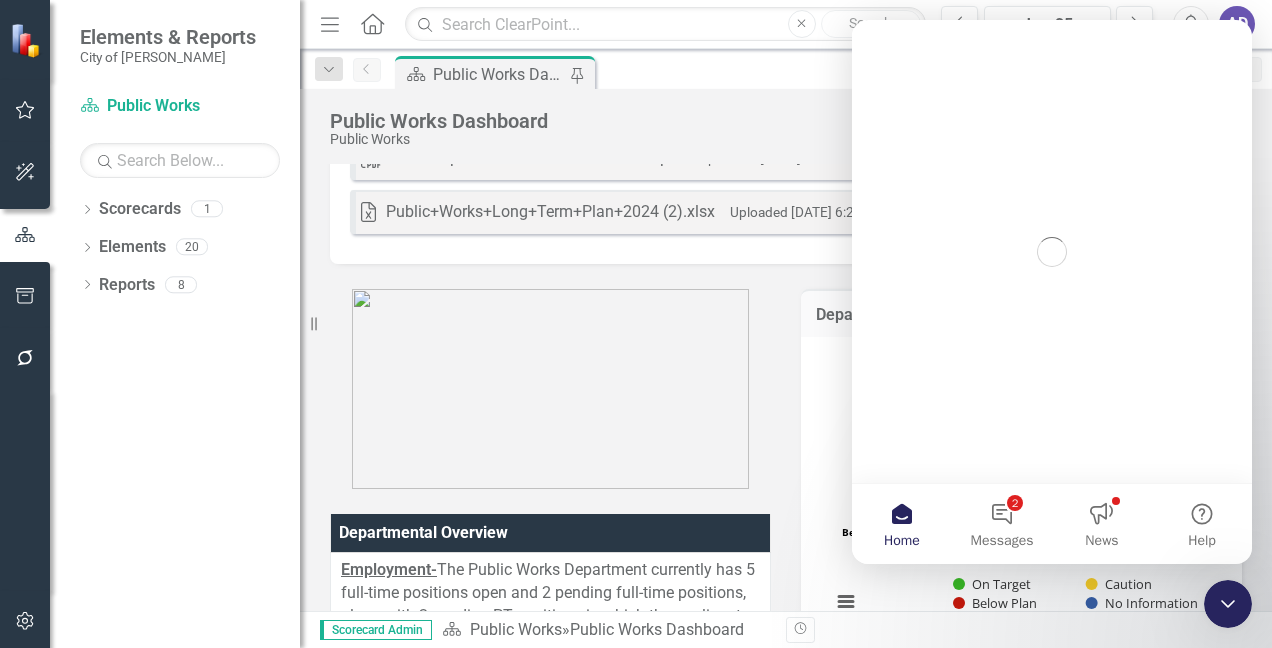 scroll, scrollTop: 0, scrollLeft: 0, axis: both 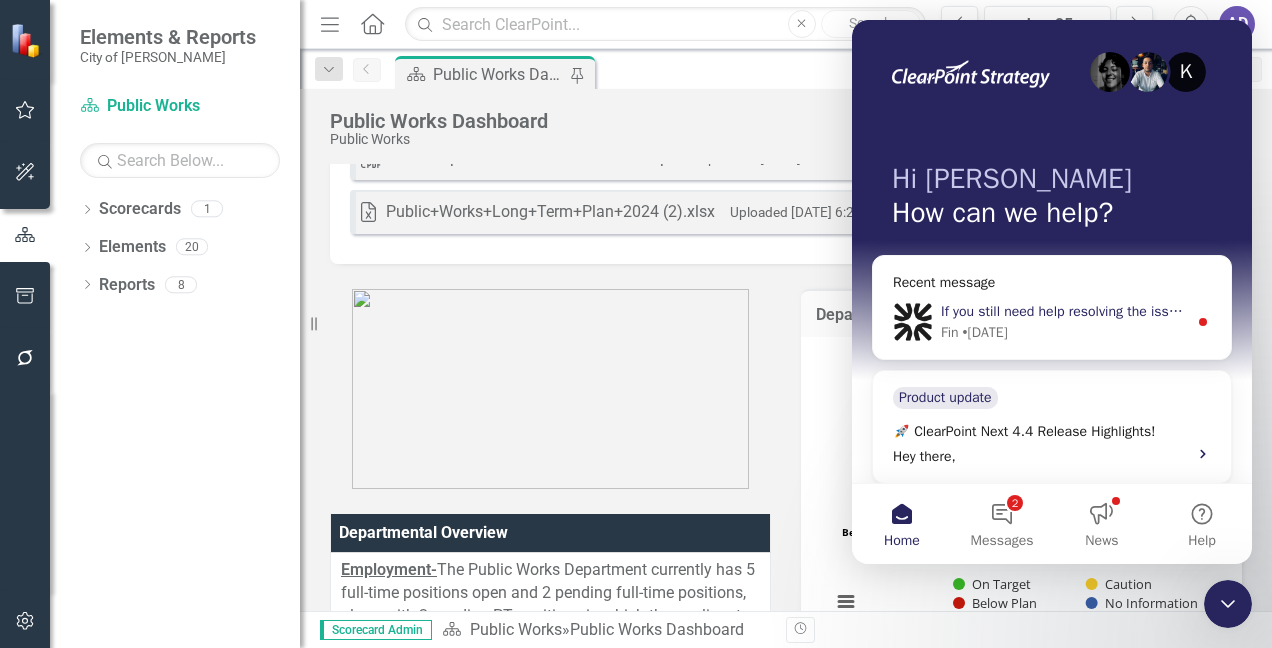 click on "If you still need help resolving the issue with saving updates in Departmental Overview, I’m here to assist. Would you like to provide more details about what you’re trying to update or any errors you’re encountering?" at bounding box center (1595, 311) 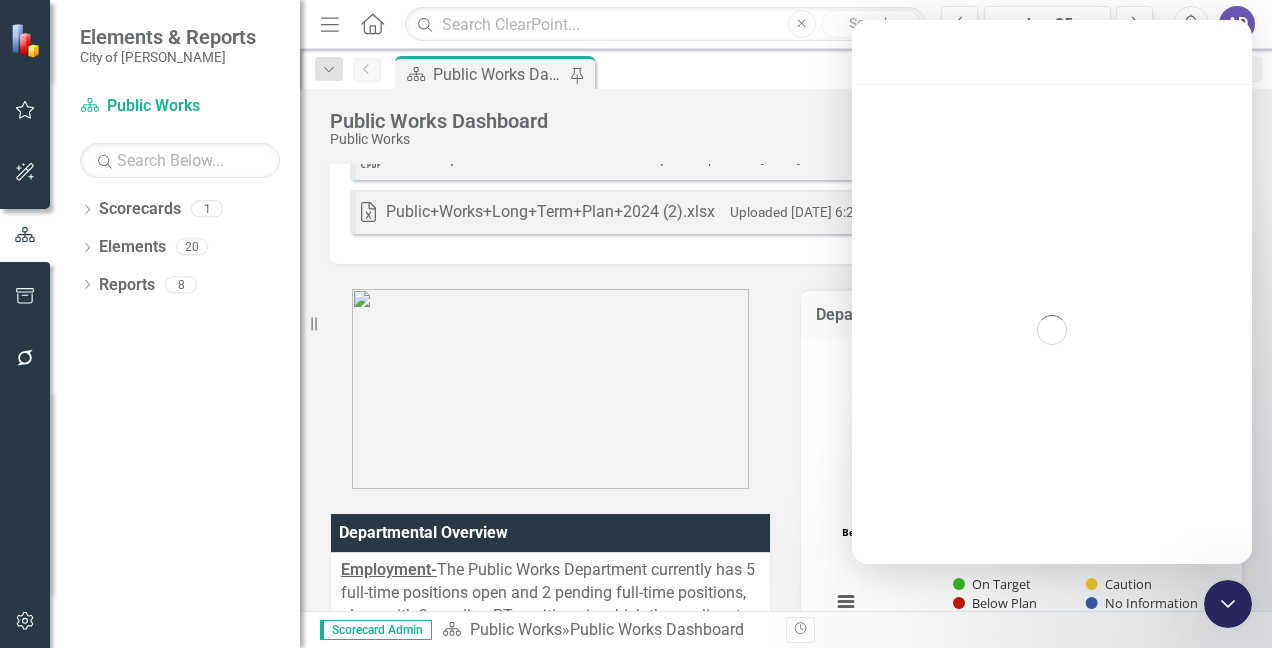 scroll, scrollTop: 3, scrollLeft: 0, axis: vertical 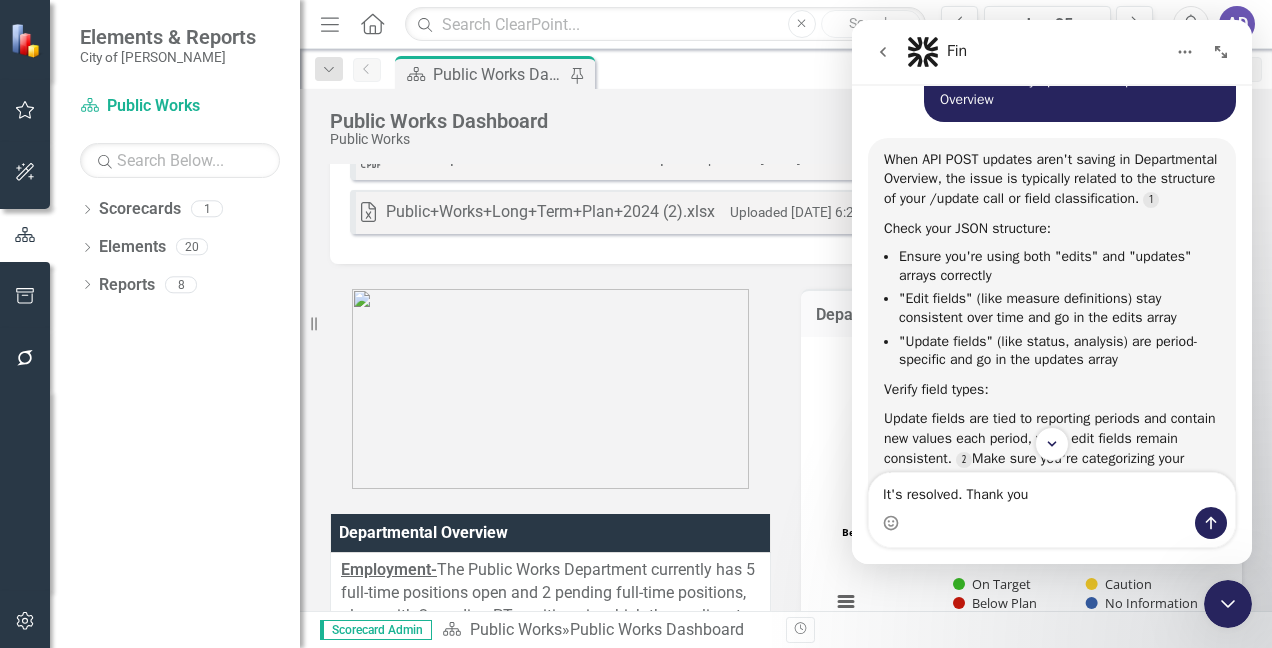 type on "It's resolved. Thank you" 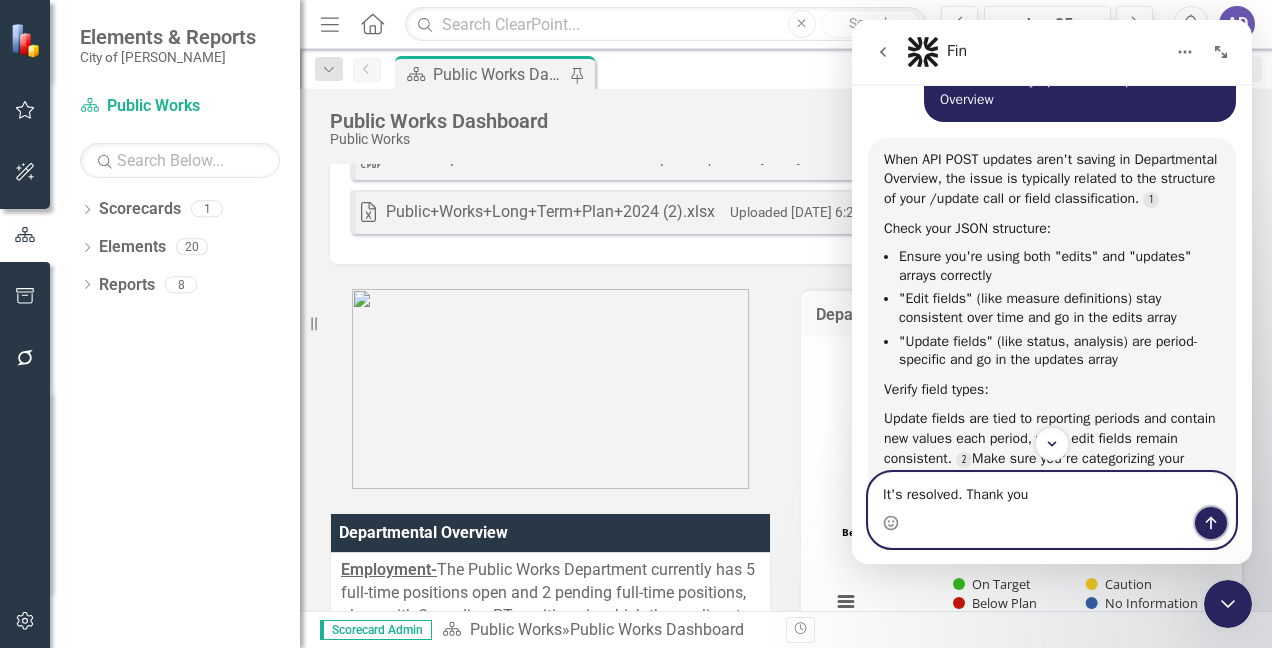 click 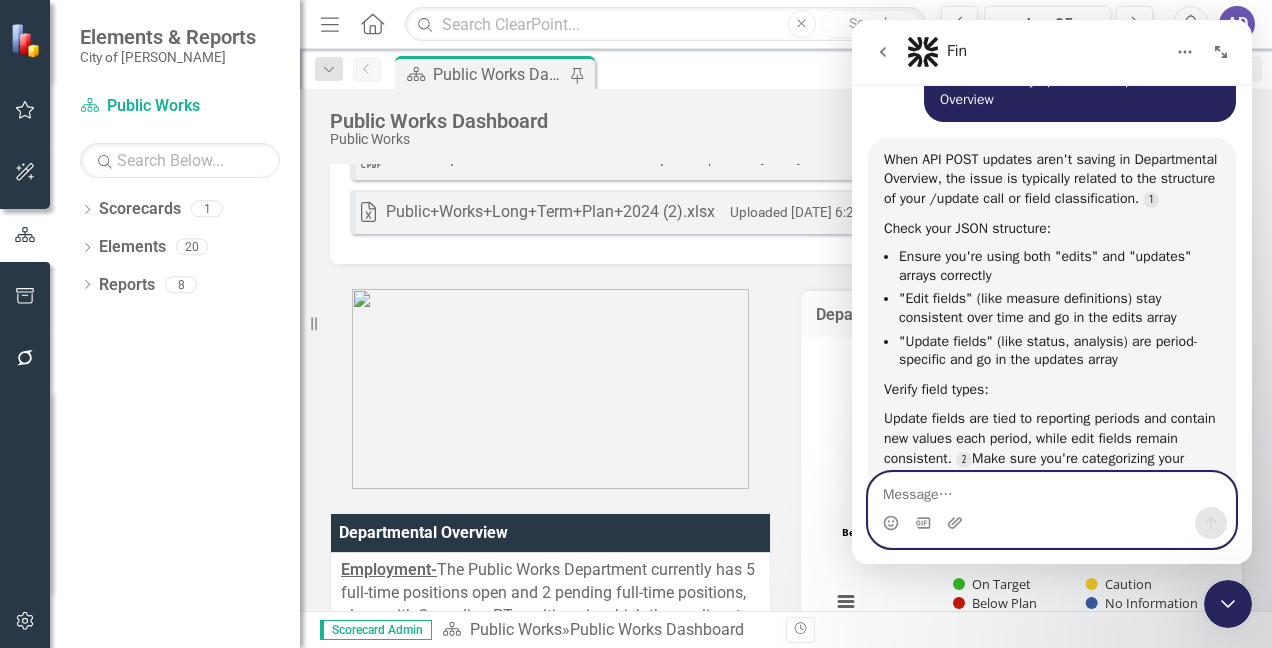 scroll, scrollTop: 2, scrollLeft: 0, axis: vertical 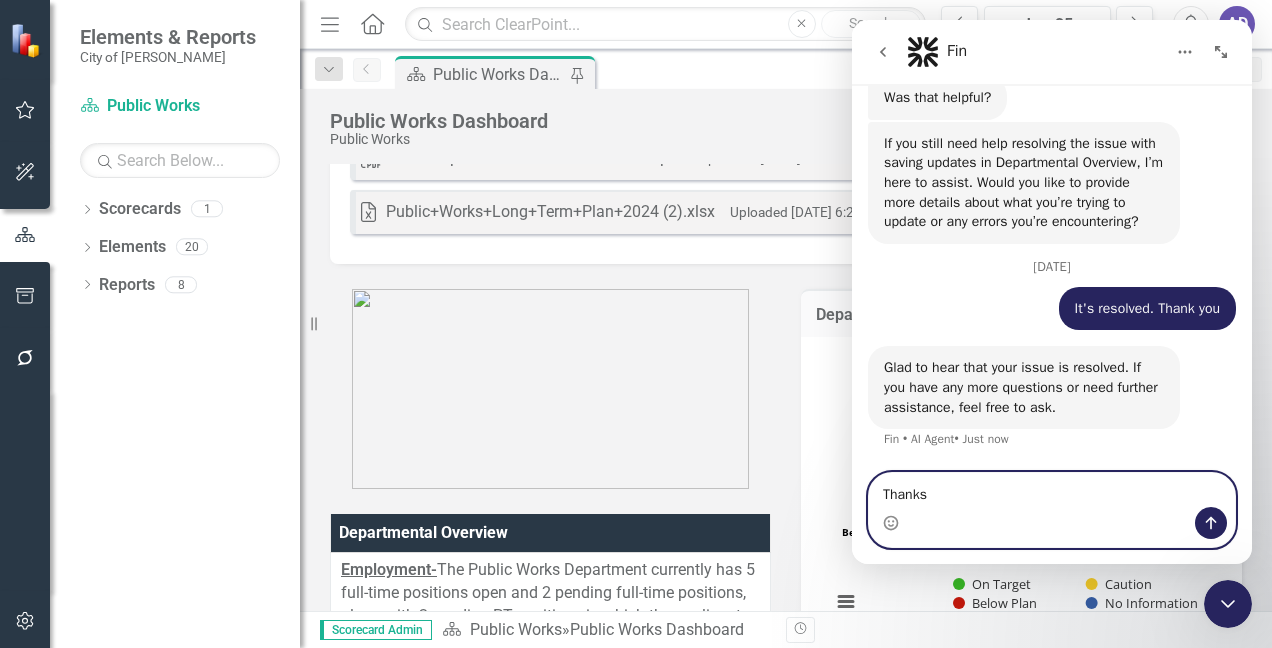 type on "Thanks" 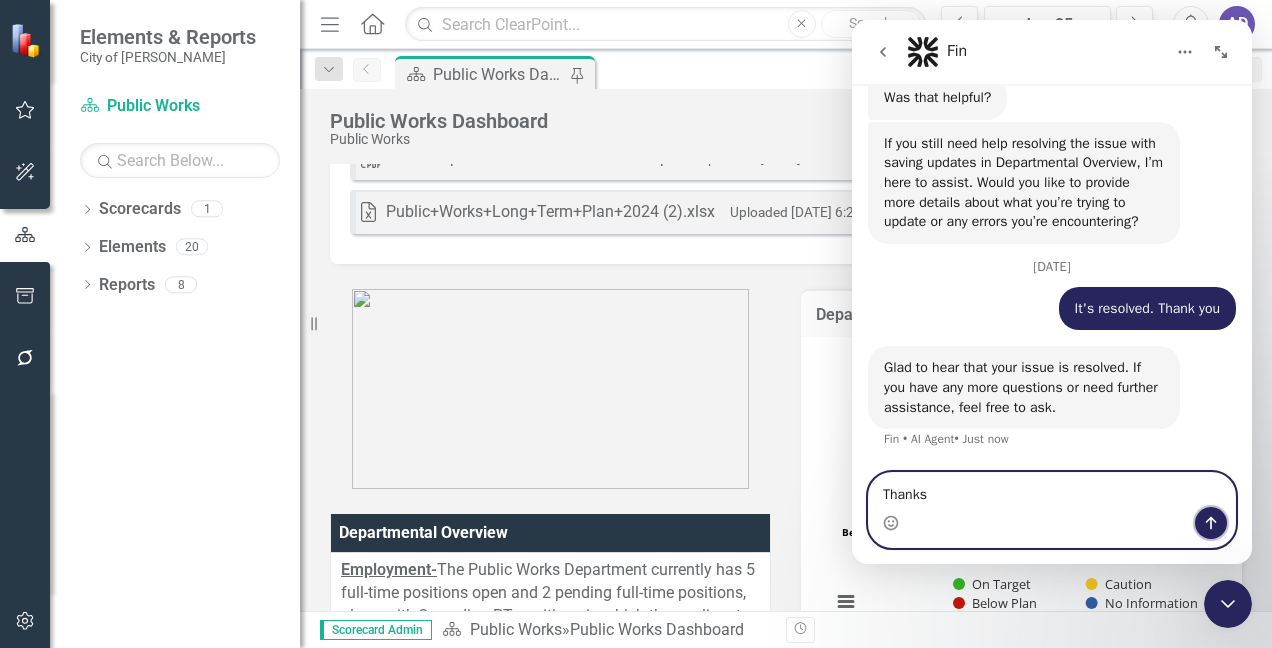 click 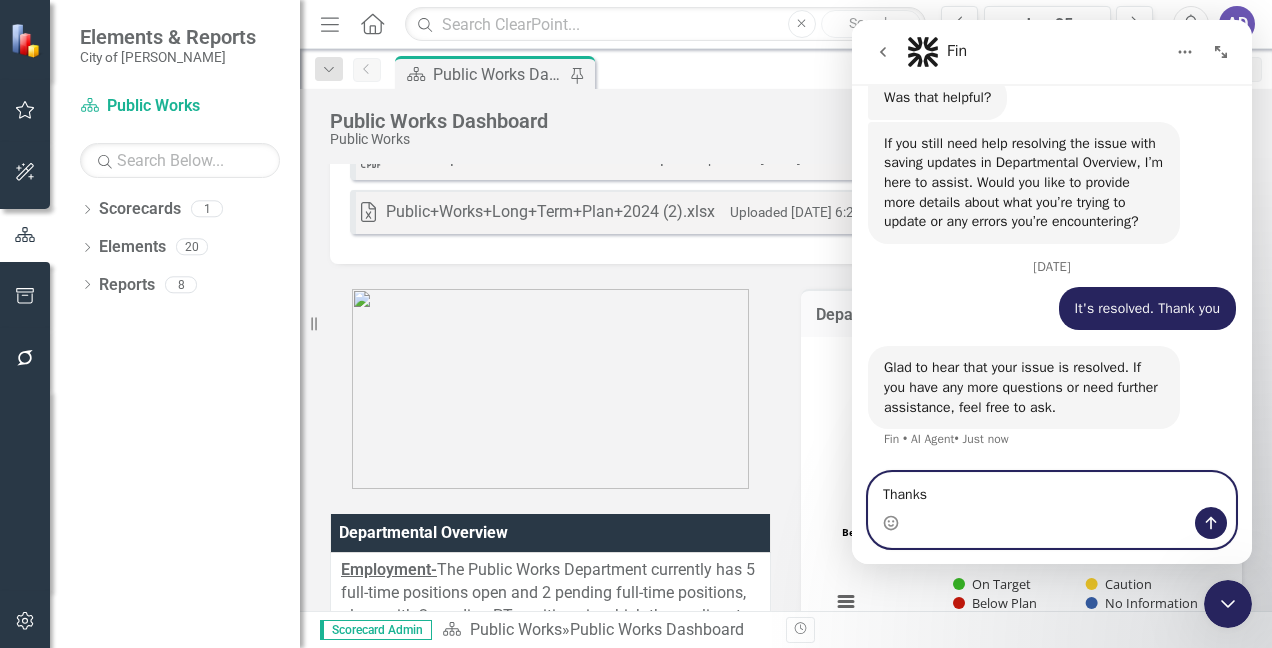 type 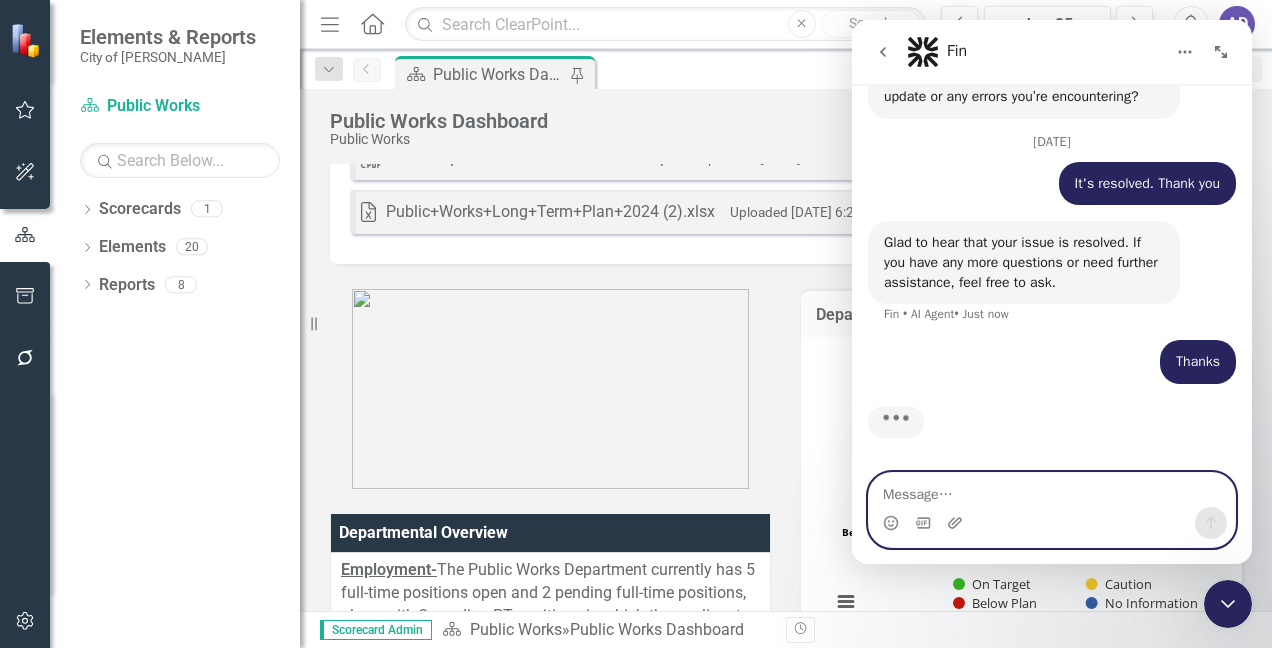 scroll, scrollTop: 1721, scrollLeft: 0, axis: vertical 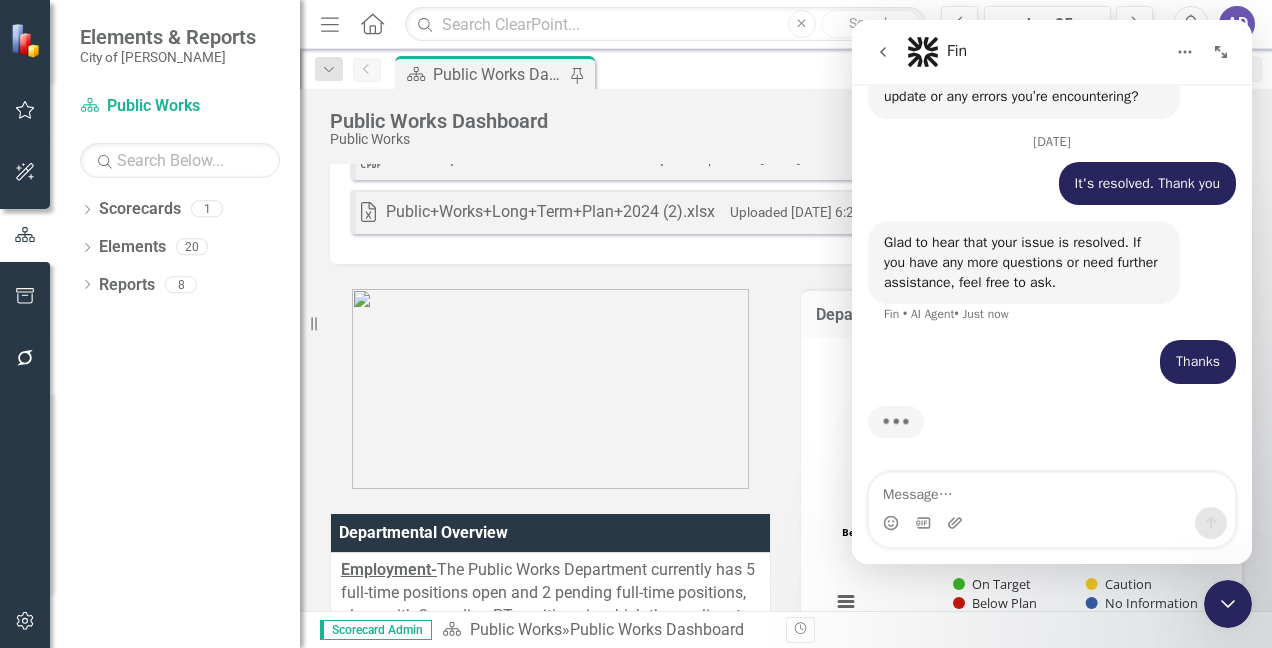 click 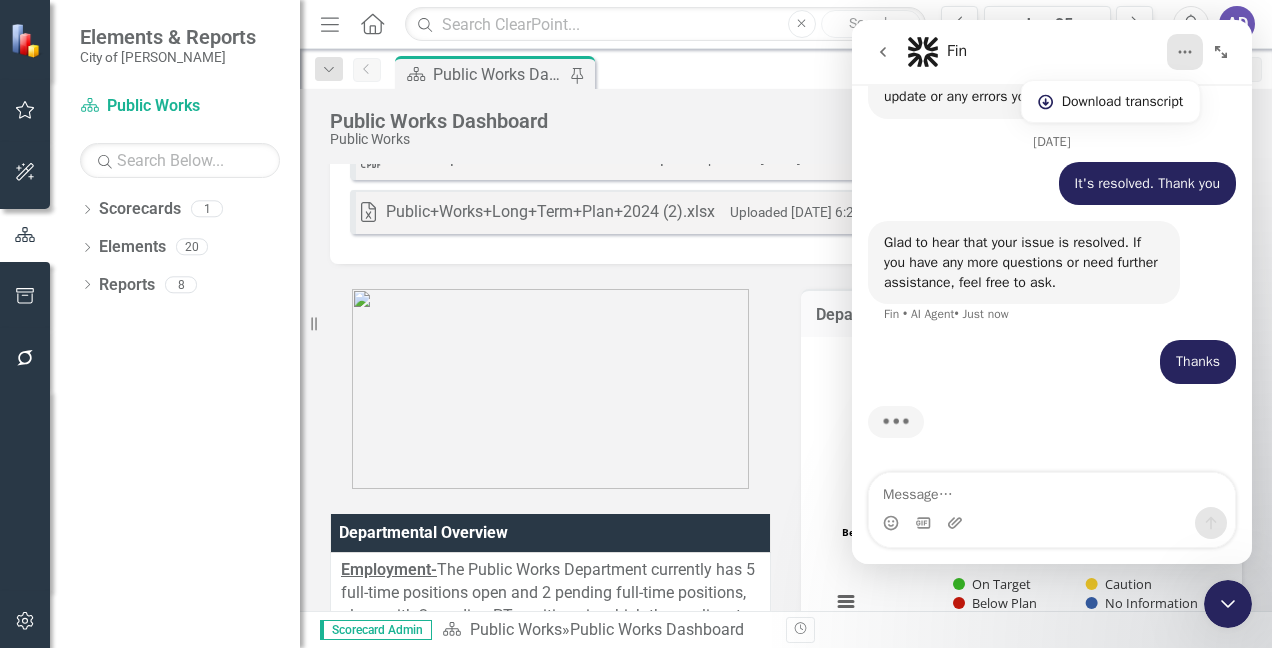 click 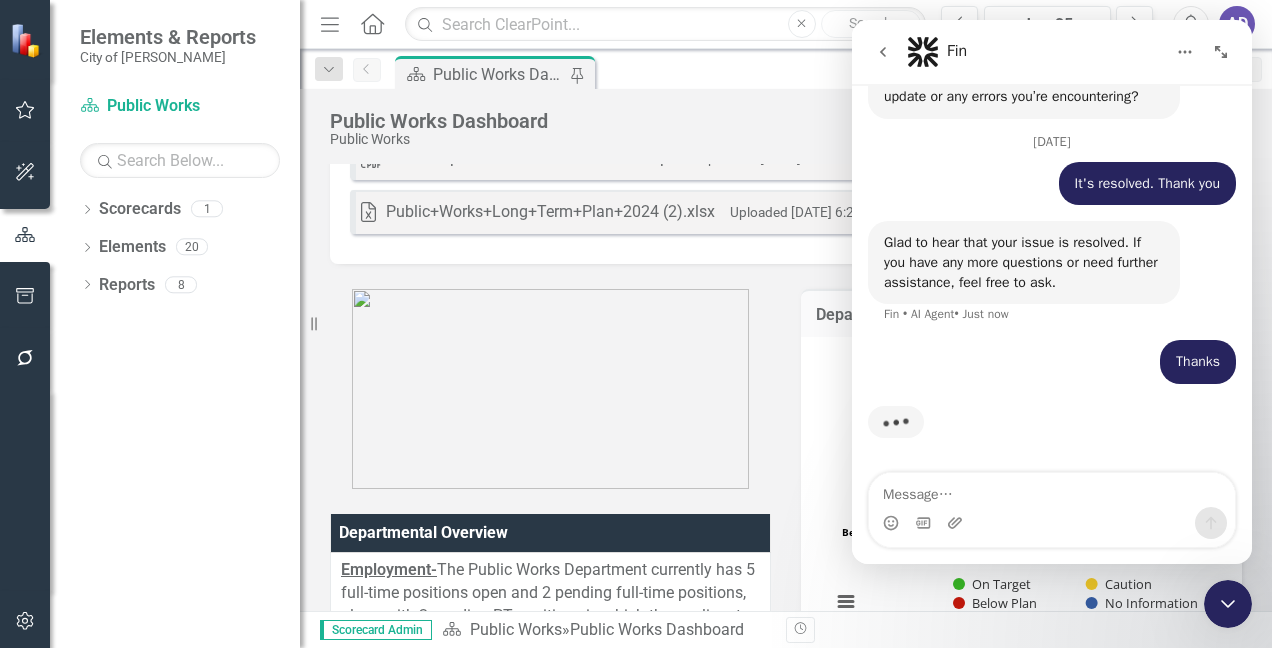 click 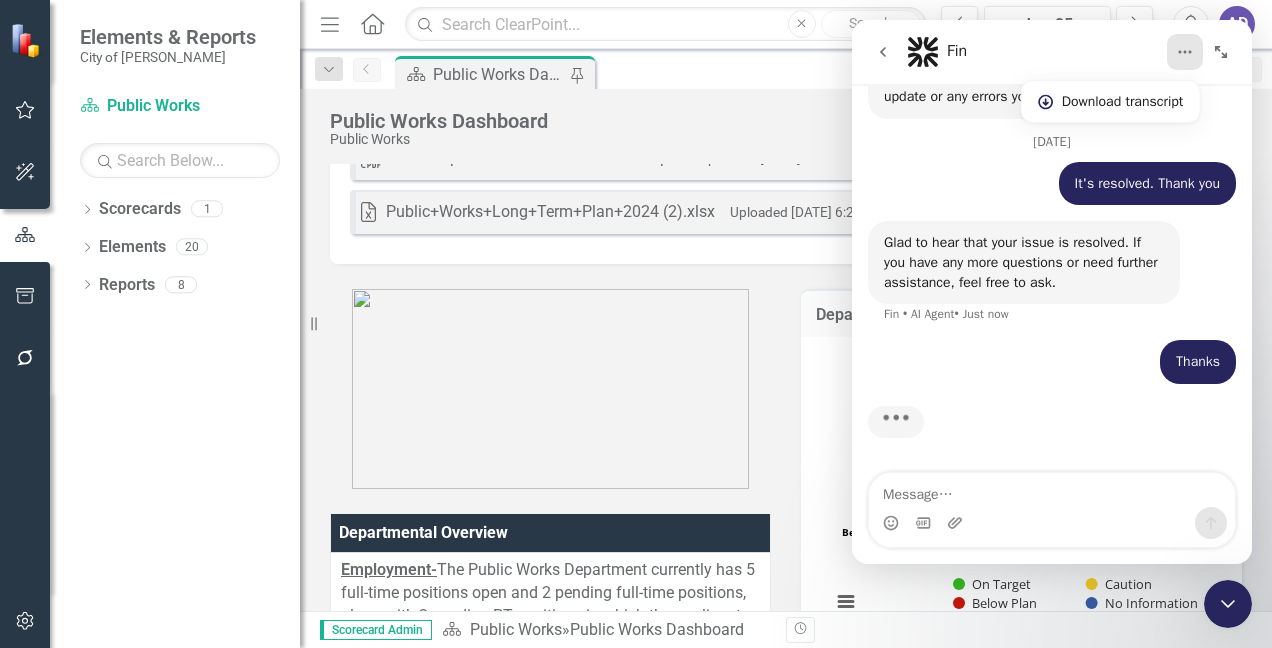 click 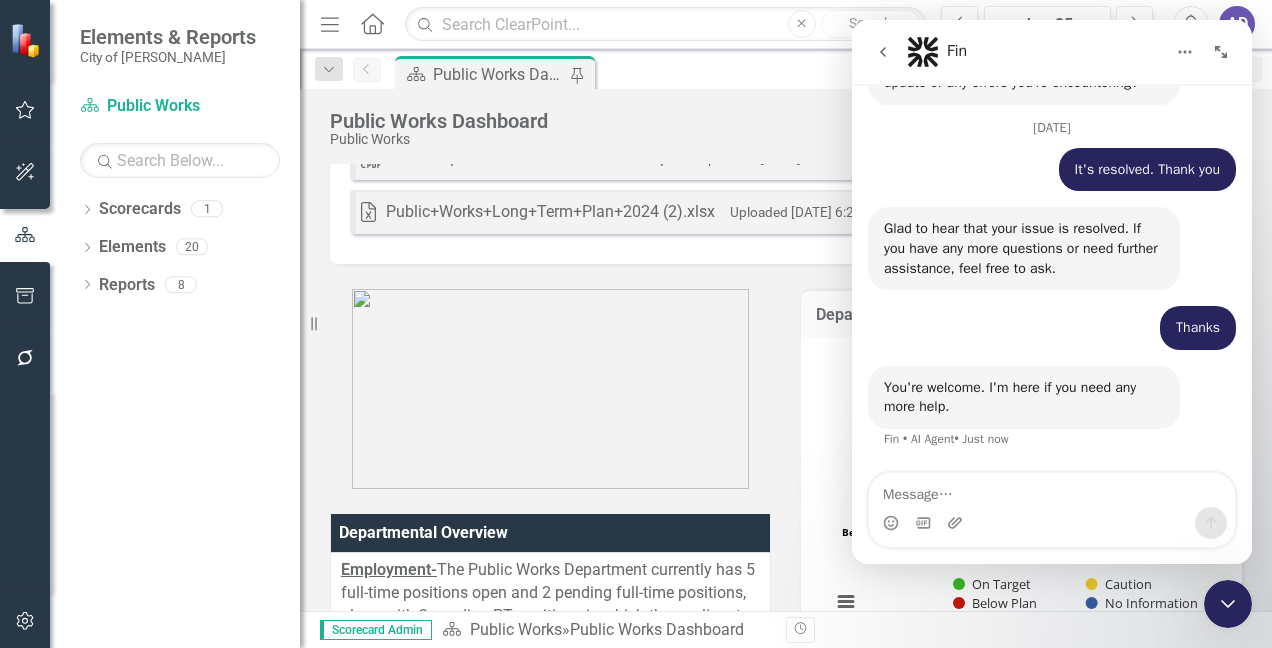 scroll, scrollTop: 1735, scrollLeft: 0, axis: vertical 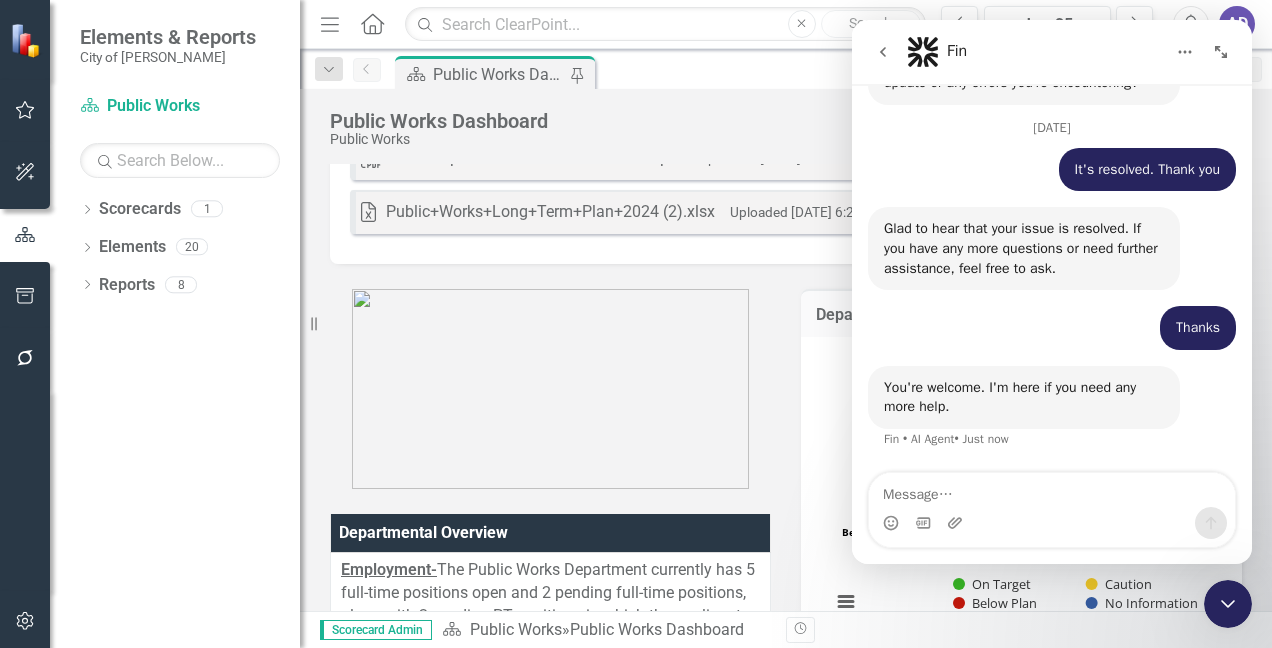 click 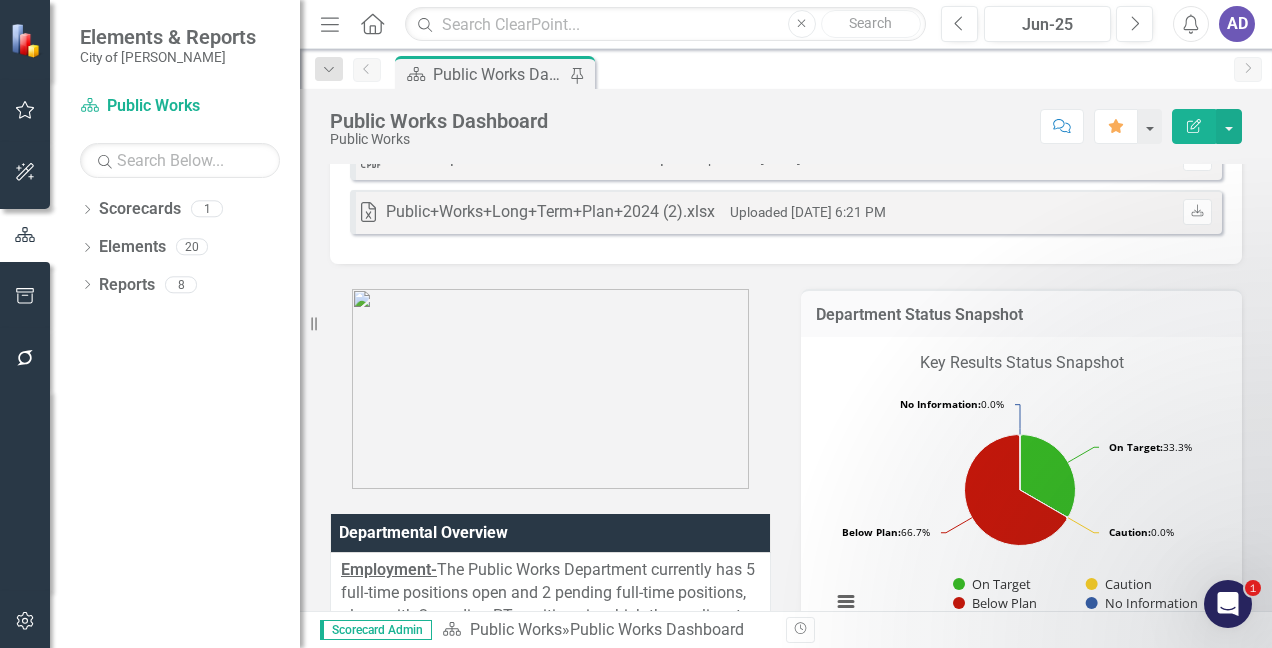 scroll, scrollTop: 0, scrollLeft: 0, axis: both 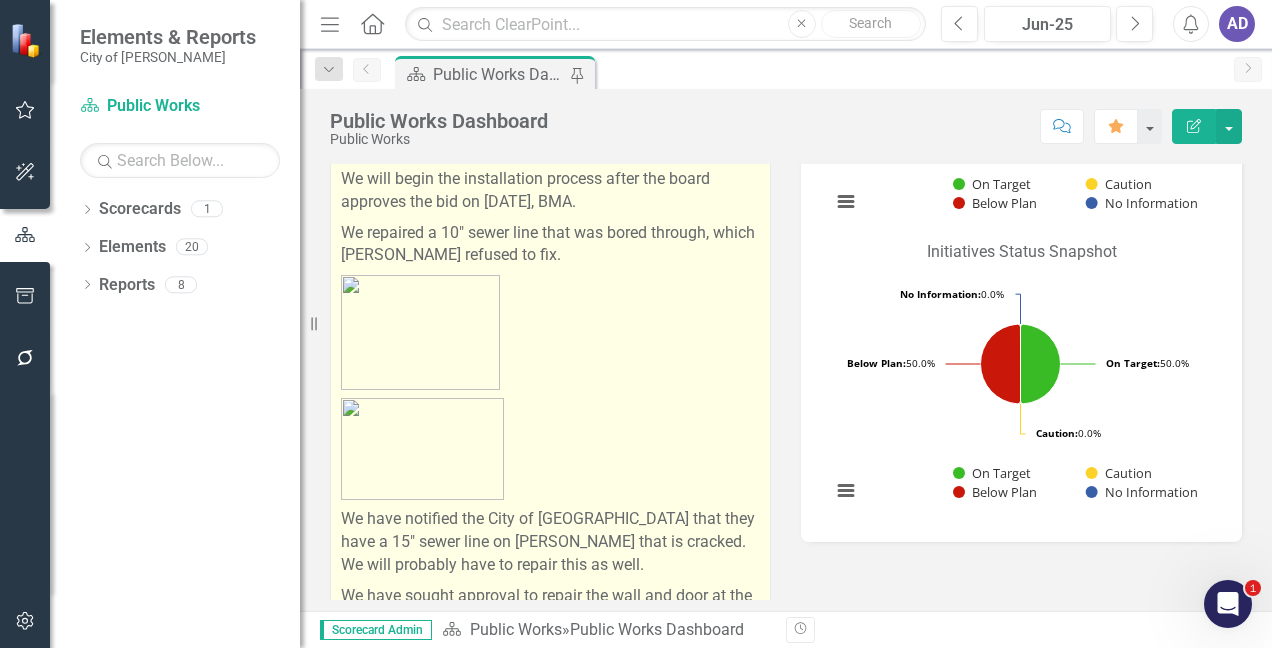 click on "We will begin the installation process after the board approves the bid on [DATE], BMA." at bounding box center [550, 191] 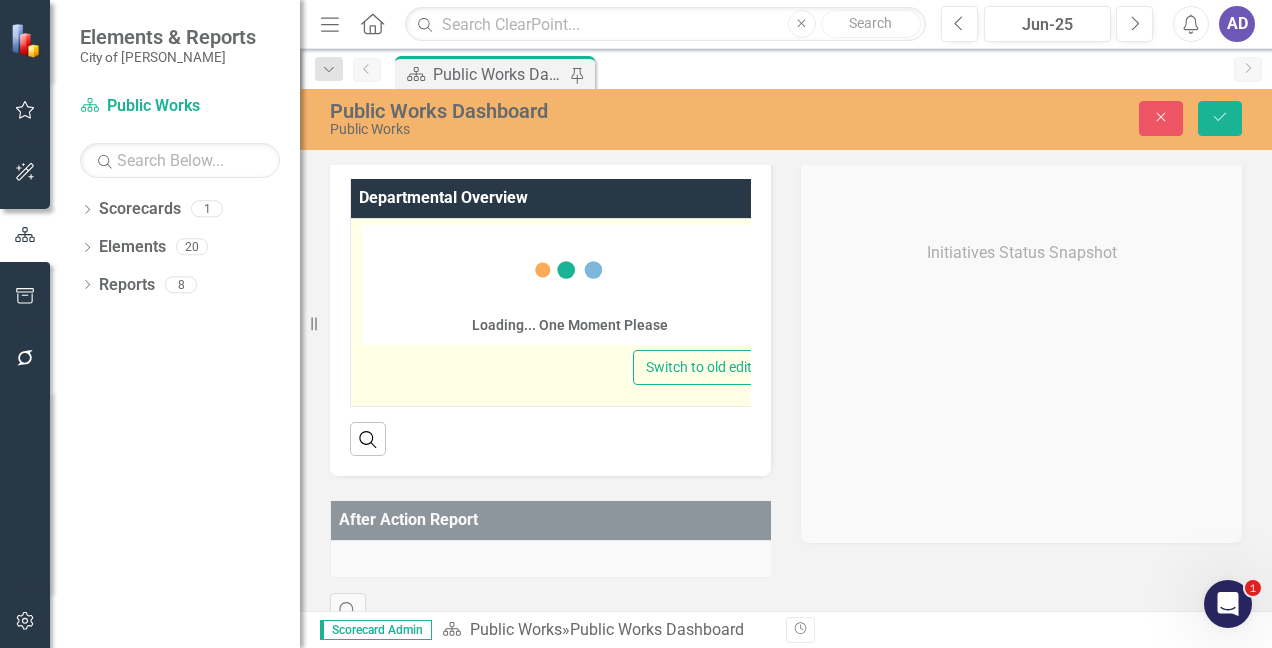 scroll, scrollTop: 0, scrollLeft: 0, axis: both 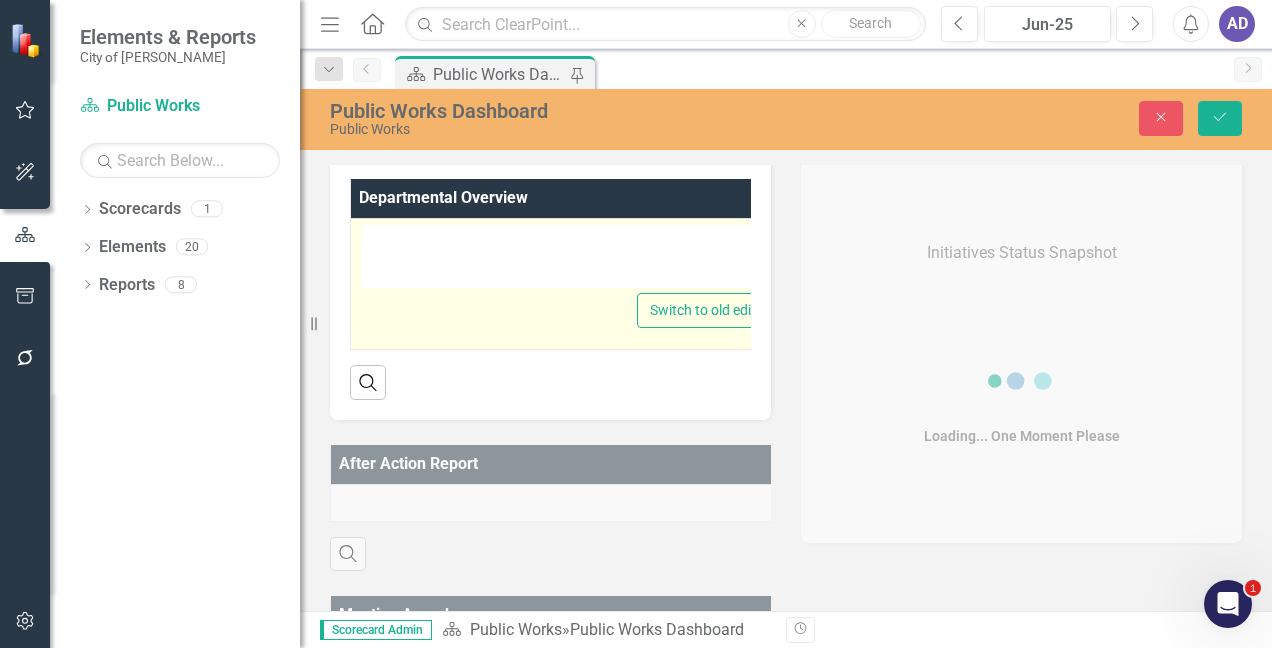 type on "<p><strong><u>Employment-&nbsp;</u></strong>The Public Works Department currently has 5 full-time positions open and 2 pending full-time positions, along with 2 pending PT positions in which the applicants are set to start in July.</p>
<p>THE FINAL READING FOR THE FY26 BUDGET WAS ON [DATE] AND IT WAS APPROVED</p>
<p>Public Works Management Team had a meeting with [PERSON_NAME] to clarify and go over the different types of Service Contracts.</p>
<p>Public Works Management Team had a meeting with the Mayor, [PERSON_NAME], and the CHRO about the upcoming benefit enhancements.</p>
<p>TCAPWA- West branch quarterly meeting was held at The Venue on [DATE] 11:00 am.</p>
<p><strong><span style="text-decoration: underline;">Public Works placed the following items on the Agenda for the [DATE], BMA for approval:</span></strong></p>
<p>Above Ground Storage Tank at [STREET_ADDRESS] Location</p>
<p>Two pick-up trucks for Solid Waste</p>
<p>Two pick-up trucks for General Maintenance</p>
<p>One A..." 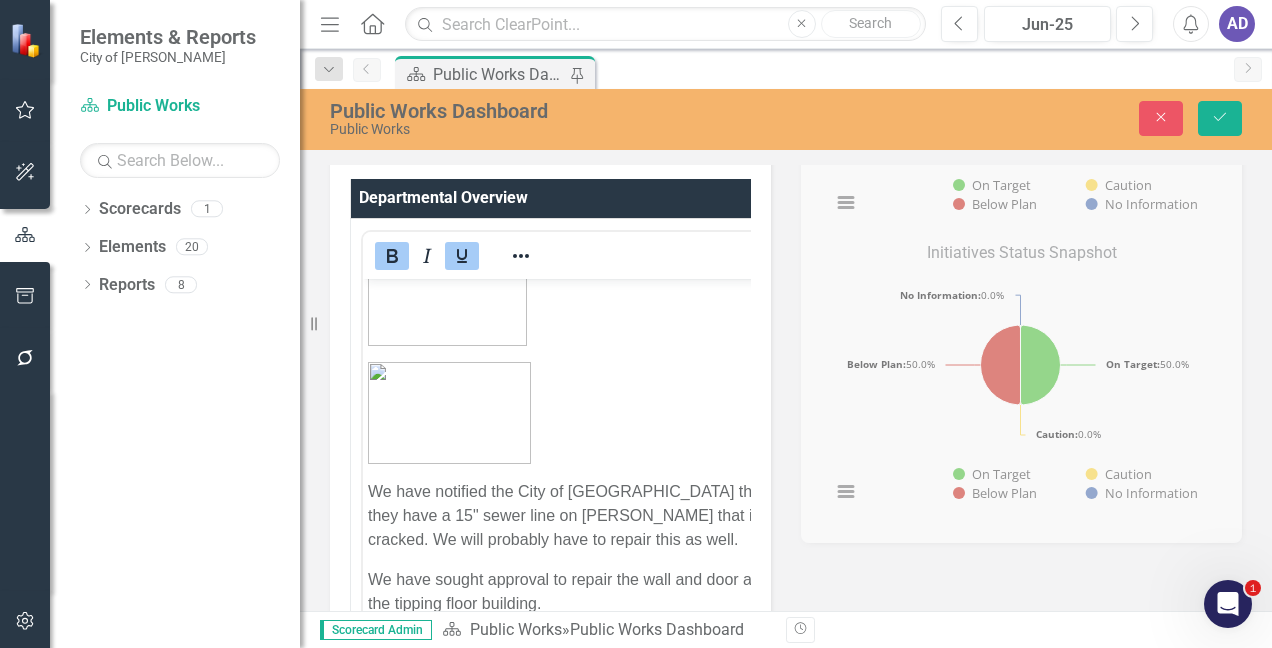 scroll, scrollTop: 1500, scrollLeft: 0, axis: vertical 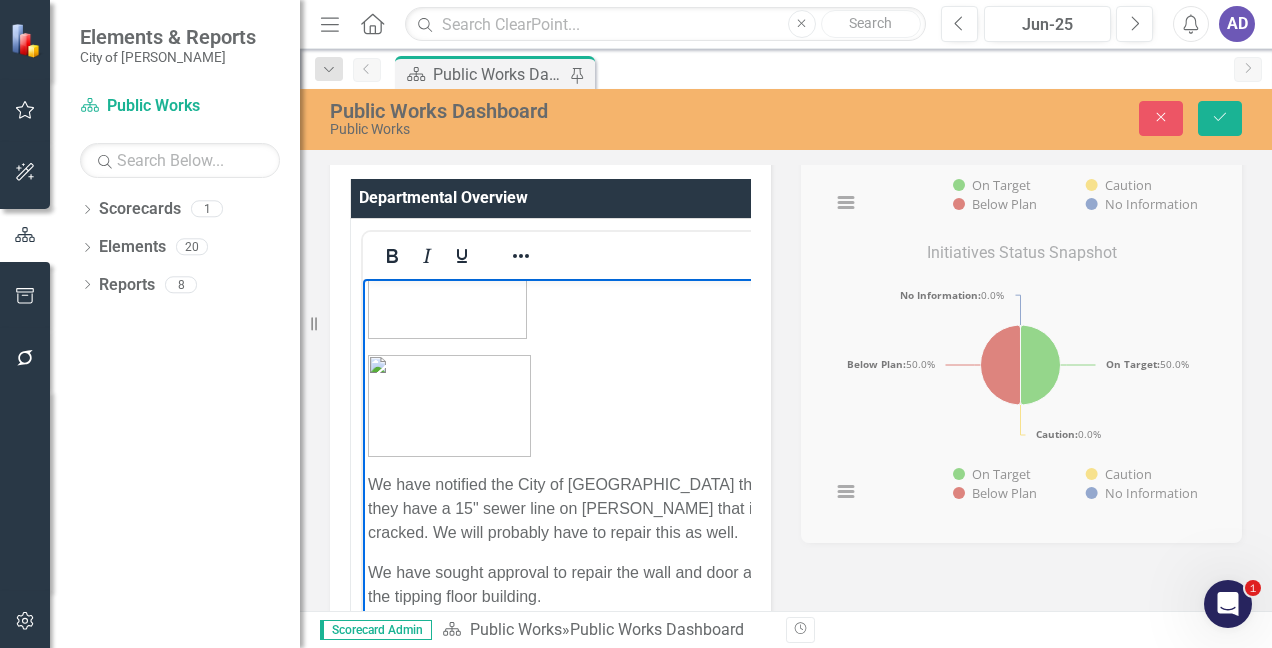 drag, startPoint x: 382, startPoint y: 377, endPoint x: 432, endPoint y: 377, distance: 50 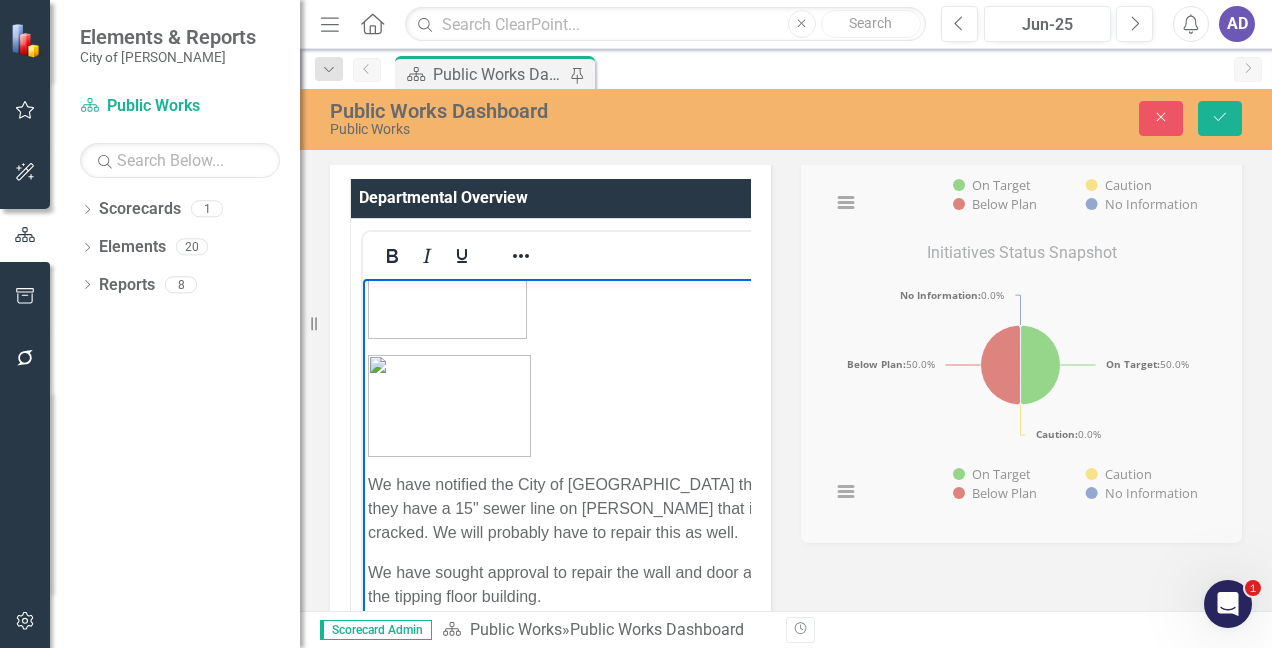 click on "We will begin the installation process after the board approves the bid on [DATE], BMA." at bounding box center (572, 119) 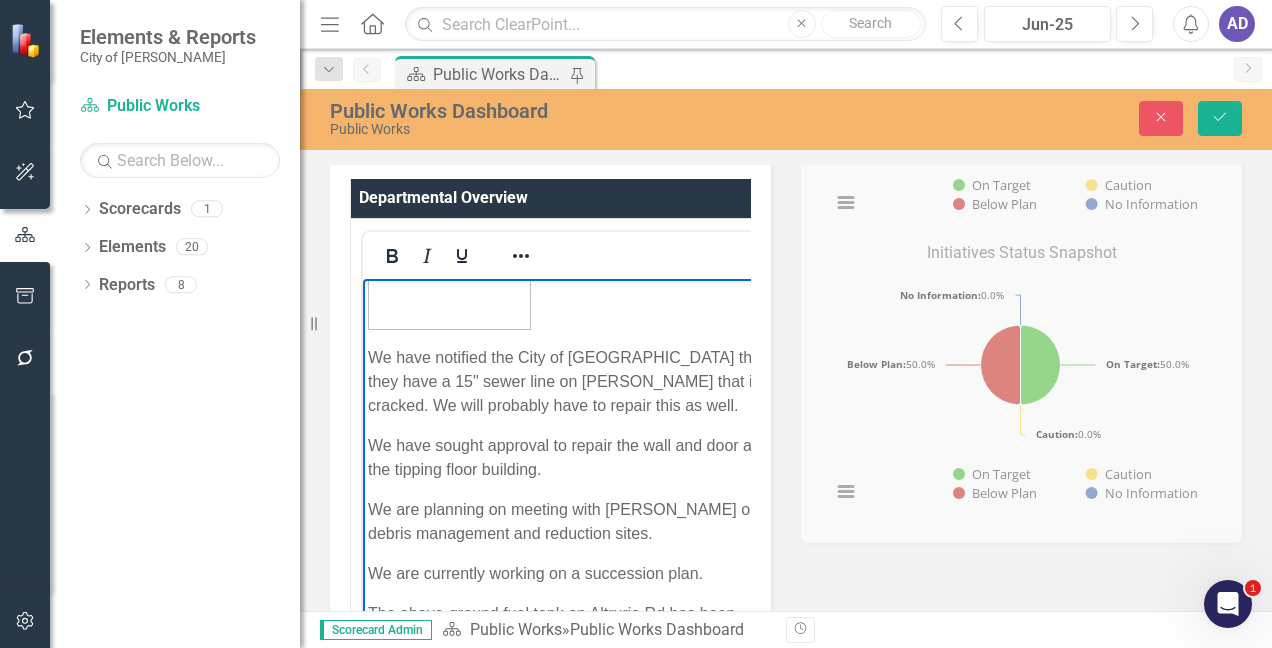 scroll, scrollTop: 1600, scrollLeft: 0, axis: vertical 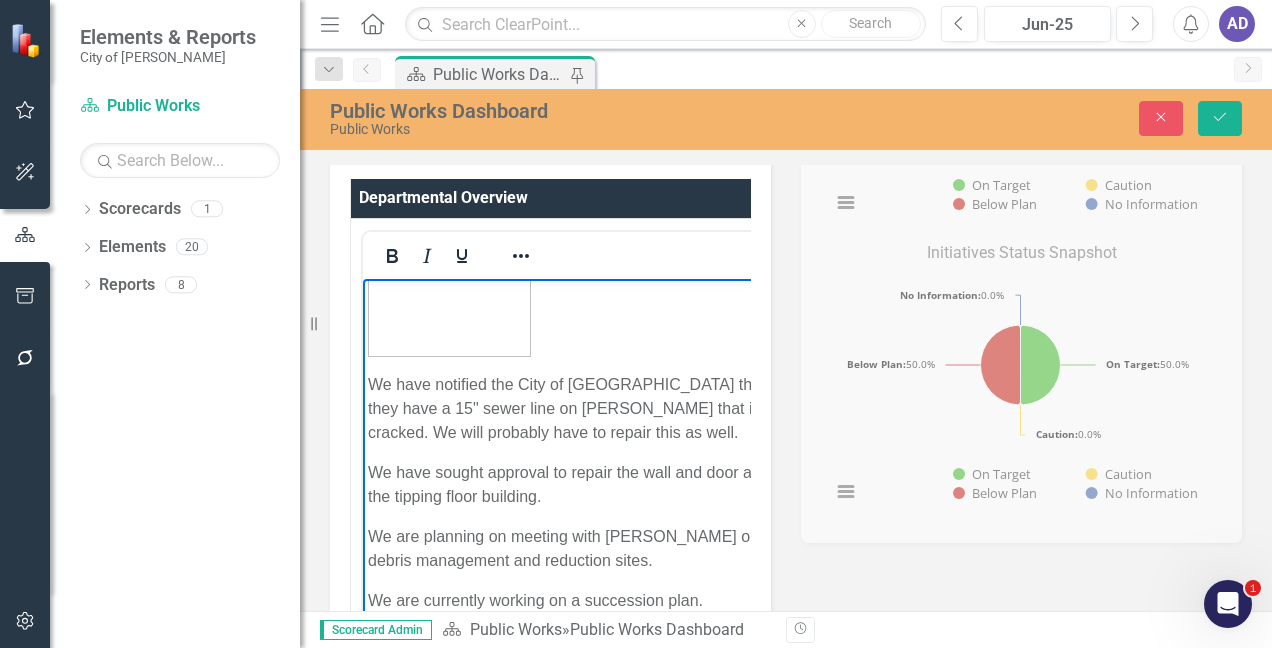 click at bounding box center (447, 180) 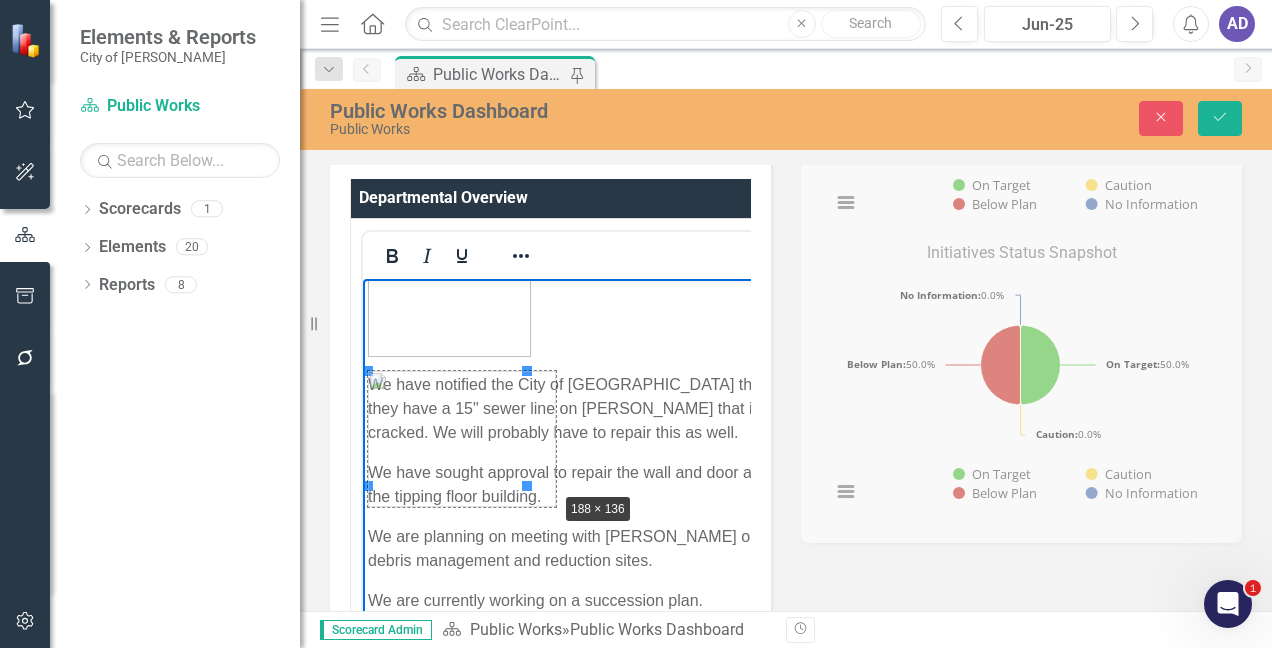 drag, startPoint x: 529, startPoint y: 483, endPoint x: 558, endPoint y: 489, distance: 29.614185 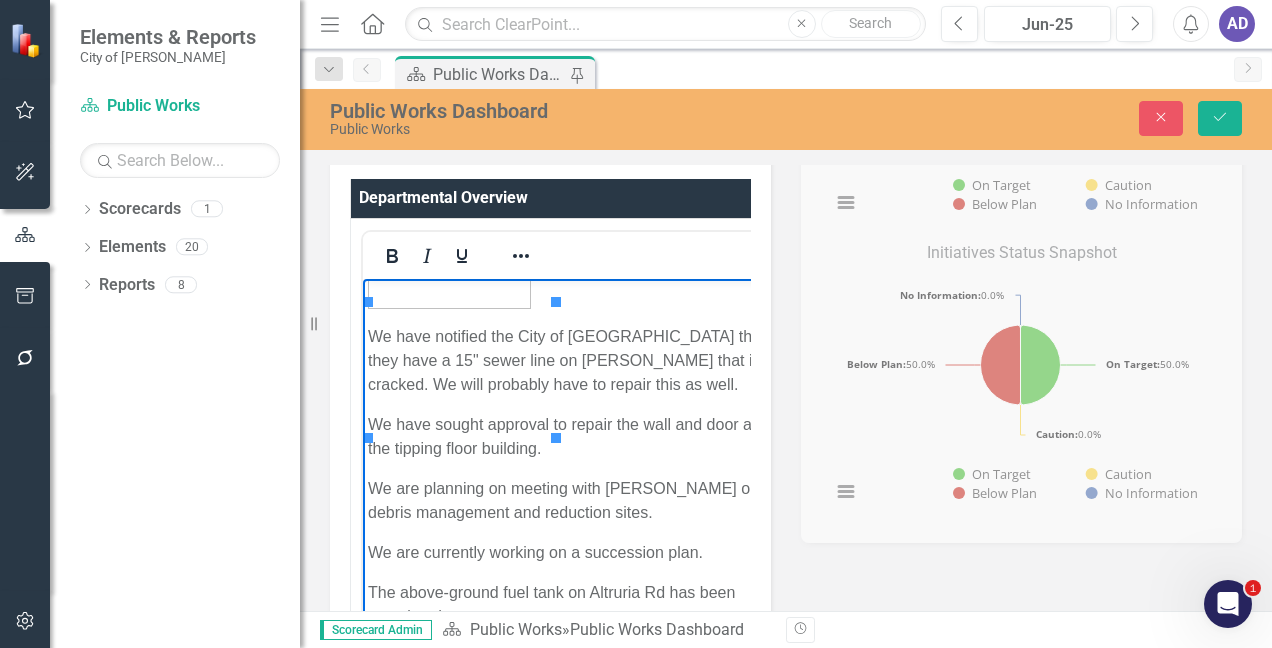 scroll, scrollTop: 1700, scrollLeft: 0, axis: vertical 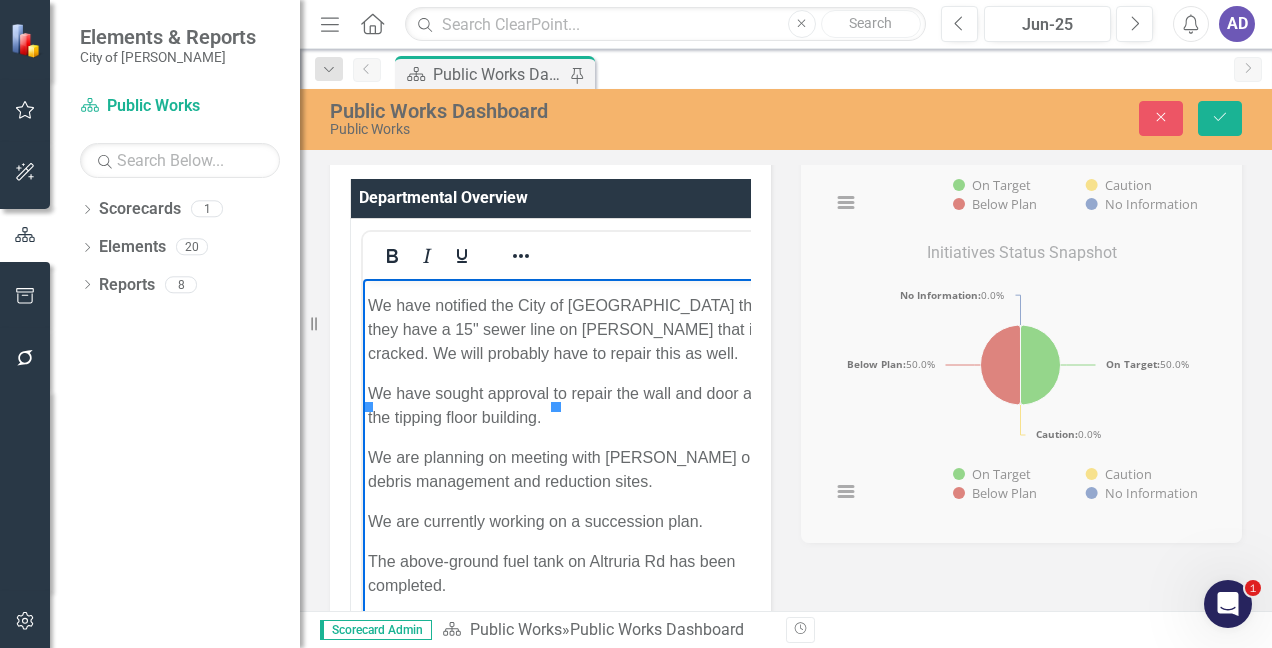 click at bounding box center [449, 226] 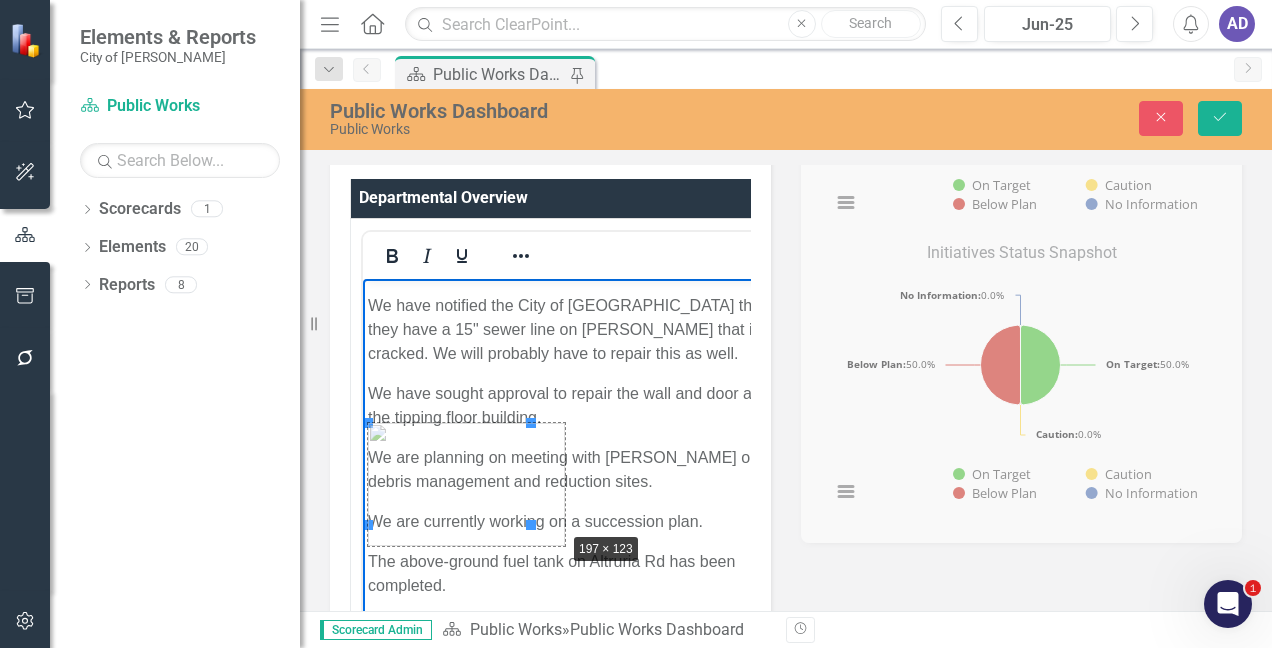 drag, startPoint x: 530, startPoint y: 521, endPoint x: 563, endPoint y: 528, distance: 33.734257 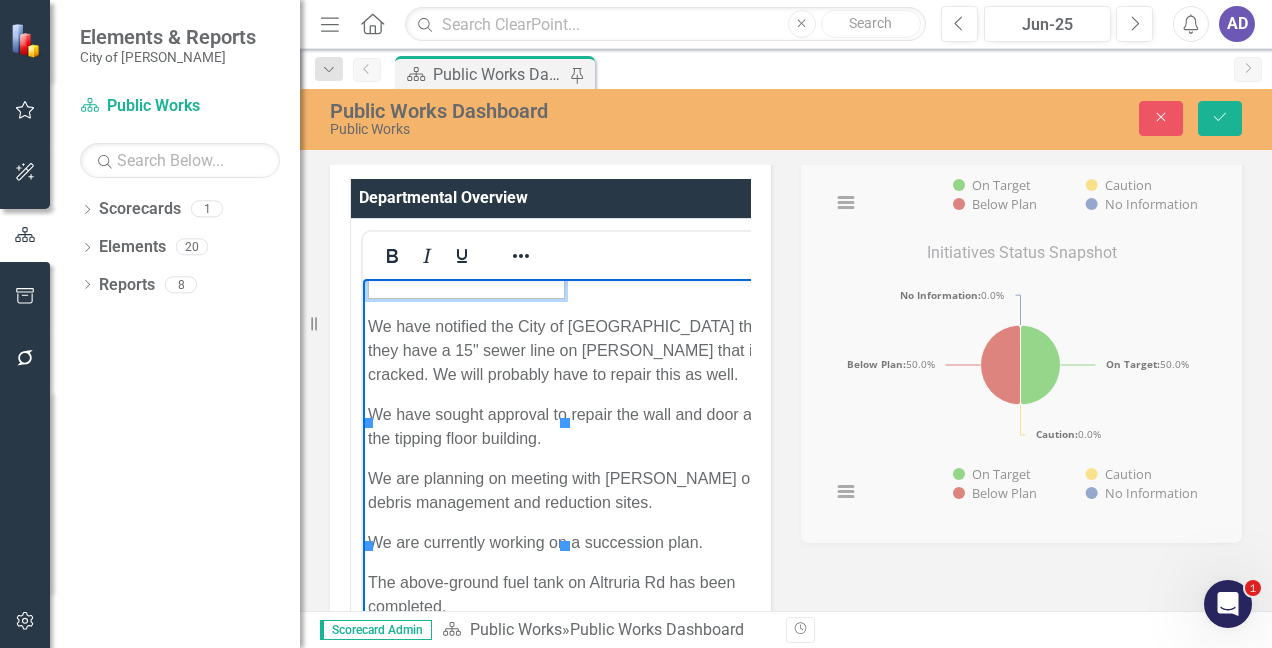 click at bounding box center [462, 91] 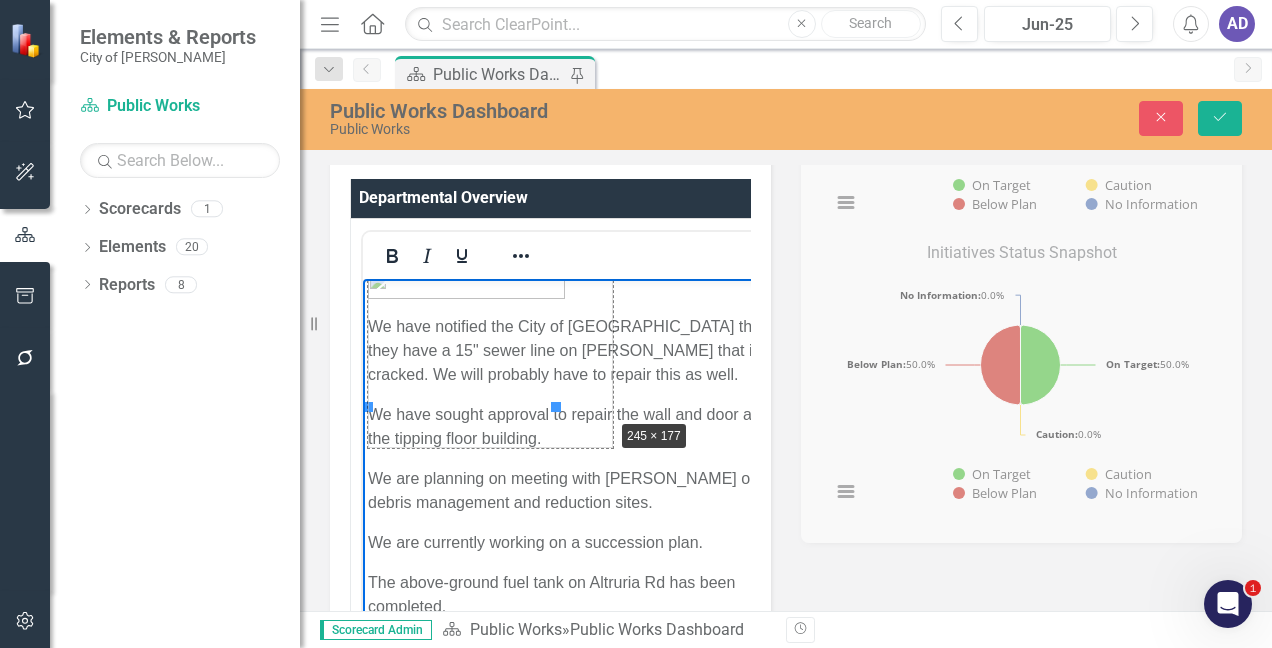 drag, startPoint x: 559, startPoint y: 405, endPoint x: 613, endPoint y: 420, distance: 56.044624 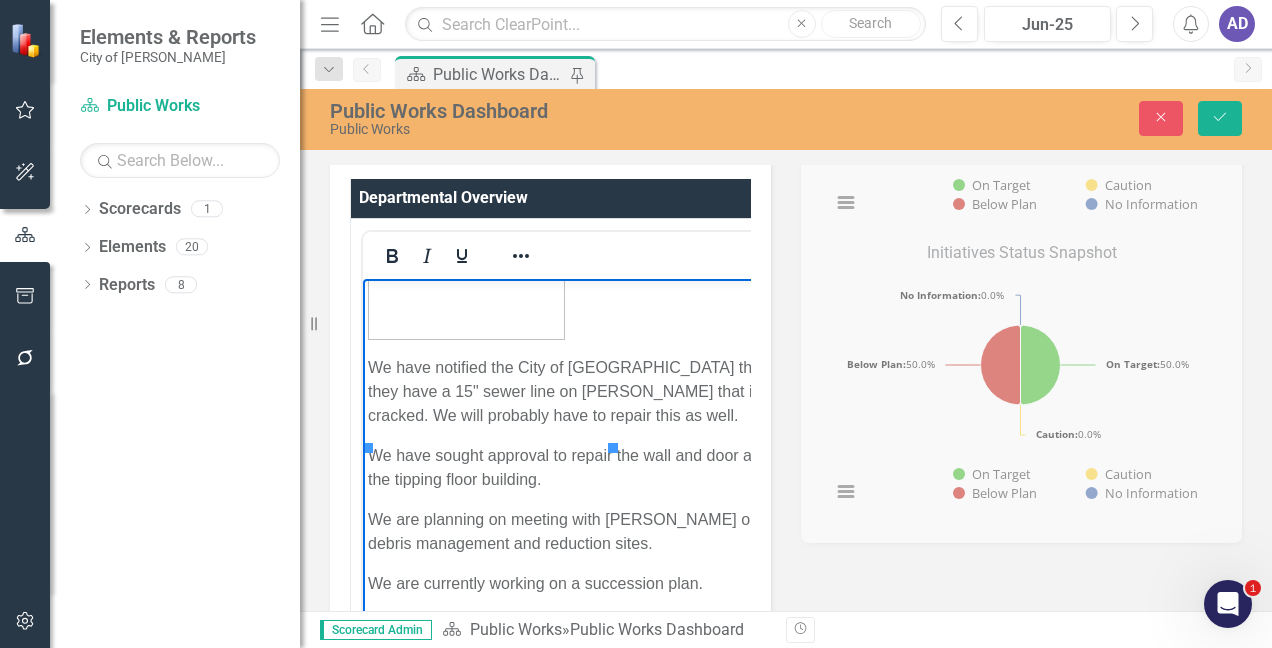 click at bounding box center (466, 277) 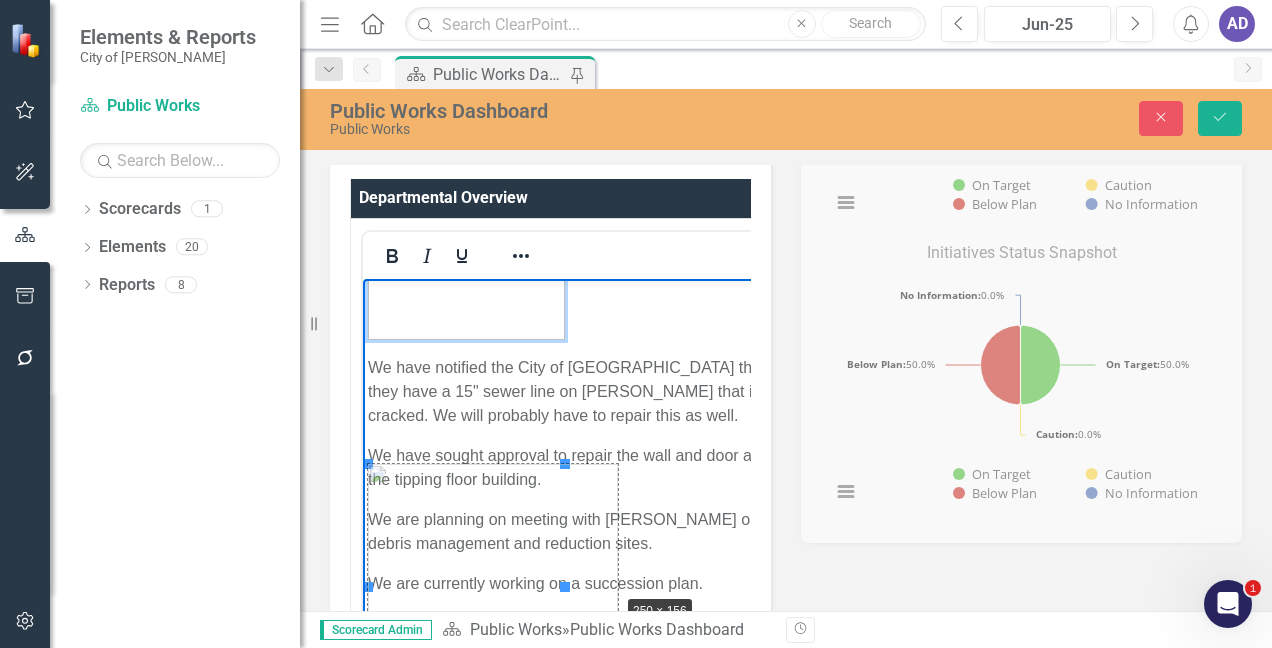 drag, startPoint x: 568, startPoint y: 582, endPoint x: 621, endPoint y: 589, distance: 53.460266 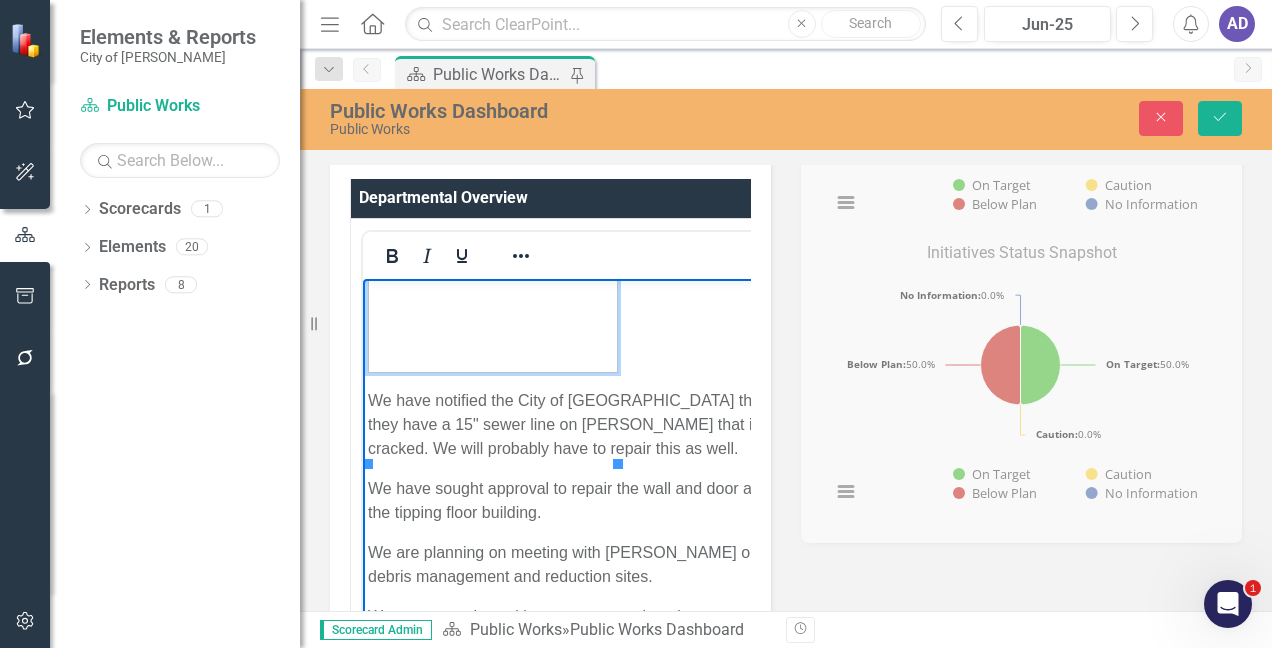 click at bounding box center (574, 294) 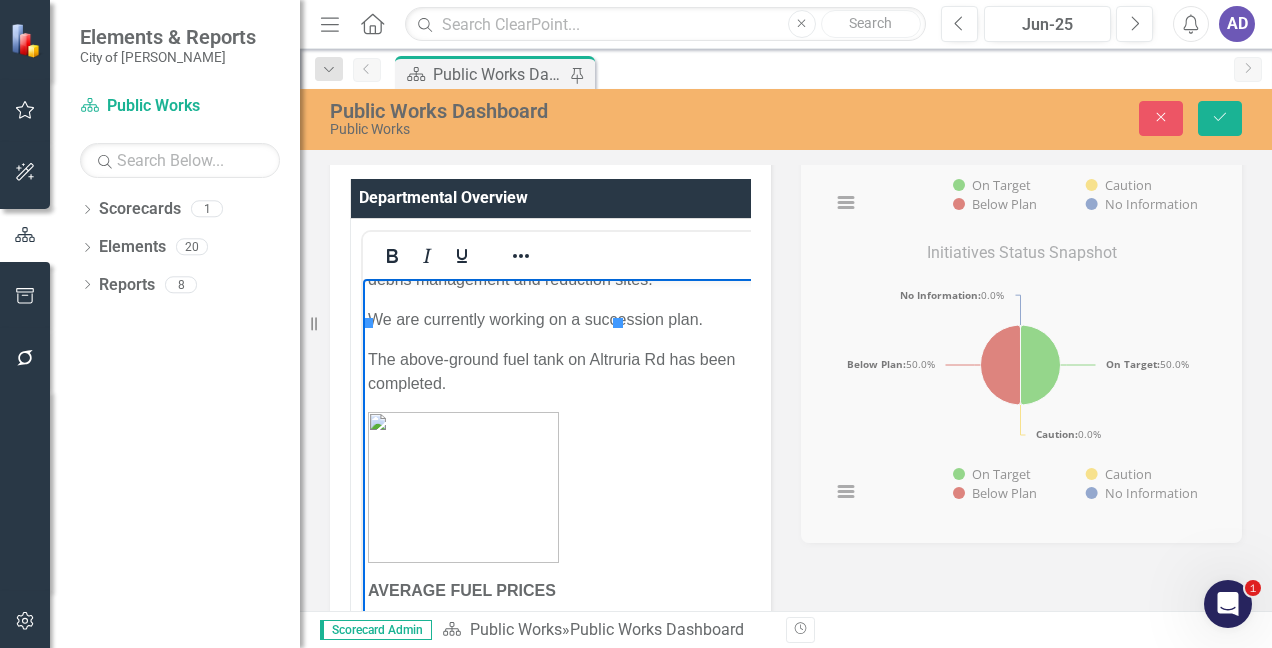 scroll, scrollTop: 2300, scrollLeft: 0, axis: vertical 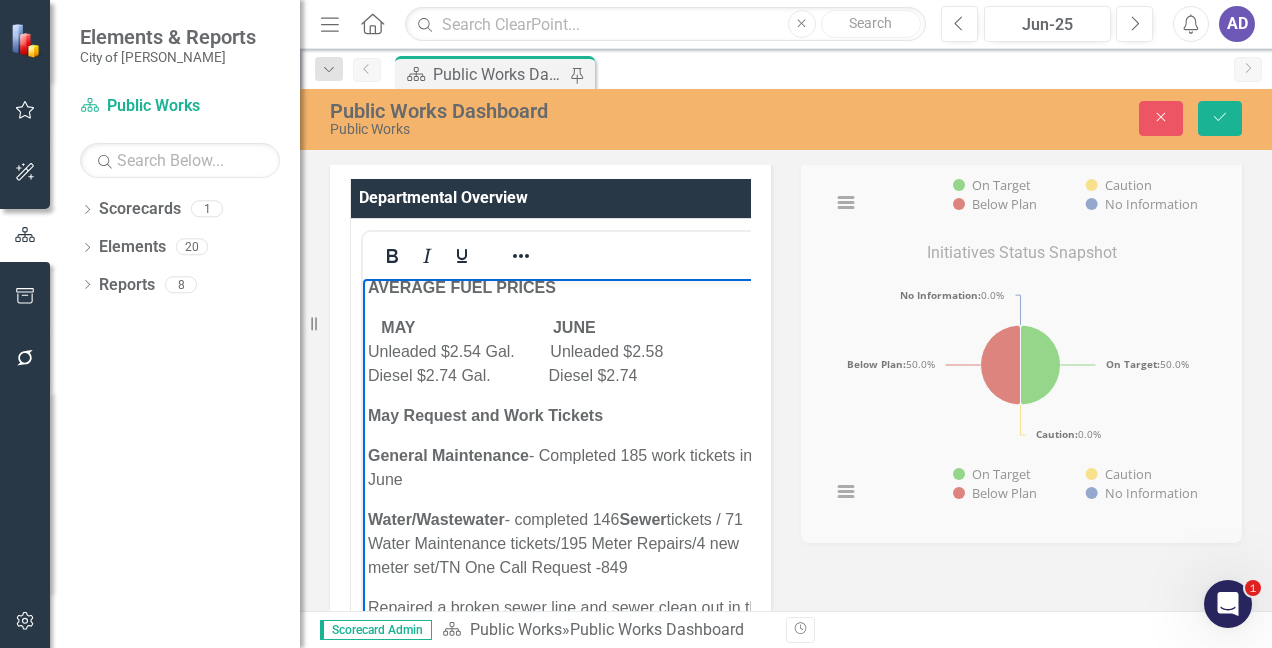 click at bounding box center [463, 183] 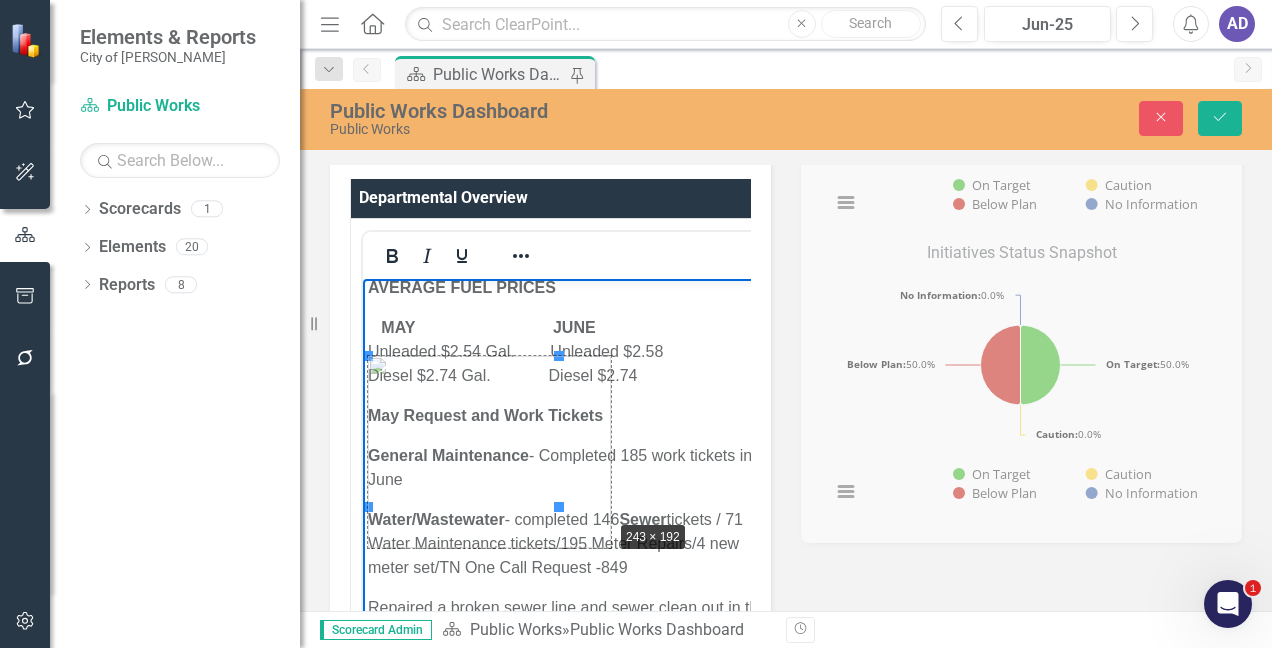 drag, startPoint x: 559, startPoint y: 506, endPoint x: 611, endPoint y: 519, distance: 53.600372 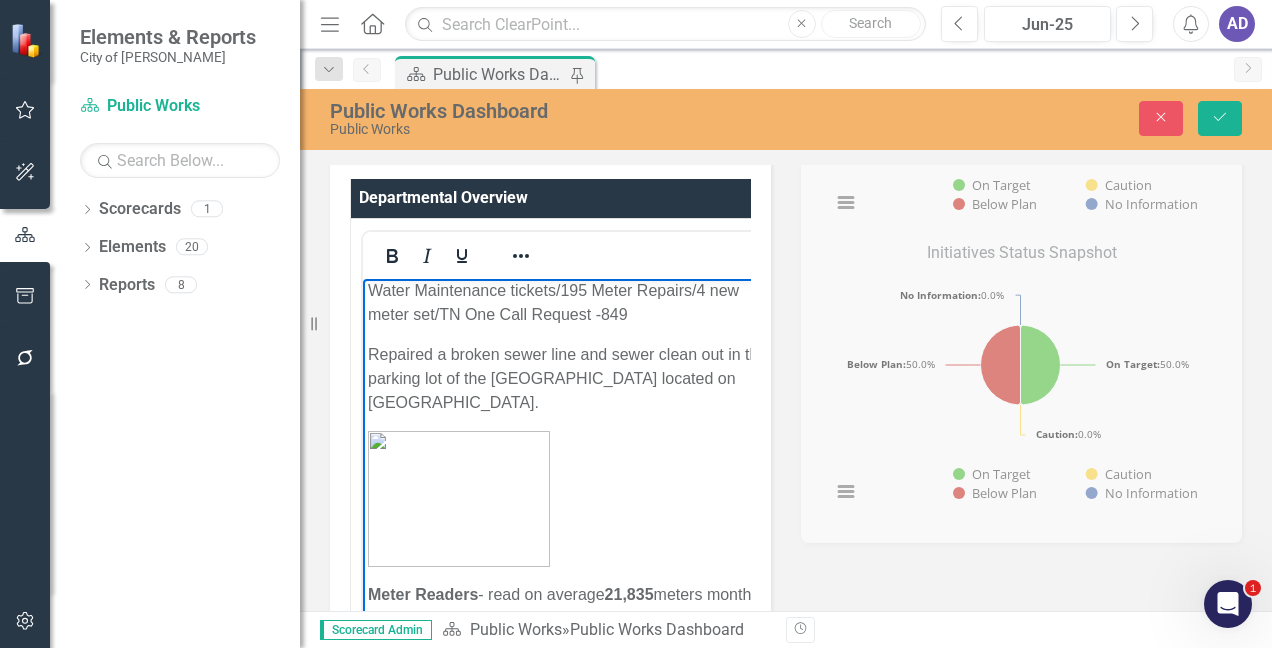scroll, scrollTop: 2600, scrollLeft: 0, axis: vertical 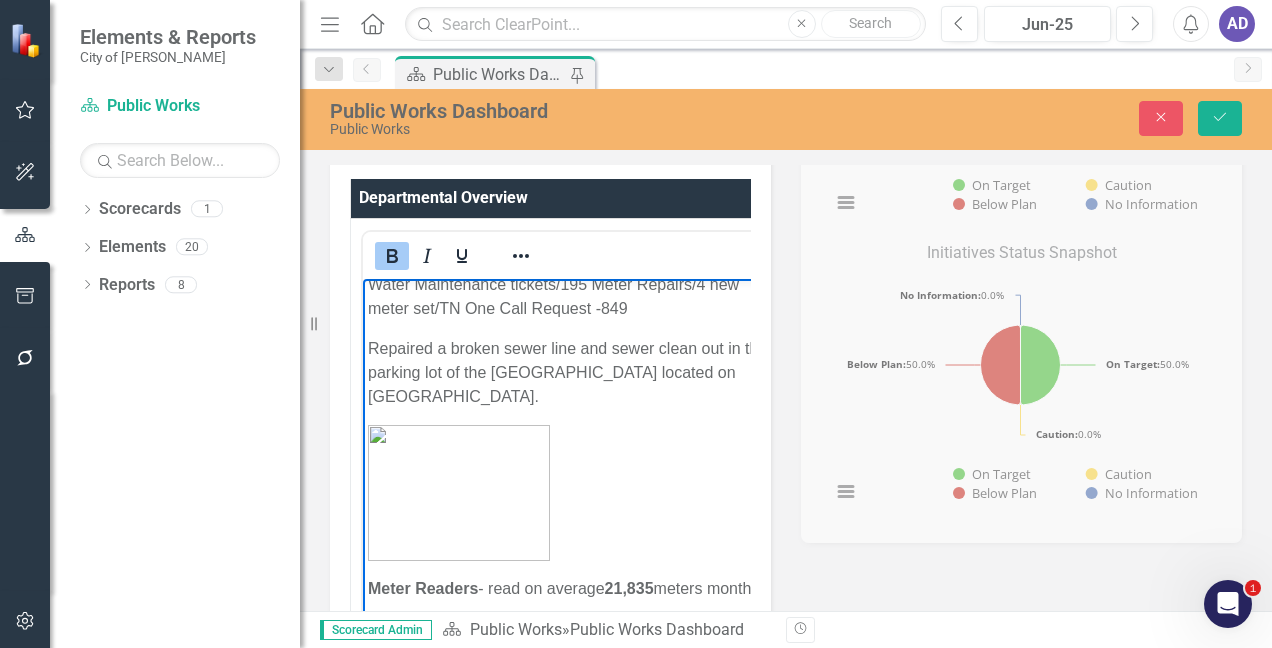drag, startPoint x: 398, startPoint y: 403, endPoint x: 371, endPoint y: 401, distance: 27.073973 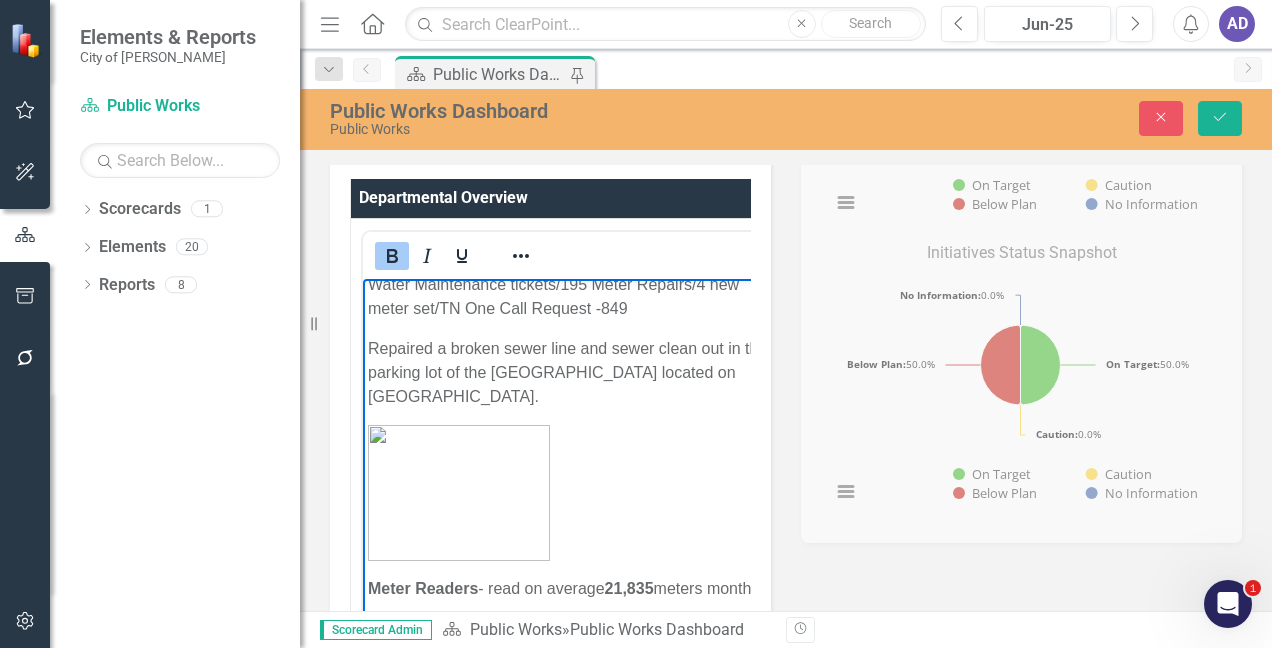 type 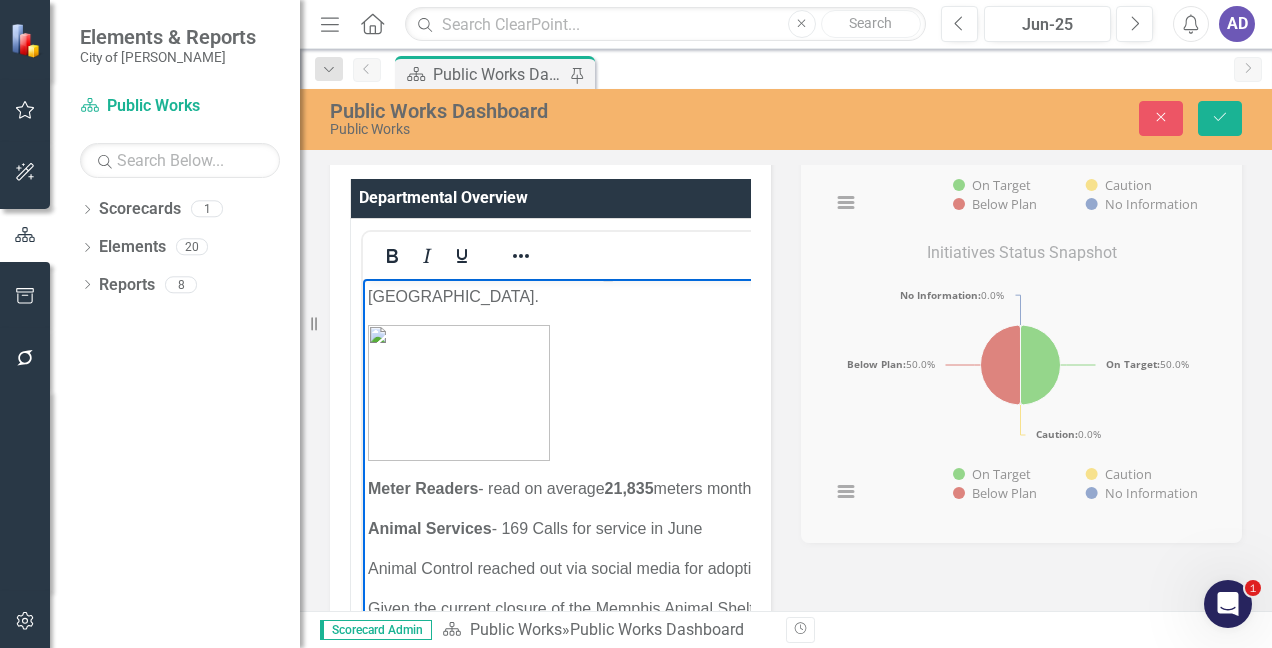 scroll, scrollTop: 2800, scrollLeft: 0, axis: vertical 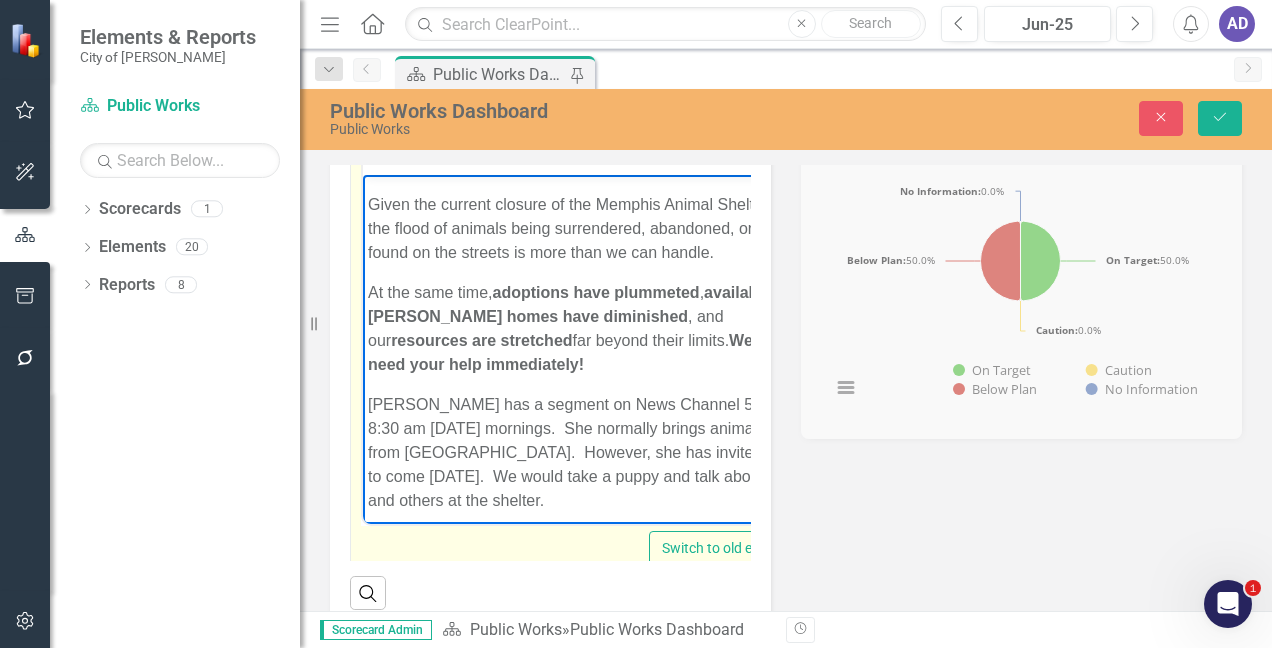 click at bounding box center (459, -12) 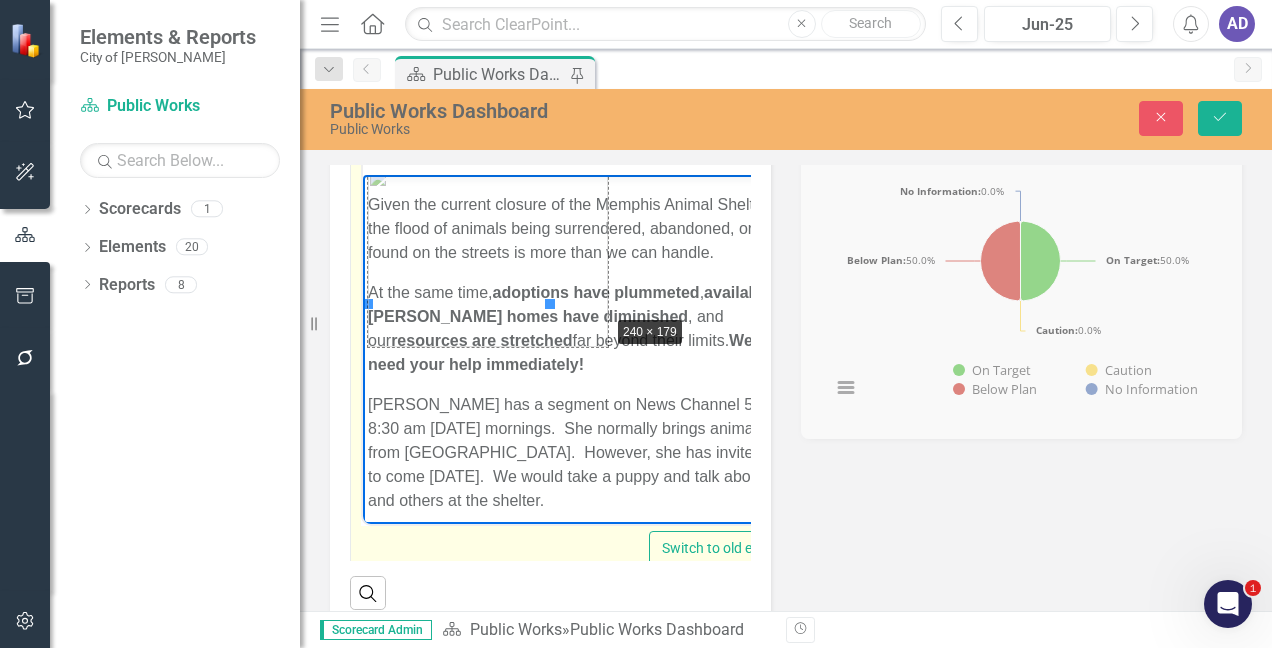 drag, startPoint x: 553, startPoint y: 300, endPoint x: 610, endPoint y: 311, distance: 58.0517 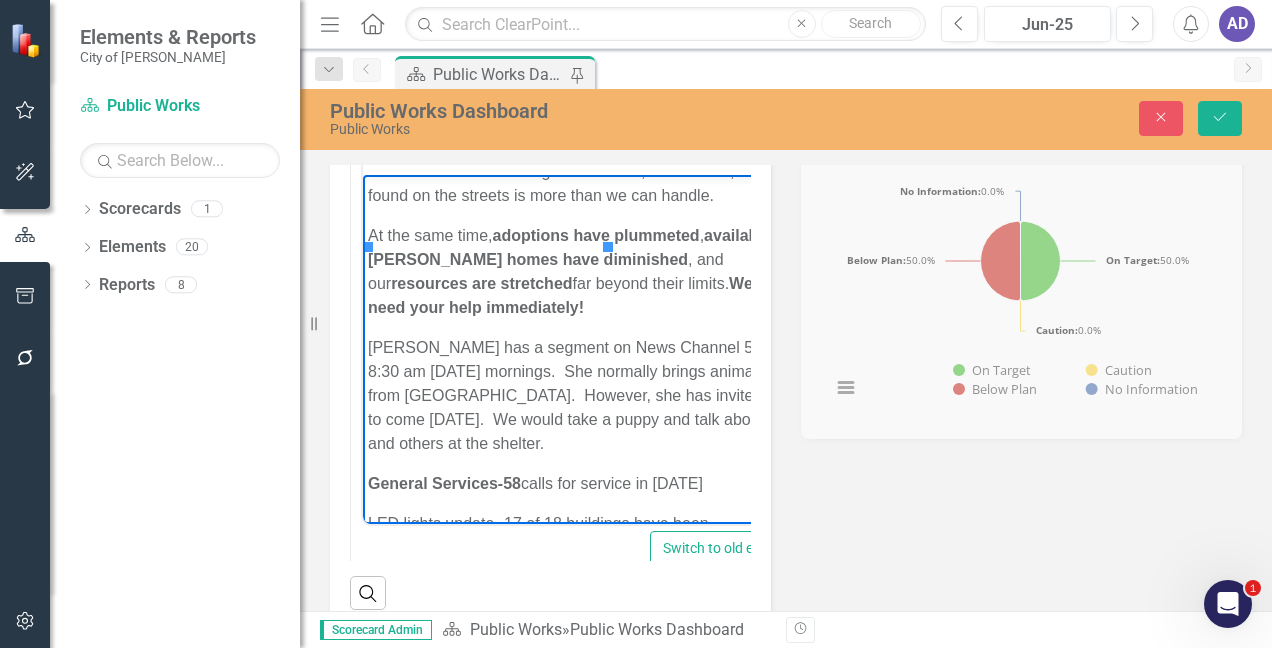 scroll, scrollTop: 2900, scrollLeft: 0, axis: vertical 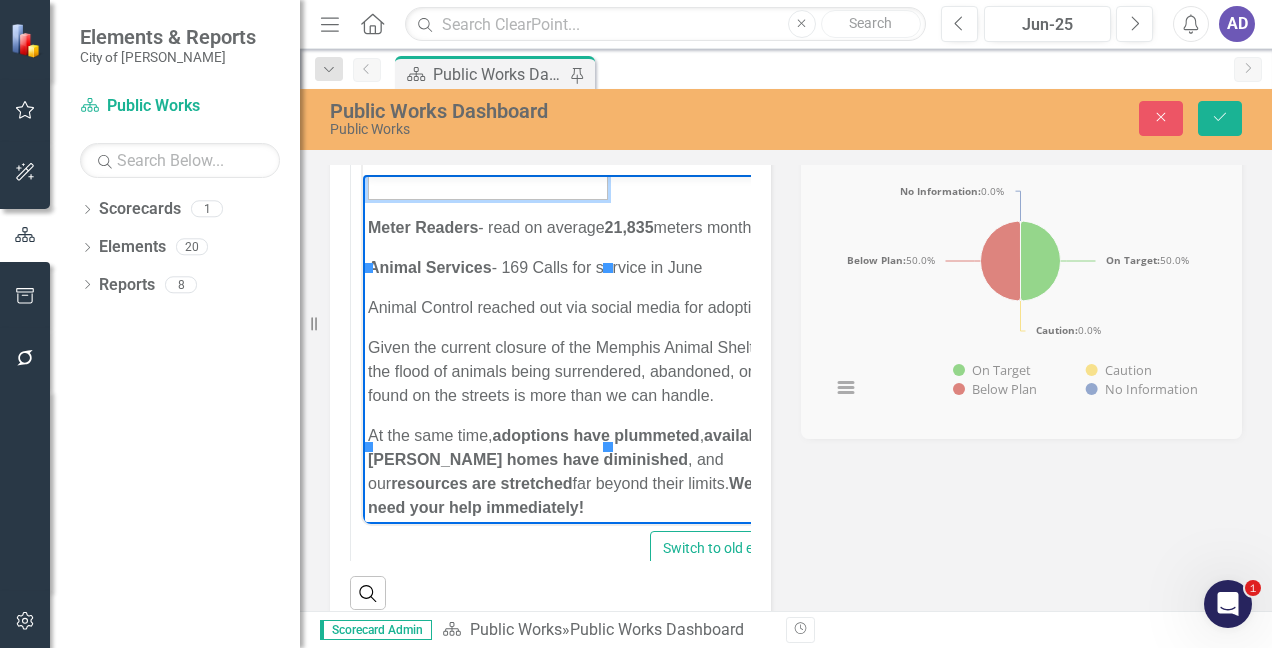 click at bounding box center (578, 109) 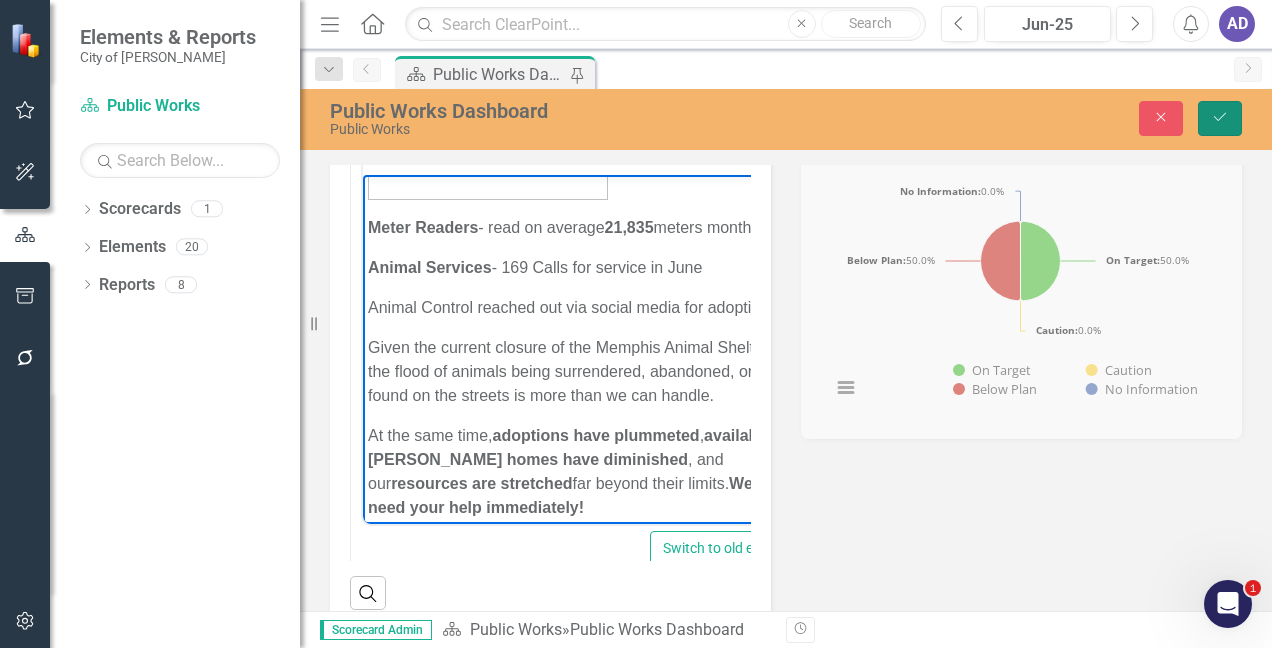 click on "Save" 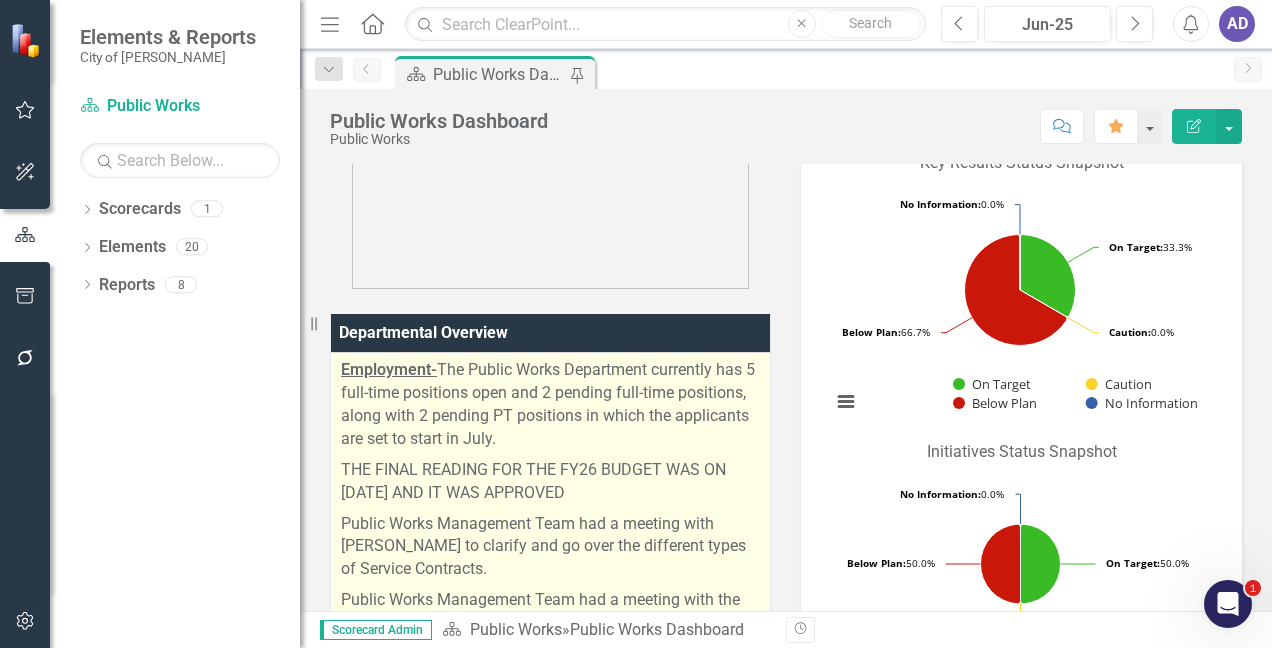 scroll, scrollTop: 600, scrollLeft: 0, axis: vertical 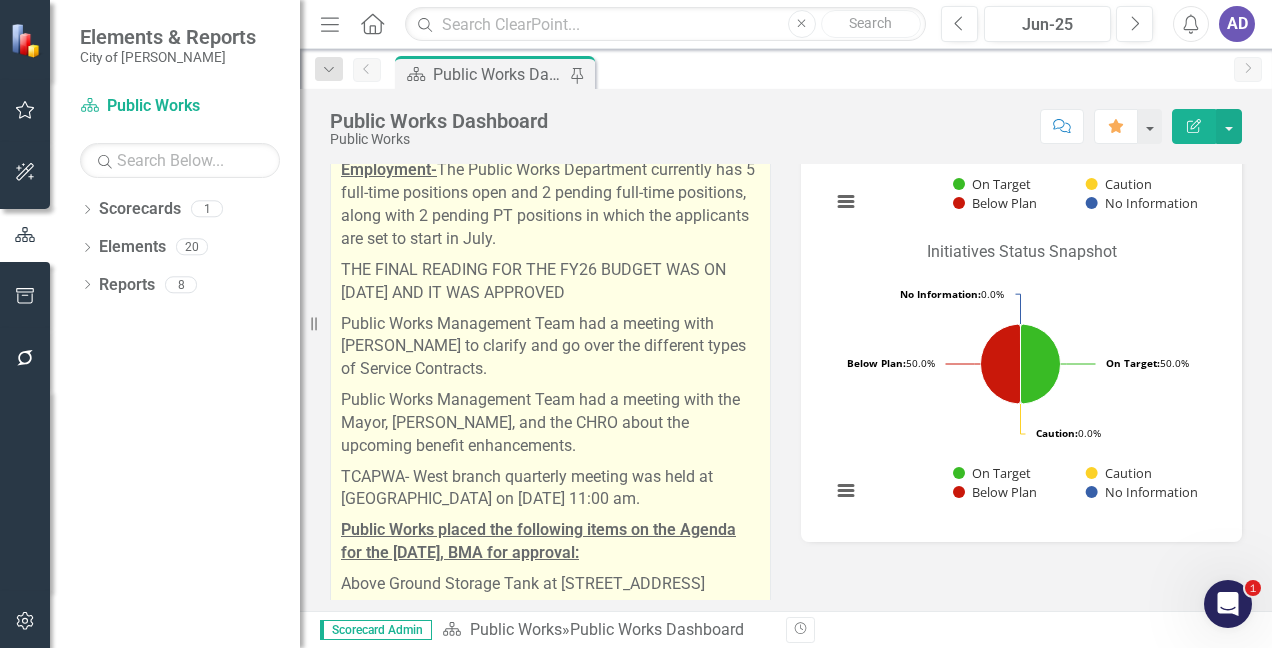 click on "Public Works Management Team had a meeting with the Mayor, [PERSON_NAME], and the CHRO about the upcoming benefit enhancements." at bounding box center (550, 423) 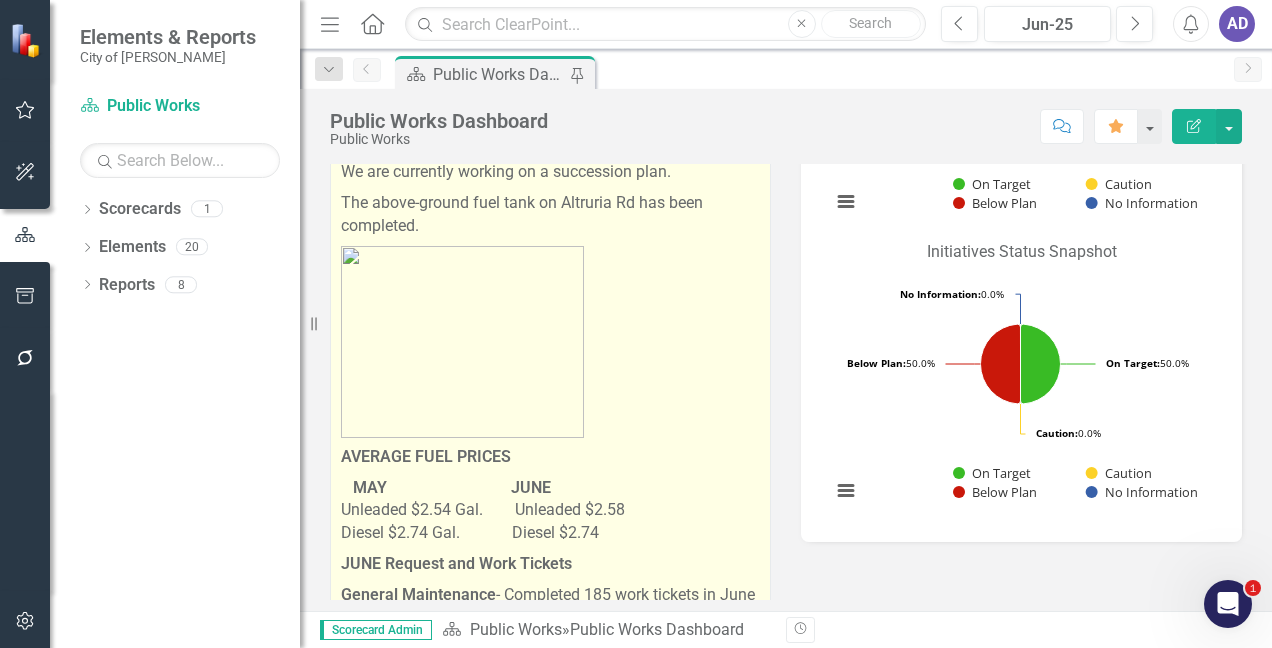 scroll, scrollTop: 1800, scrollLeft: 0, axis: vertical 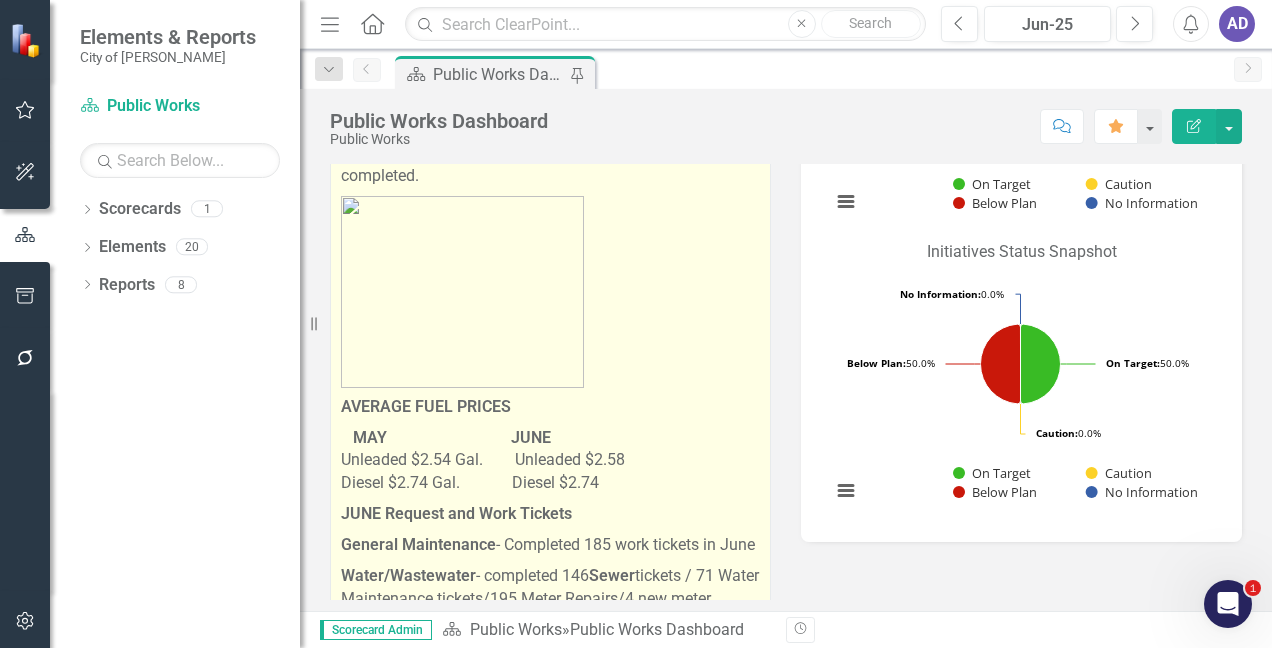 click on "We are planning on meeting with [PERSON_NAME] on debris management and reduction sites." at bounding box center [550, 80] 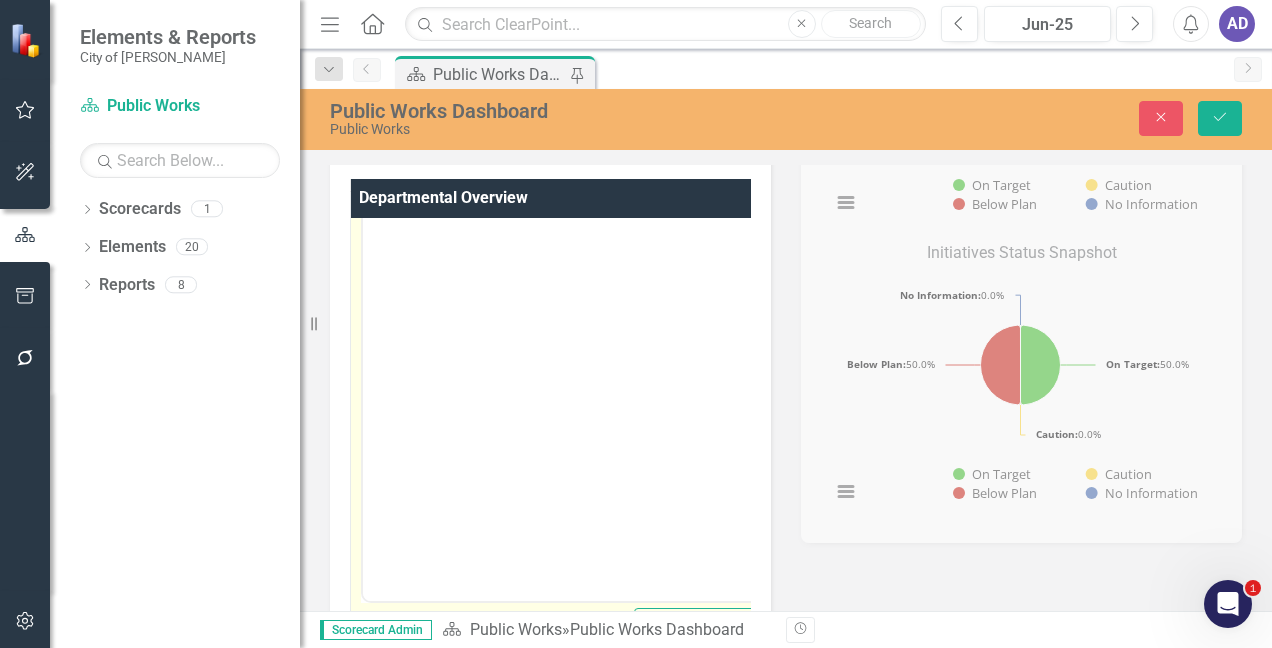 scroll, scrollTop: 0, scrollLeft: 0, axis: both 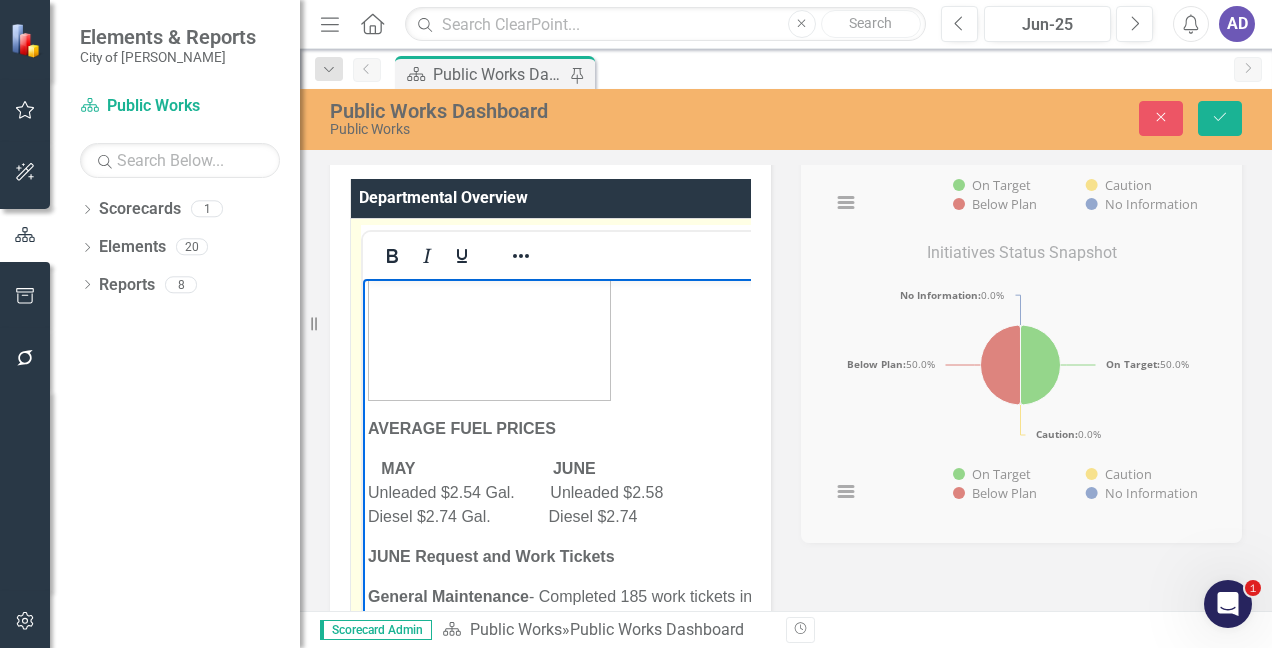 drag, startPoint x: 369, startPoint y: 292, endPoint x: 663, endPoint y: 326, distance: 295.95944 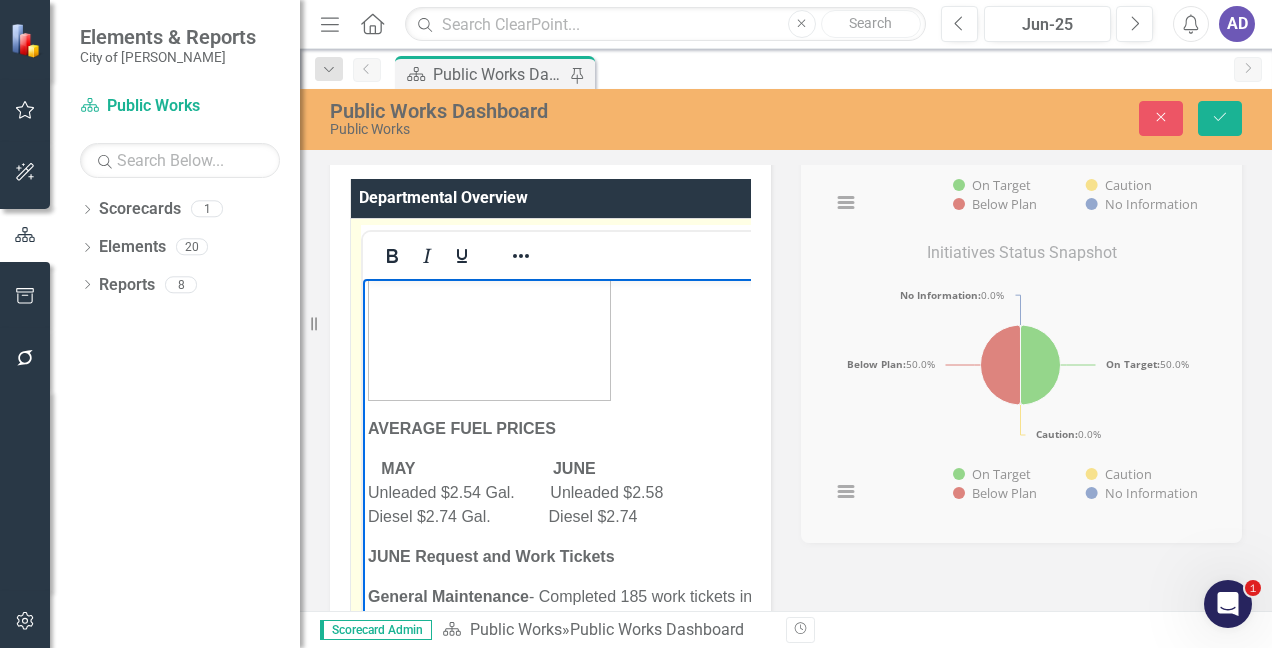 type 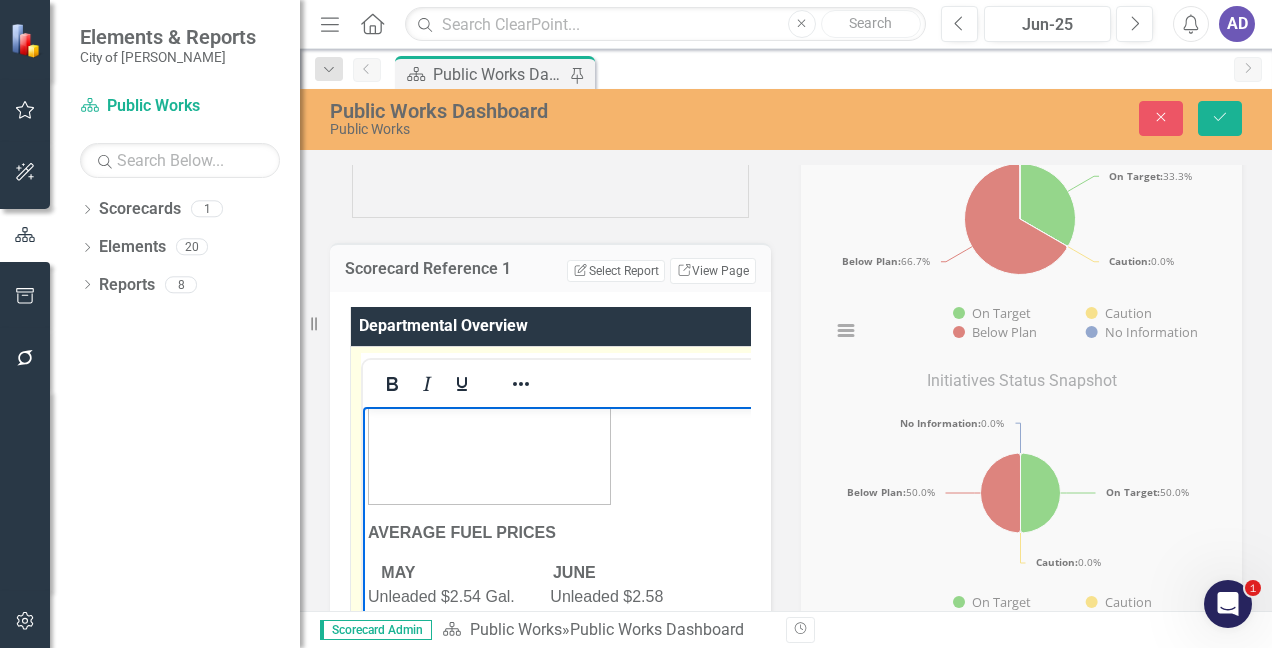scroll, scrollTop: 400, scrollLeft: 0, axis: vertical 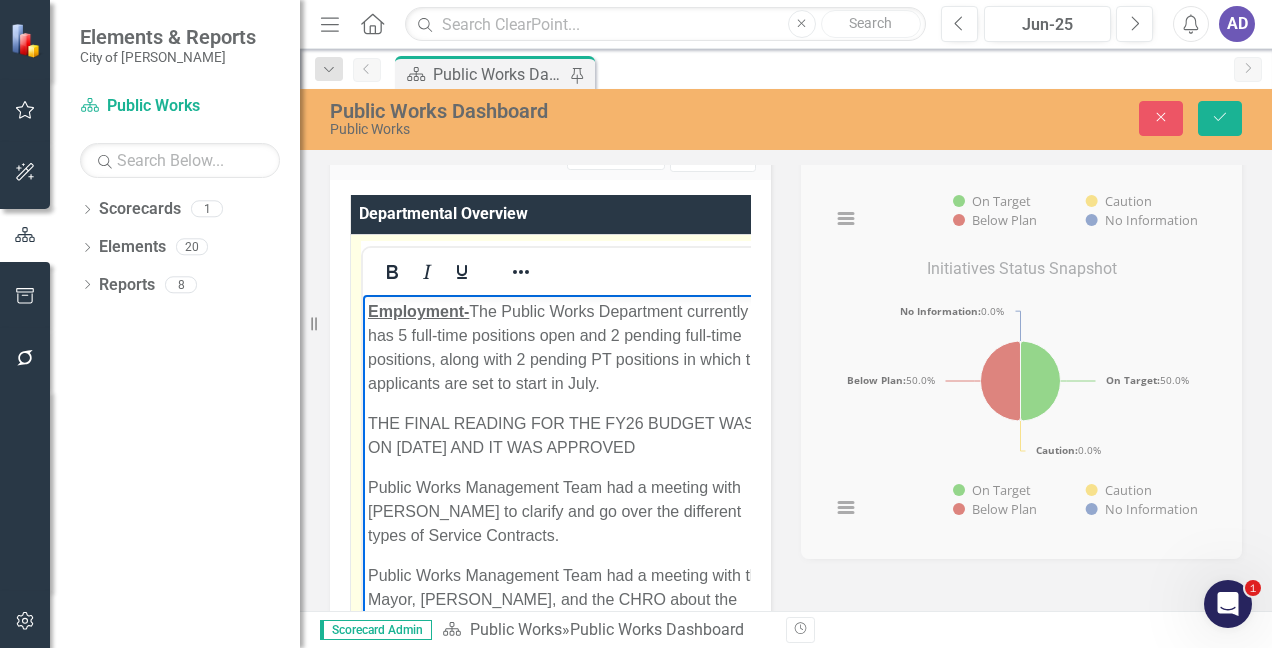 click on "Public Works Management Team had a meeting with [PERSON_NAME] to clarify and go over the different types of Service Contracts." at bounding box center (571, 511) 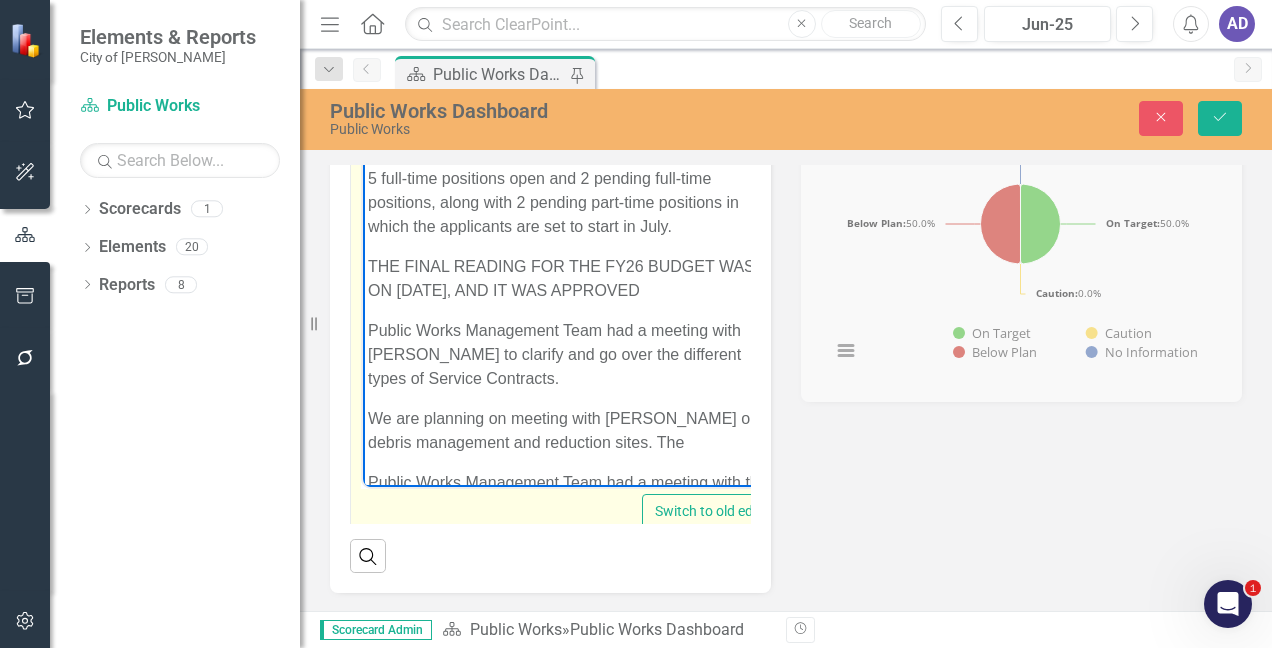 scroll, scrollTop: 784, scrollLeft: 0, axis: vertical 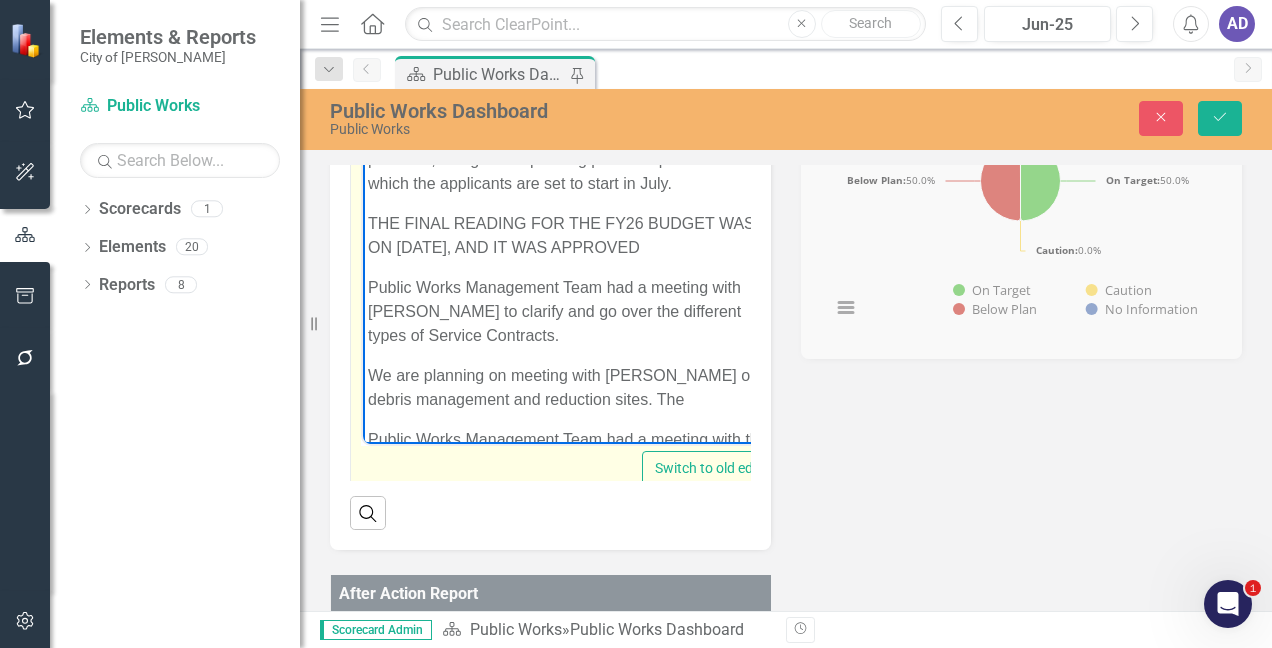 click on "Public Works Management Team had a meeting with [PERSON_NAME] to clarify and go over the different types of Service Contracts." at bounding box center [574, 311] 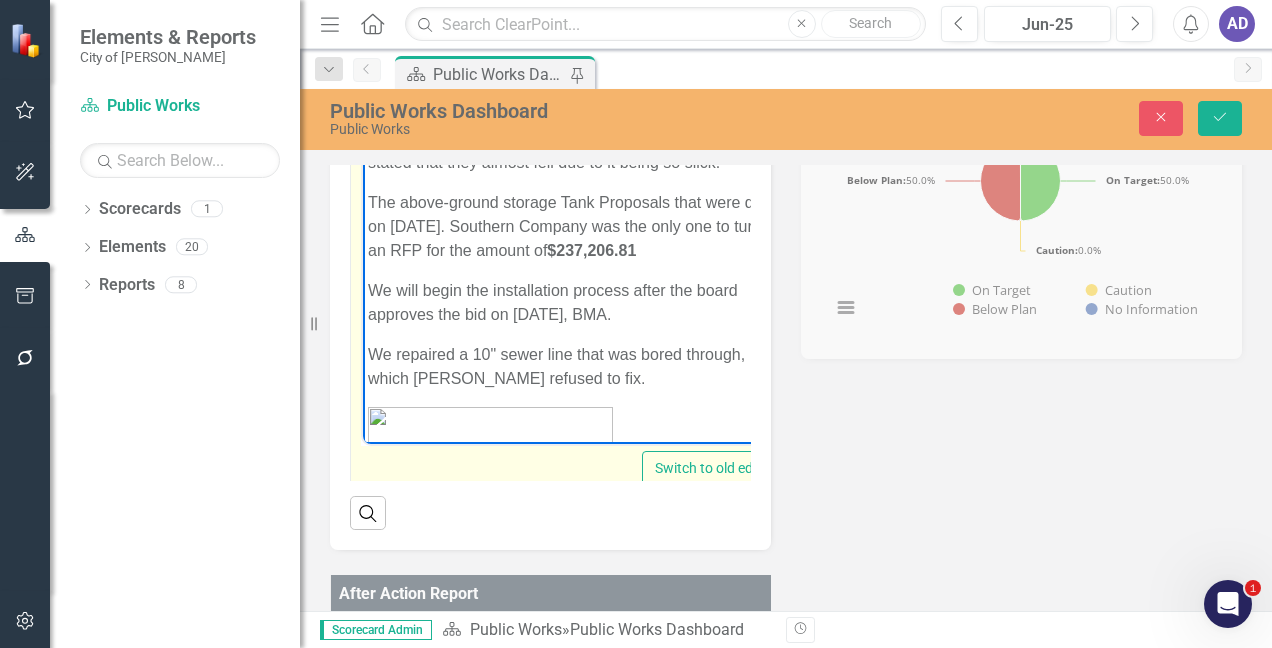 scroll, scrollTop: 1200, scrollLeft: 0, axis: vertical 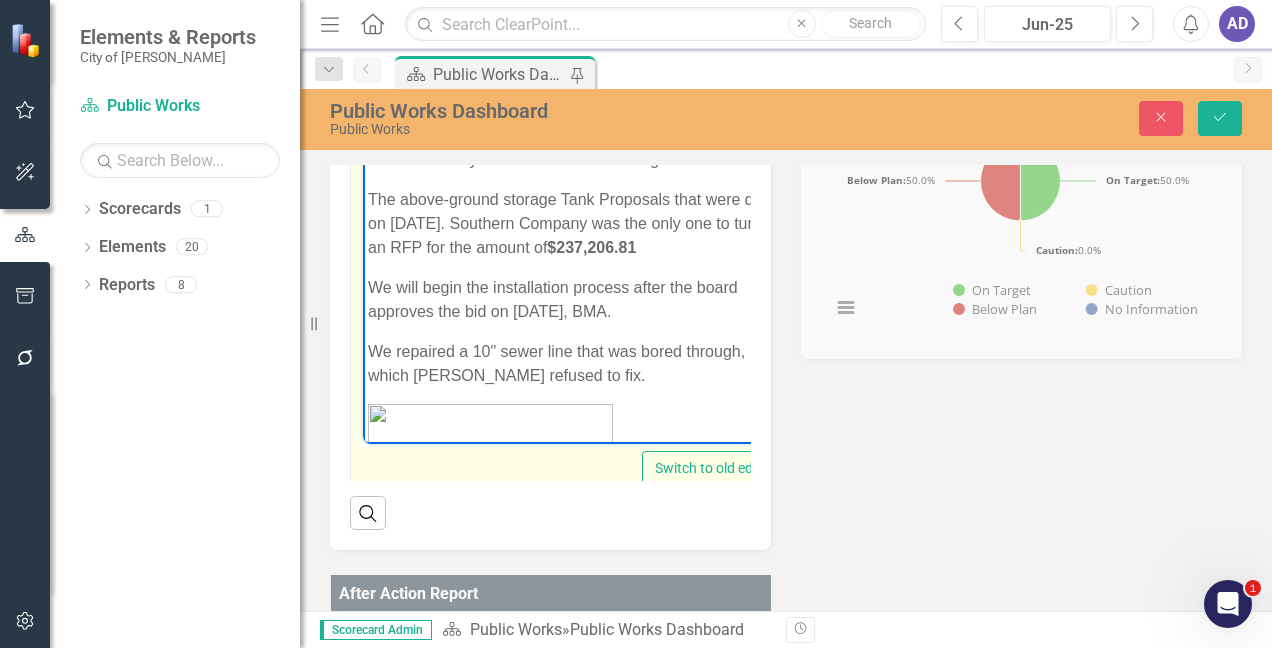 click on "[PERSON_NAME] and [PERSON_NAME] attended the TAUD-Operator Expo" at bounding box center (574, 59) 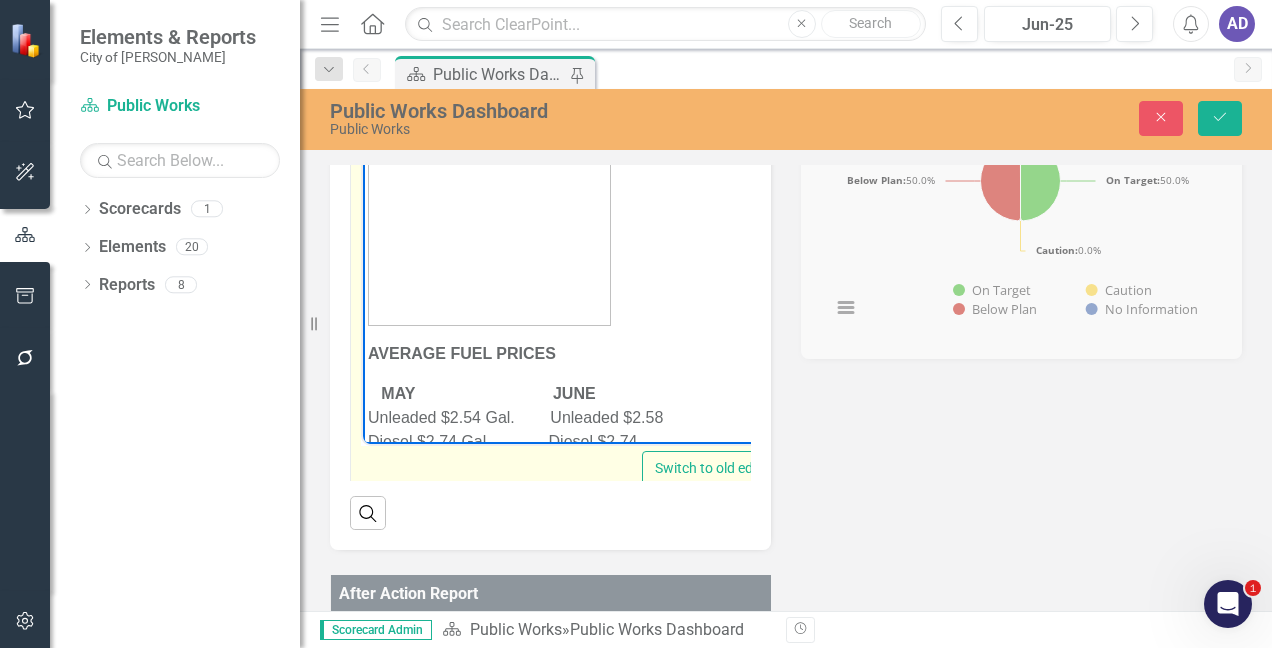 scroll, scrollTop: 2100, scrollLeft: 0, axis: vertical 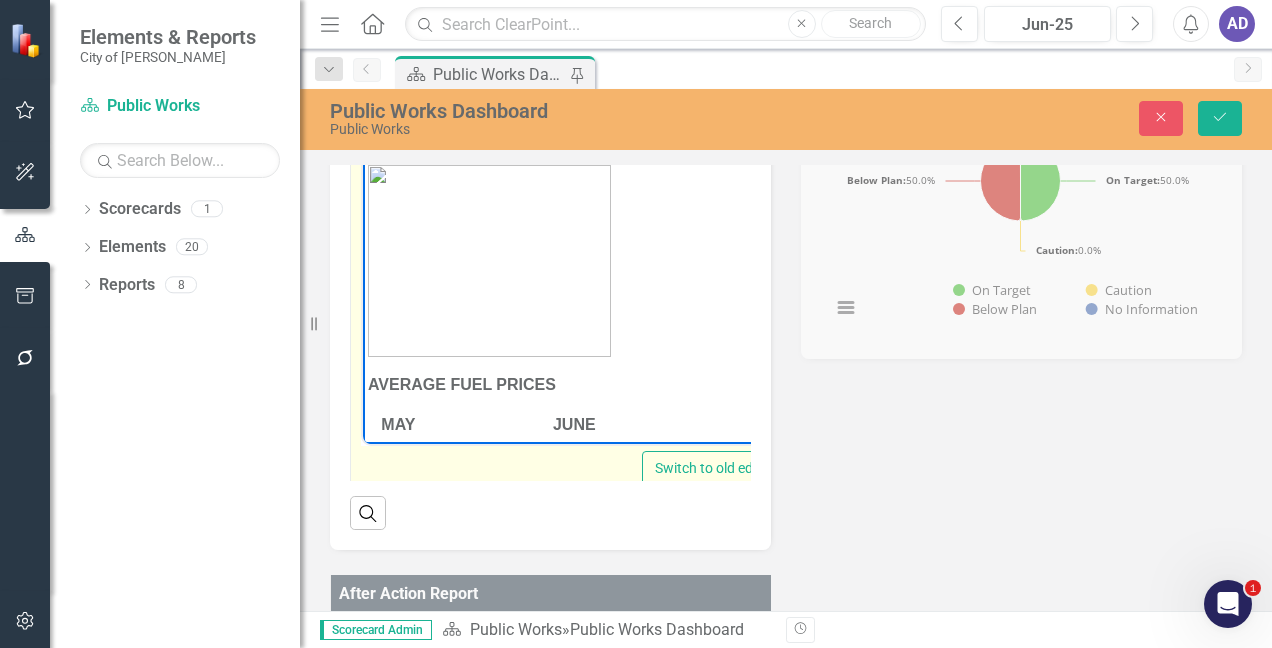 click on "We are currently working on a succession plan." at bounding box center [574, 72] 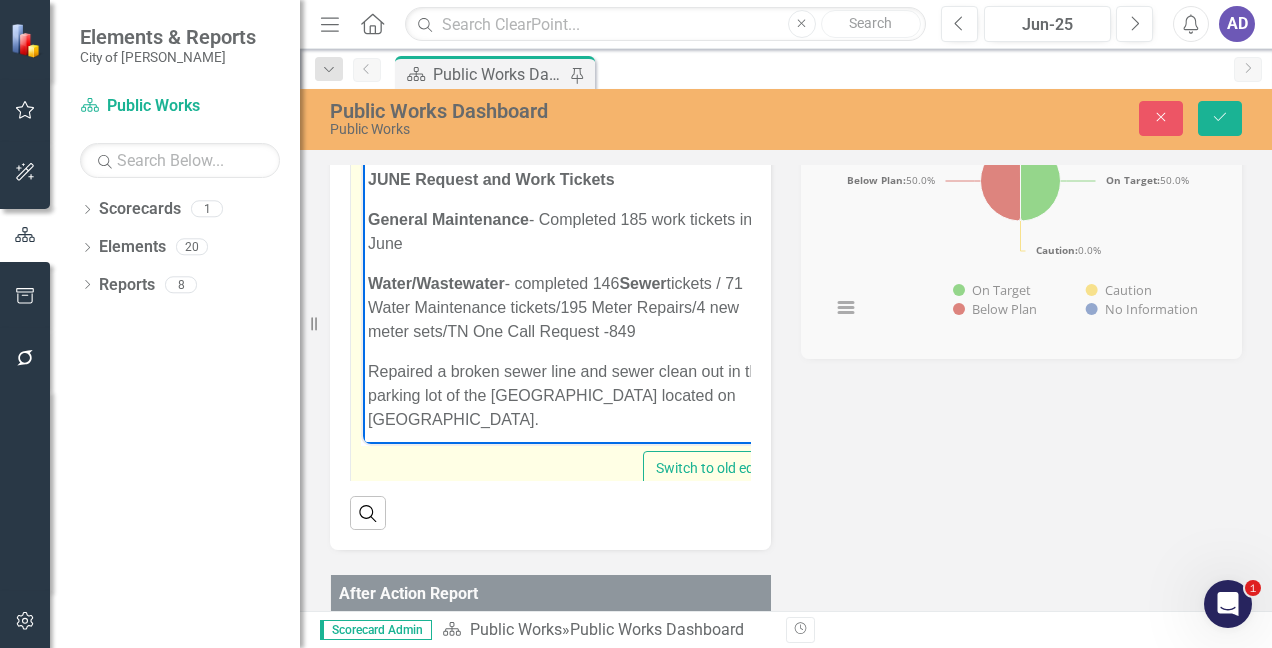 scroll, scrollTop: 2500, scrollLeft: 0, axis: vertical 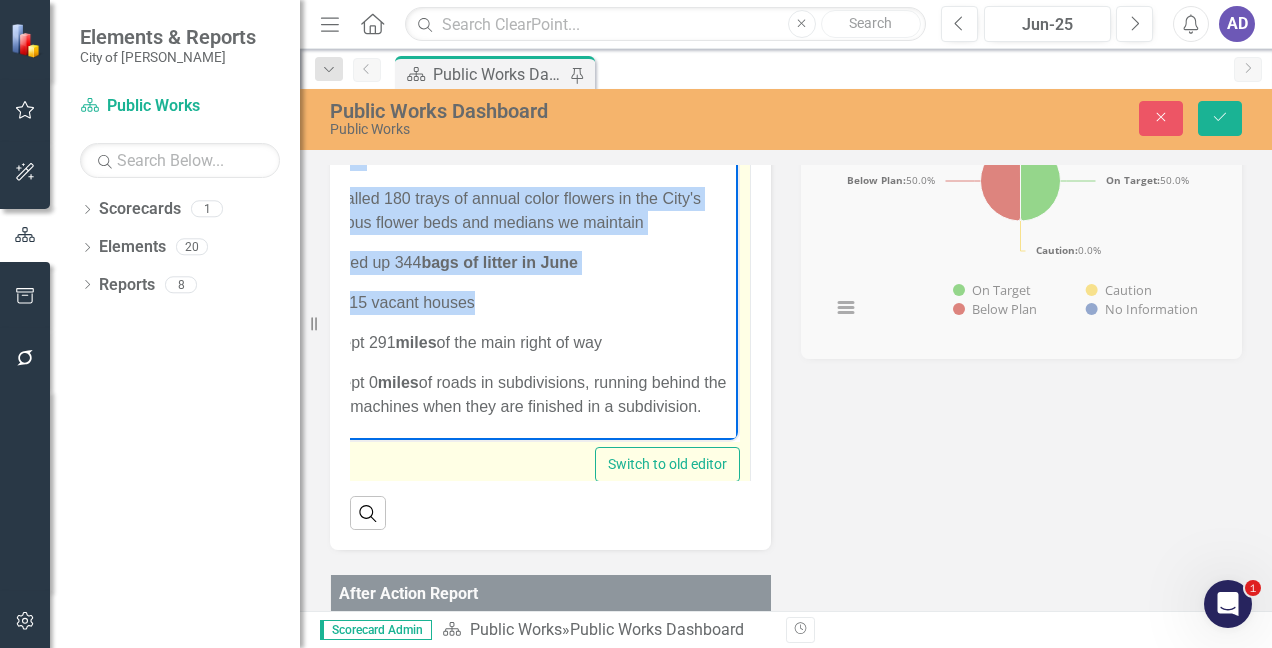 drag, startPoint x: 321, startPoint y: 186, endPoint x: 725, endPoint y: 418, distance: 465.87552 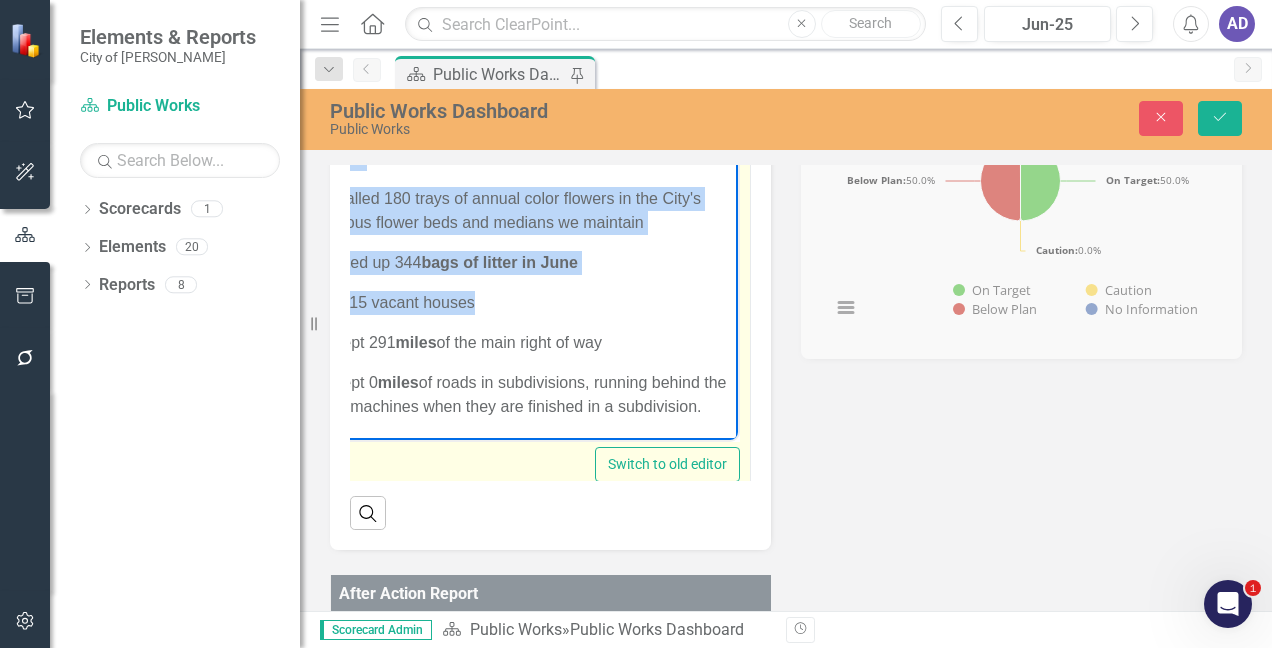 click on "Employment-  The Public Works Department currently has 5 full-time positions open and 2 pending full-time positions, along with 2 pending part-time positions in which the applicants are set to start in July. THE FINAL READING FOR THE FY26 BUDGET WAS ON [DATE], AND IT WAS APPROVED Public Works Management Team had a meeting with [PERSON_NAME] to clarify and go over the different types of Service Contracts. We are planning on meeting with [PERSON_NAME] on debris management and reduction sites. The  Public Works Management Team had a meeting with the Mayor, [PERSON_NAME], and the CHRO about the upcoming benefit enhancements. TCAPWA- West branch quarterly meeting was held at [GEOGRAPHIC_DATA] on [DATE] 11:00 am. Public Works placed the following items on the Agenda for the [DATE], BMA for approval: Above Ground Storage Tank at [STREET_ADDRESS] Location Two pick-up trucks for Solid Waste Two pick-up trucks for General Maintenance One Automatic Refuse Garbage Truck 1st overall- [PERSON_NAME]" at bounding box center (526, -1614) 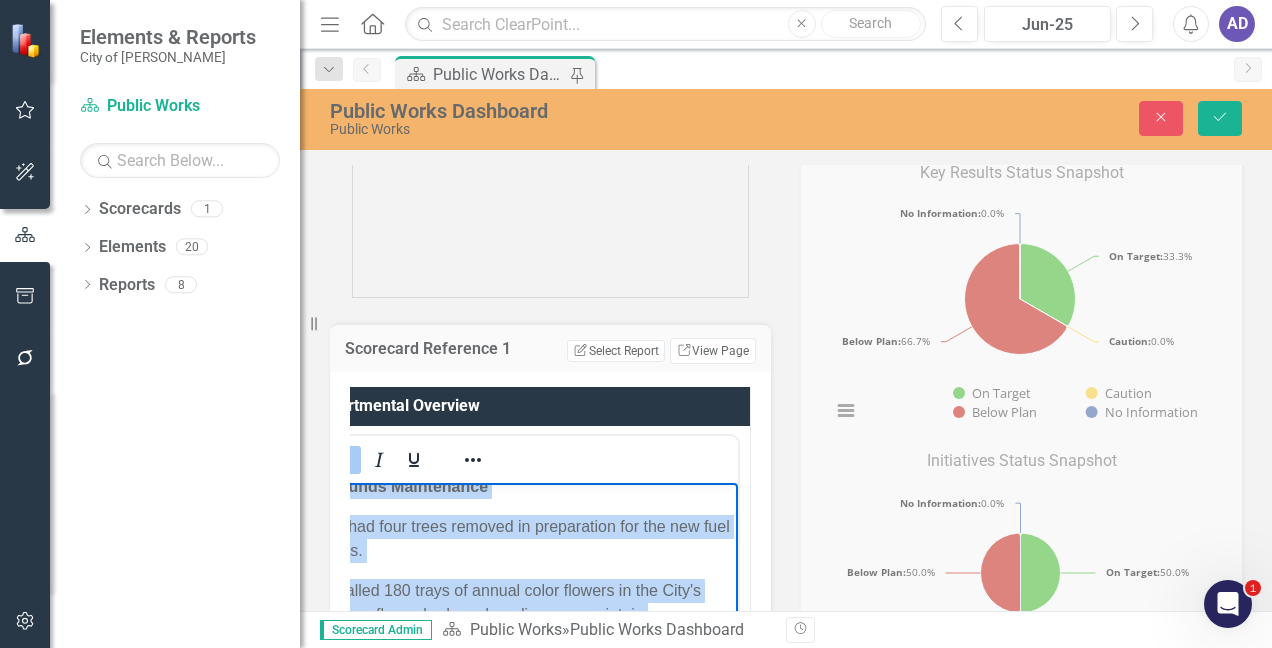 scroll, scrollTop: 384, scrollLeft: 0, axis: vertical 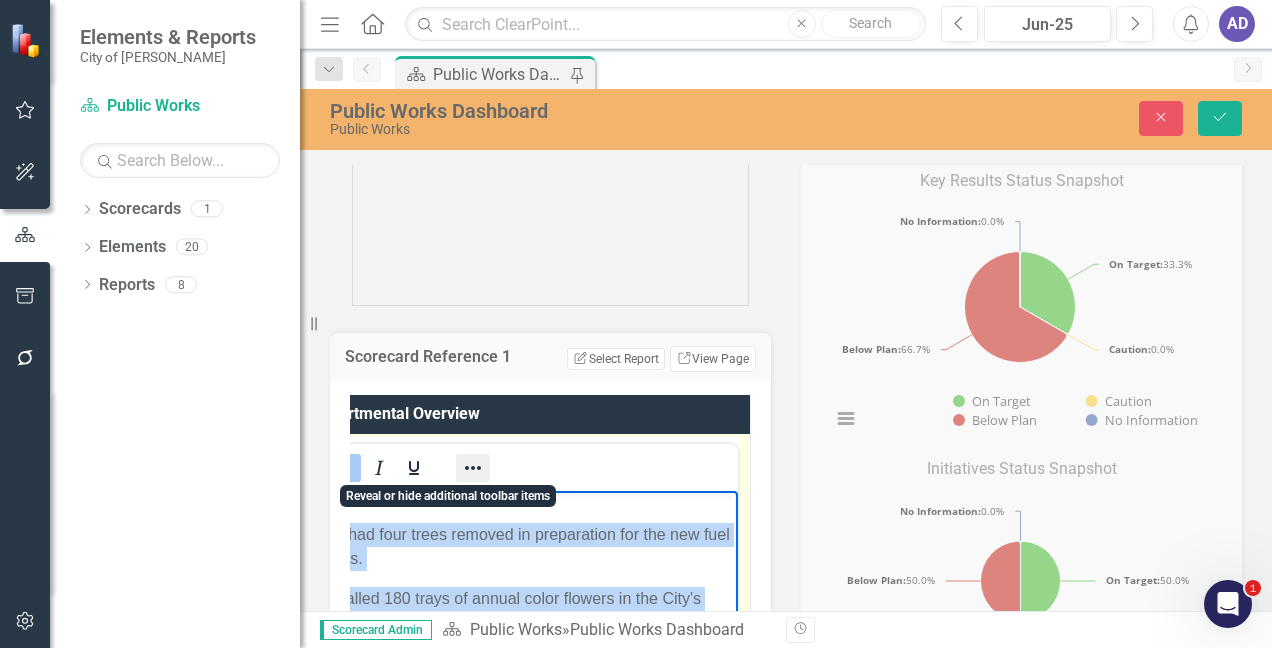 click 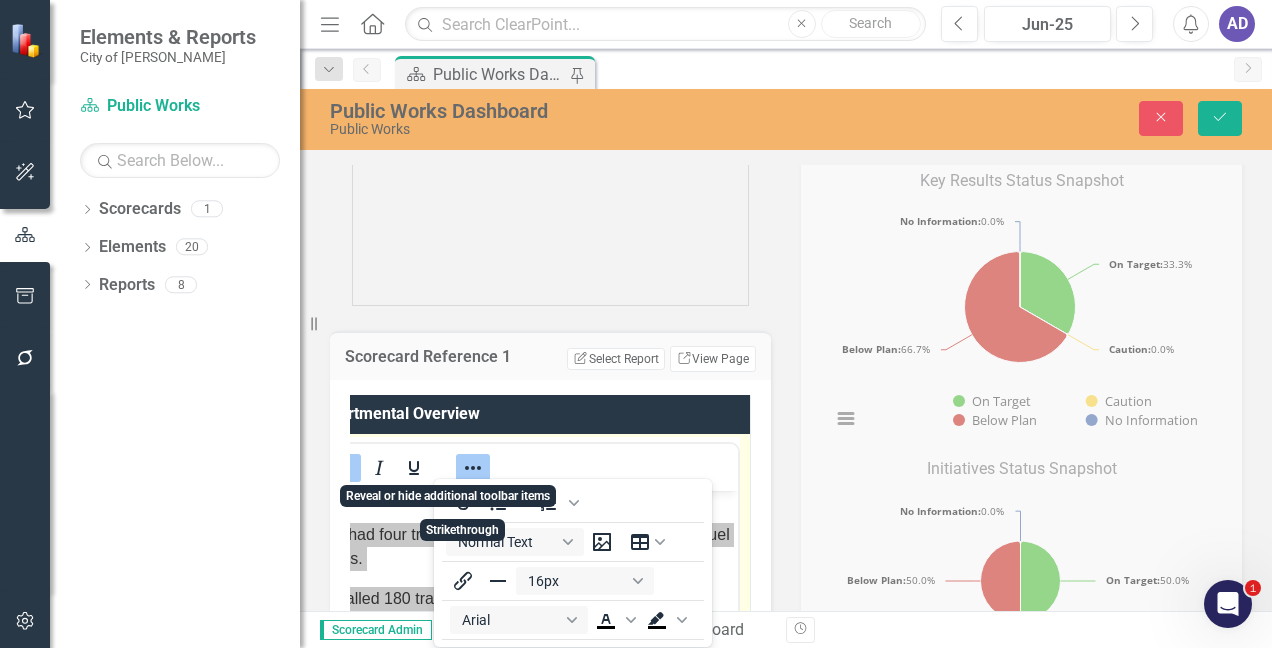 scroll, scrollTop: 4, scrollLeft: 0, axis: vertical 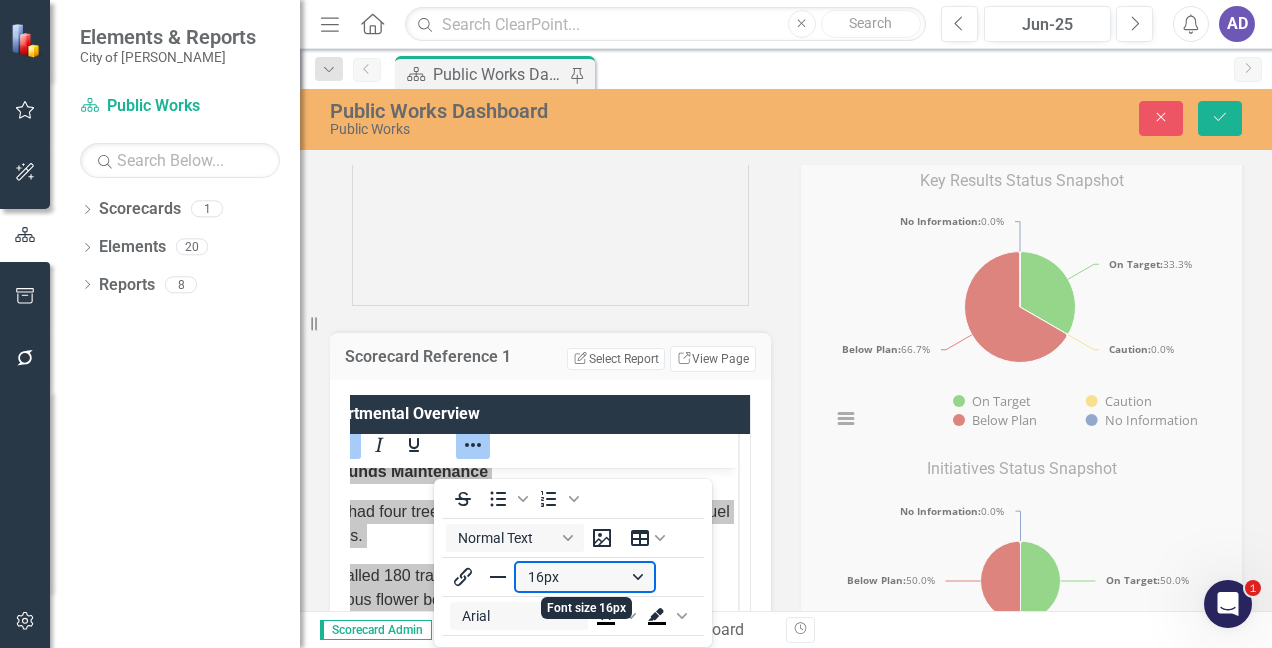 click on "16px" at bounding box center [585, 577] 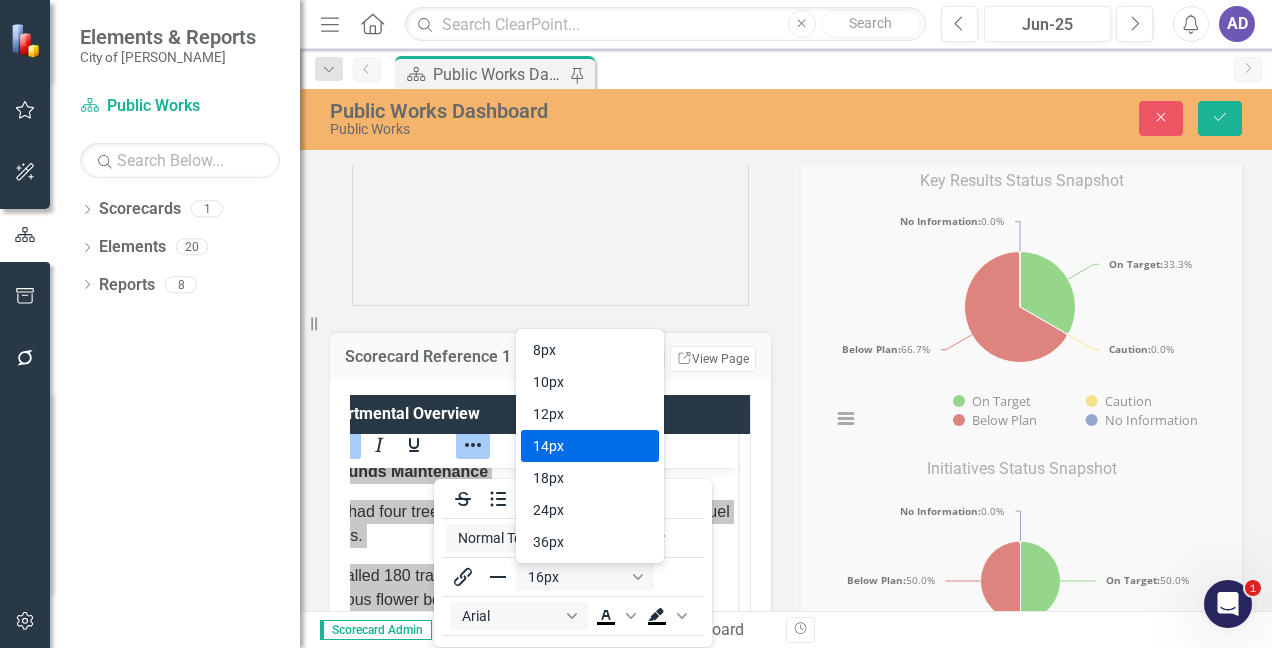 click on "14px" at bounding box center [576, 446] 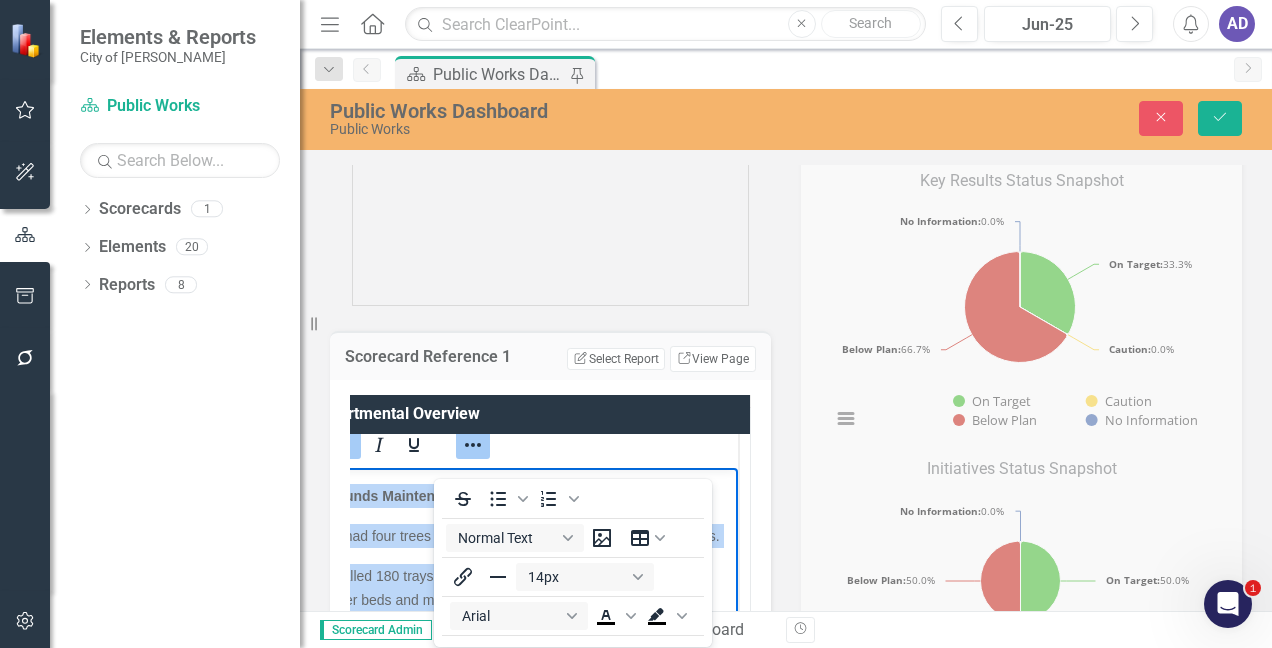 scroll, scrollTop: 3860, scrollLeft: 0, axis: vertical 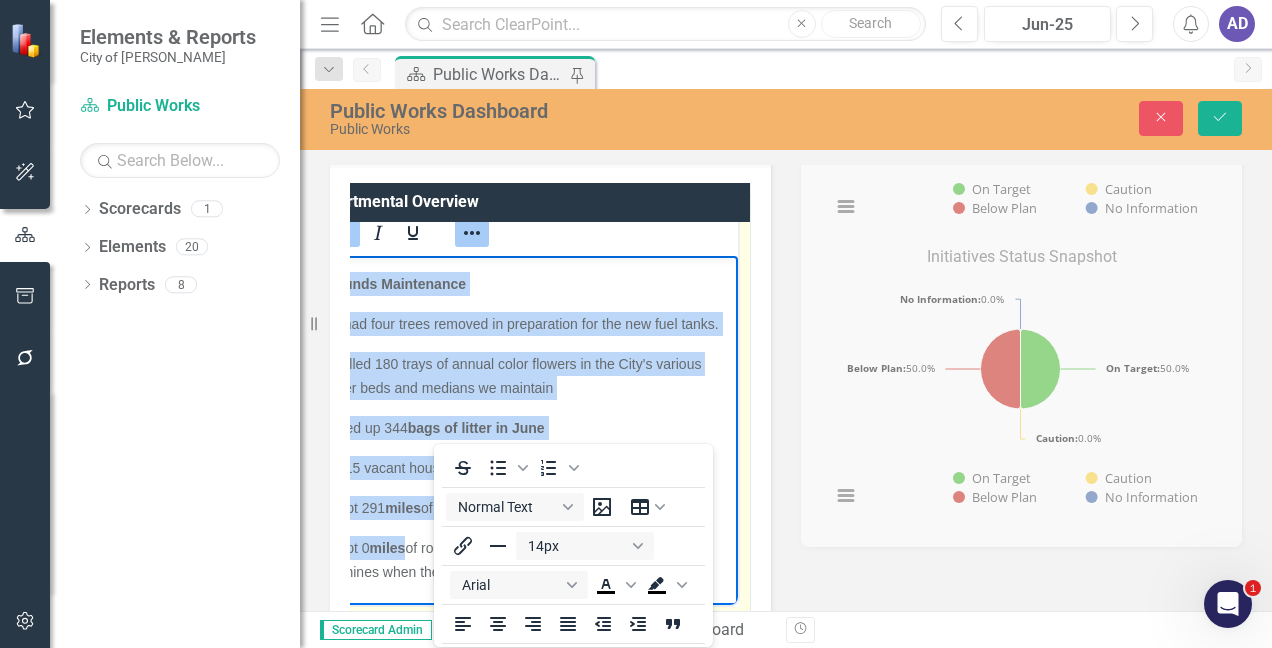 click 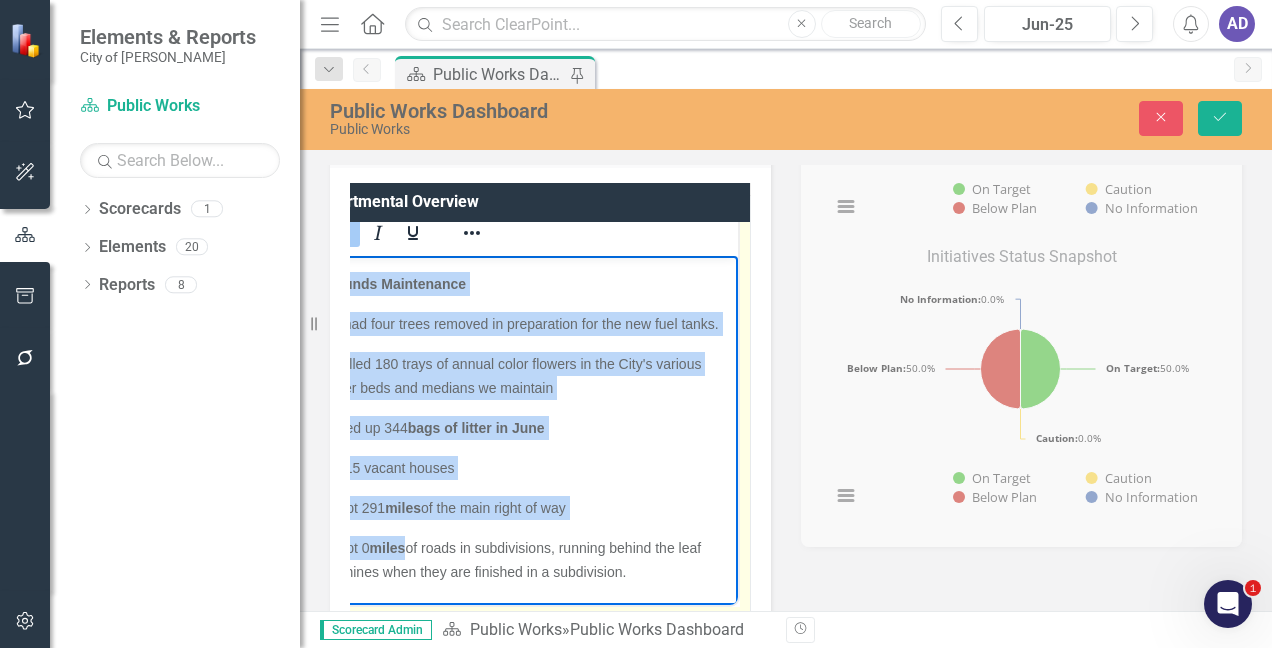 click on "Cut 15   vacant houses" at bounding box center (526, 467) 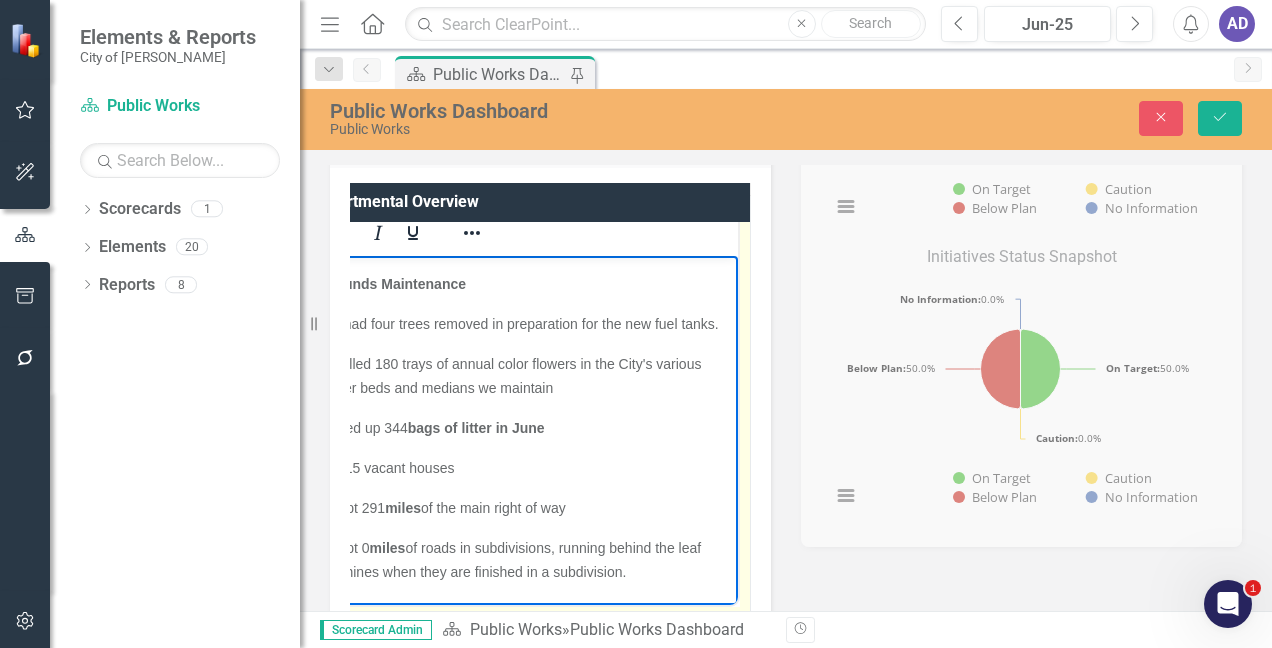 click on "We had four trees removed in preparation for the new fuel tanks." at bounding box center (526, 323) 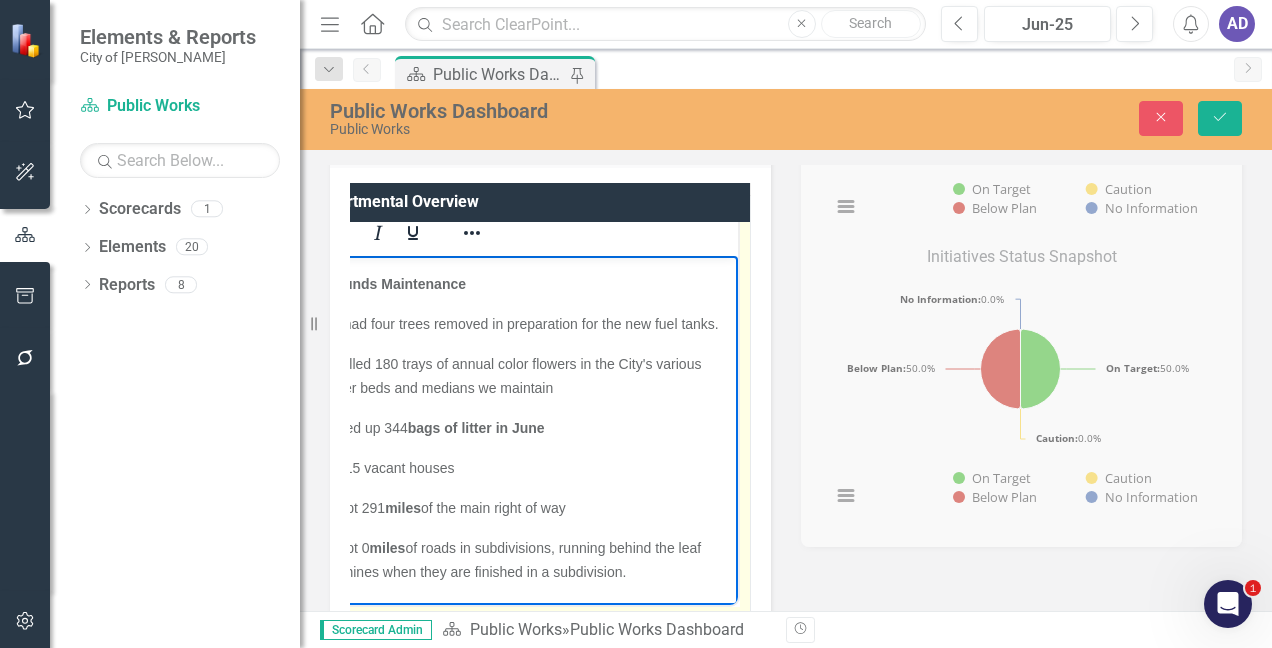 scroll, scrollTop: 3660, scrollLeft: 0, axis: vertical 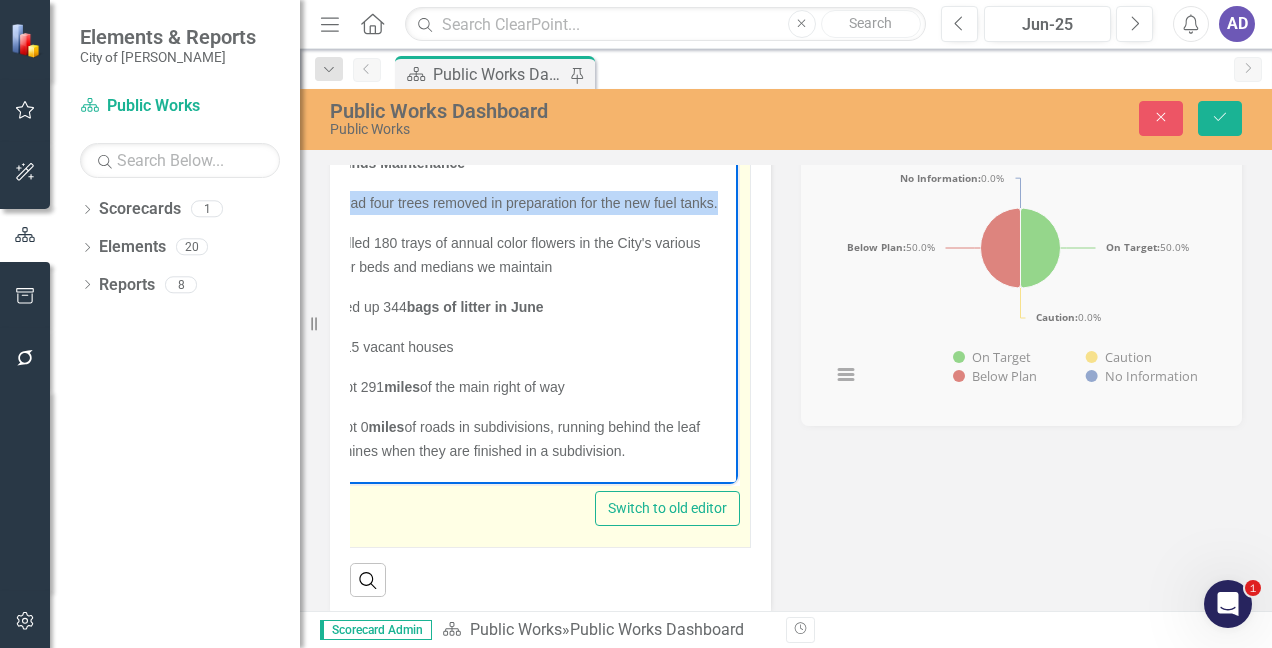 drag, startPoint x: 319, startPoint y: 379, endPoint x: 761, endPoint y: 379, distance: 442 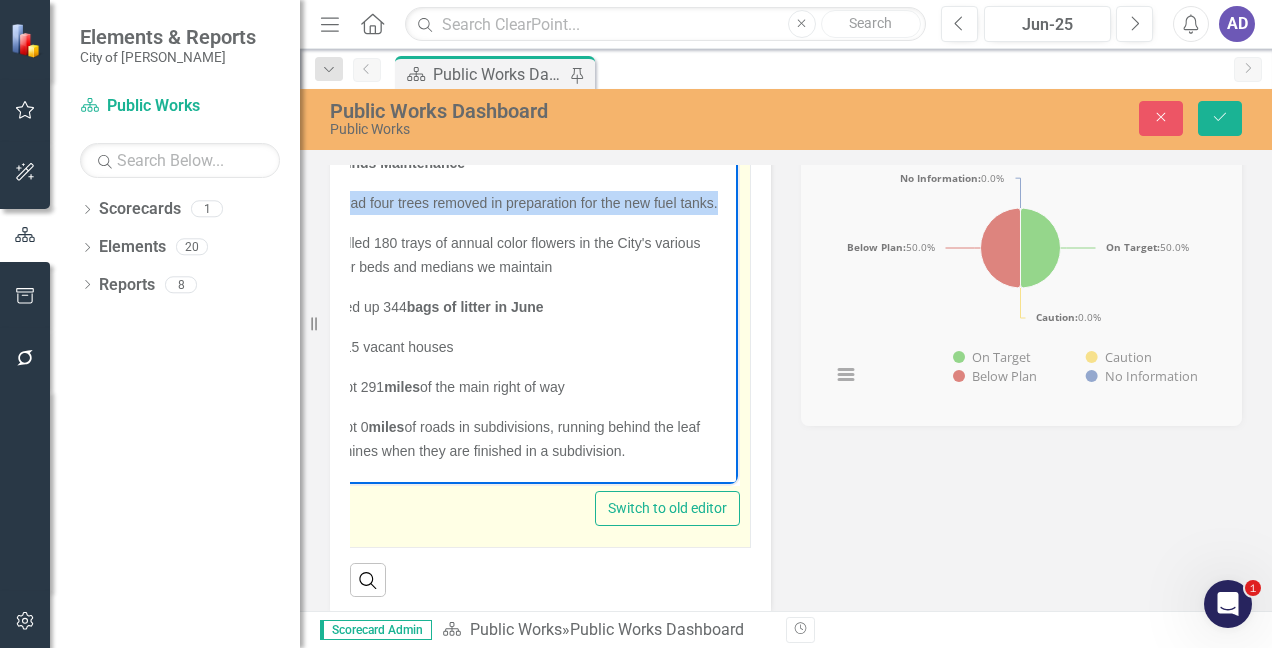 click on "Employment-  The Public Works Department currently has 5 full-time positions open and 2 pending full-time positions, along with 2 pending part-time positions in which the applicants are set to start in July. THE FINAL READING FOR THE FY26 BUDGET WAS ON [DATE], AND IT WAS APPROVED Public Works Management Team had a meeting with [PERSON_NAME] to clarify and go over the different types of Service Contracts. We are planning on meeting with [PERSON_NAME] on debris management and reduction sites. The  Public Works Management Team had a meeting with the Mayor, [PERSON_NAME], and the CHRO about the upcoming benefit enhancements. TCAPWA- West branch quarterly meeting was held at [GEOGRAPHIC_DATA] on [DATE] 11:00 am. Public Works placed the following items on the Agenda for the [DATE], BMA for approval: Above Ground Storage Tank at [STREET_ADDRESS] Location Two pick-up trucks for Solid Waste Two pick-up trucks for General Maintenance One Automatic Refuse Garbage Truck 1st overall- [PERSON_NAME]" at bounding box center [525, -1510] 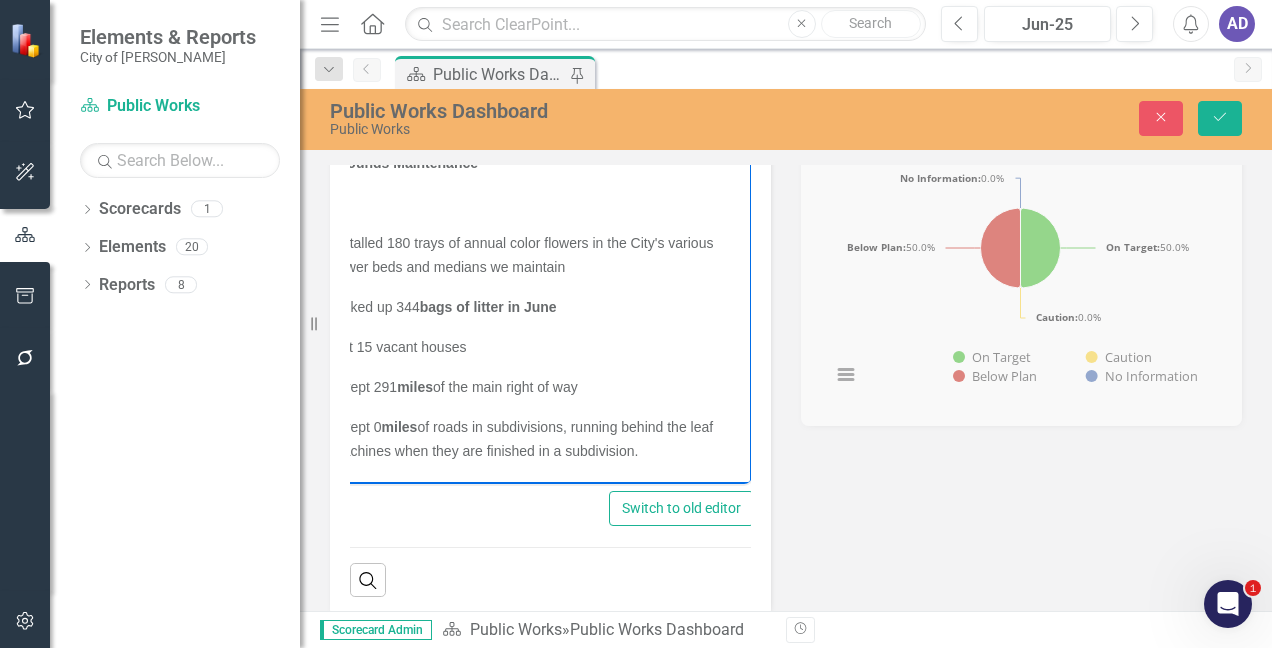 scroll, scrollTop: 40, scrollLeft: 0, axis: vertical 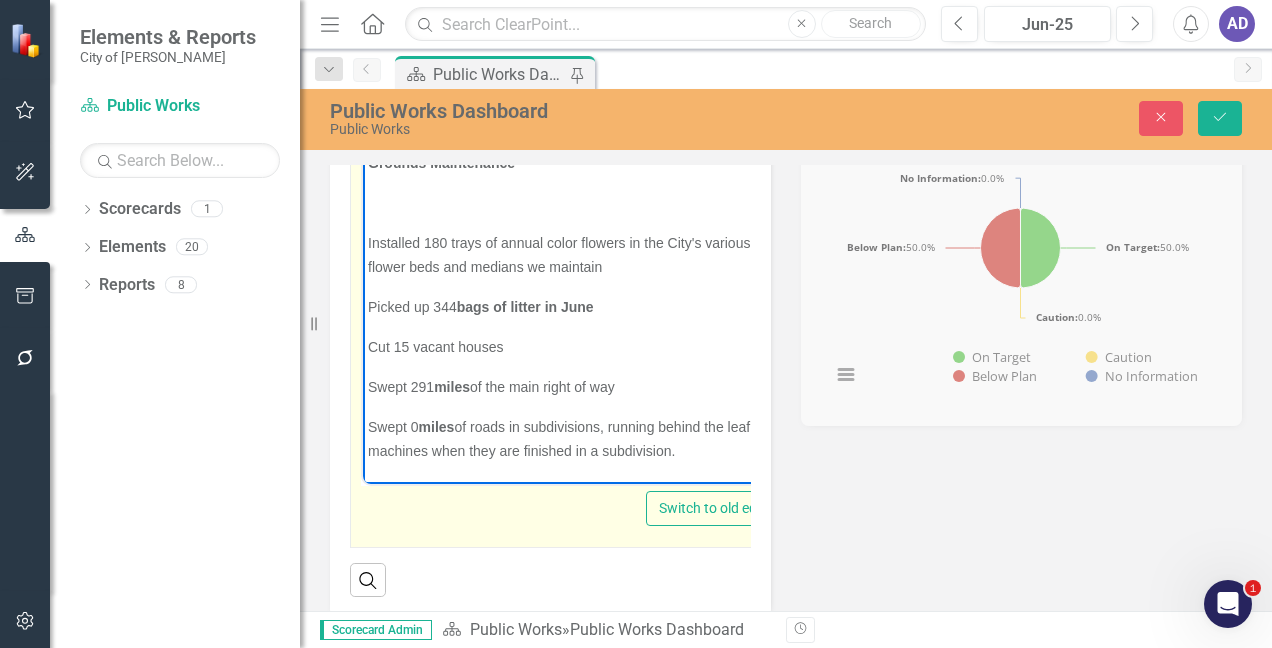 click on "Installed 180 trays of annual color flowers in the City's various flower beds and medians we maintain" at bounding box center (559, 254) 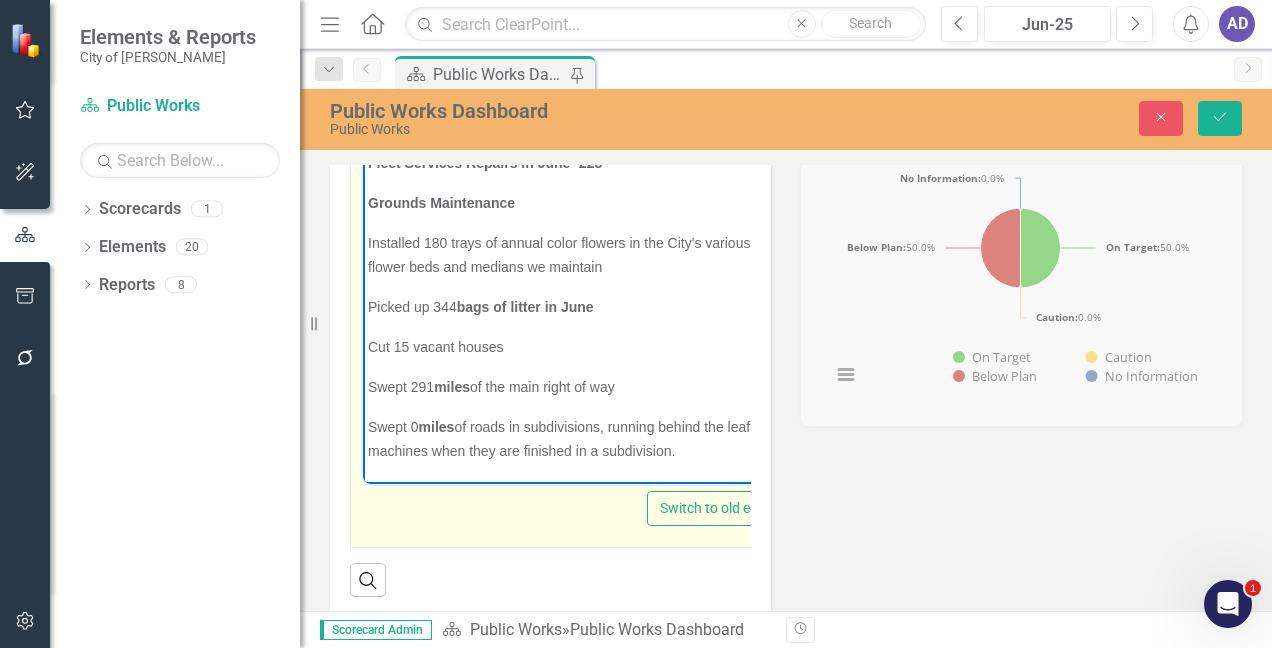 scroll, scrollTop: 3796, scrollLeft: 0, axis: vertical 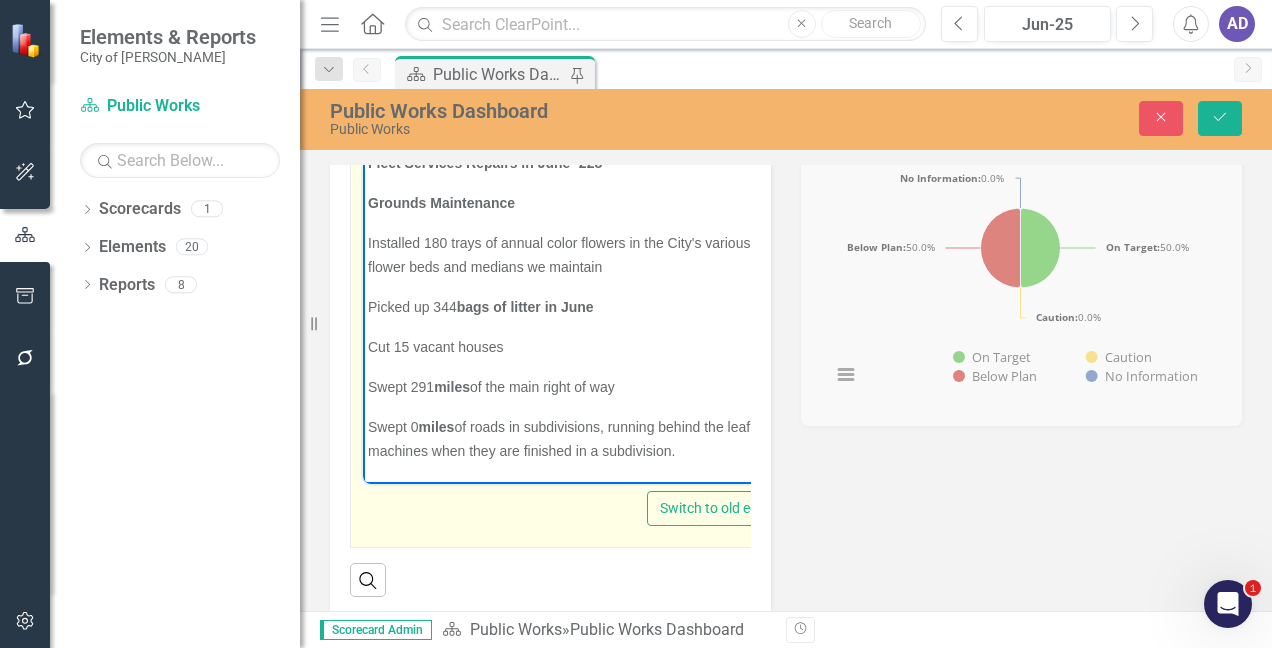 drag, startPoint x: 676, startPoint y: 458, endPoint x: 608, endPoint y: 432, distance: 72.8011 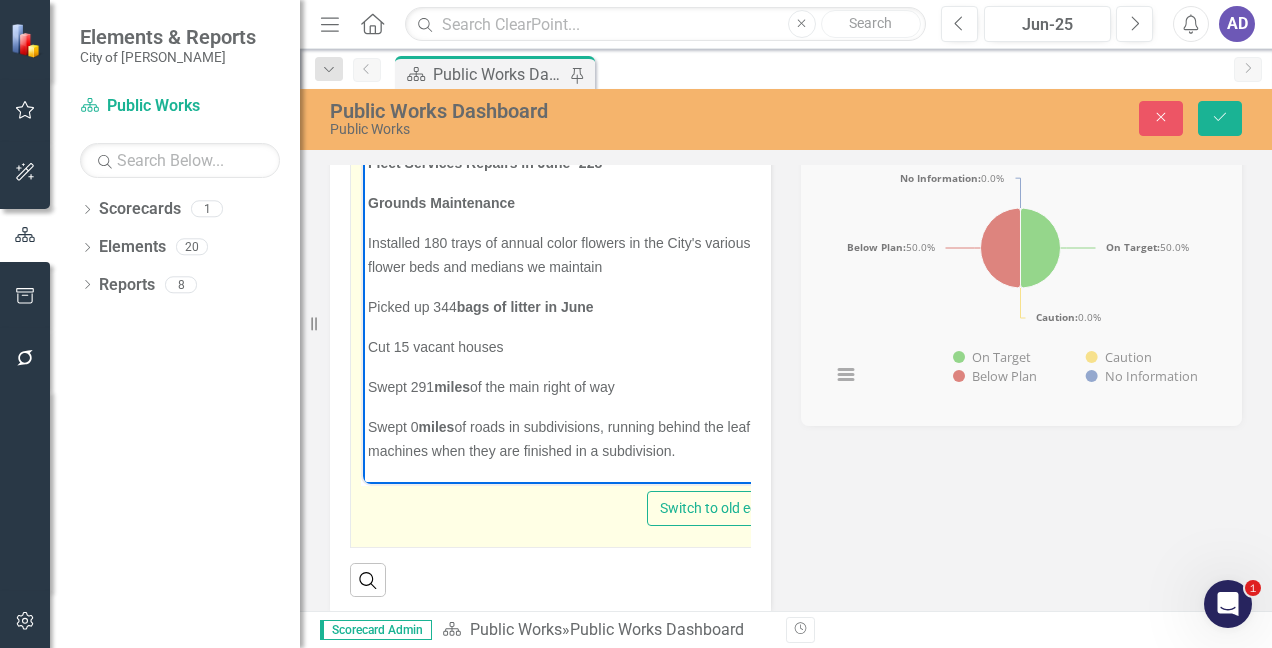 click on "Swept 0  miles  of roads in subdivisions, running behind the leaf machines when they are finished in a subdivision." at bounding box center [576, 438] 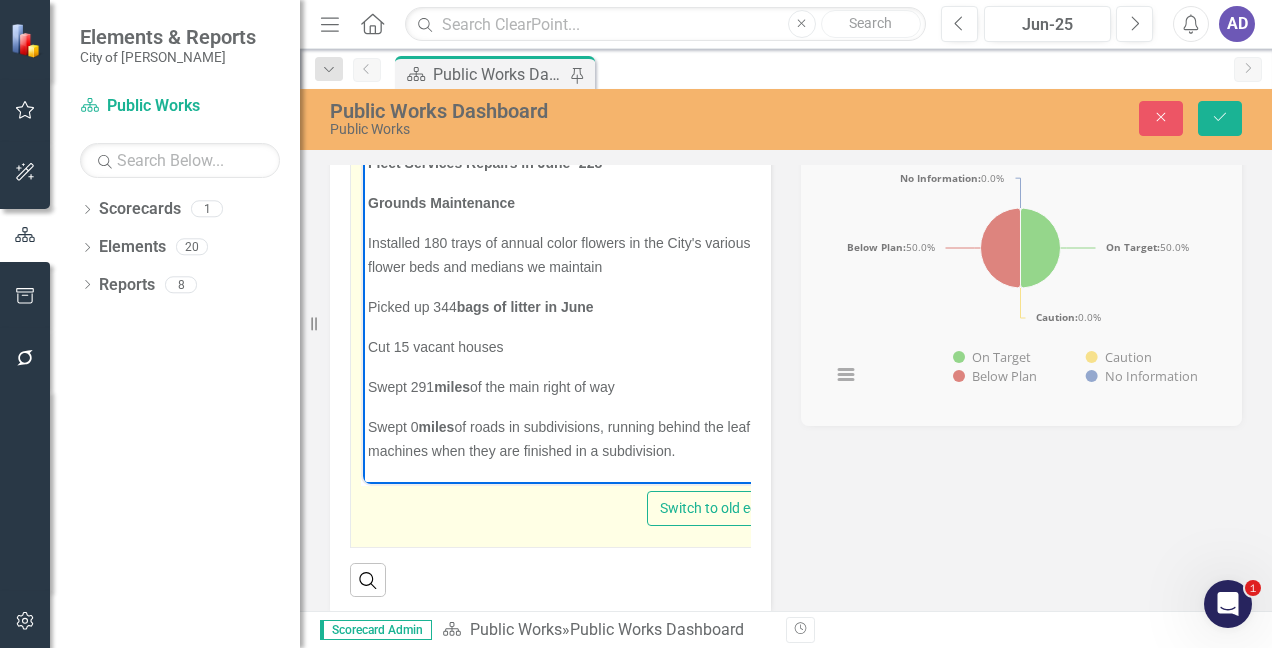 scroll, scrollTop: 3772, scrollLeft: 0, axis: vertical 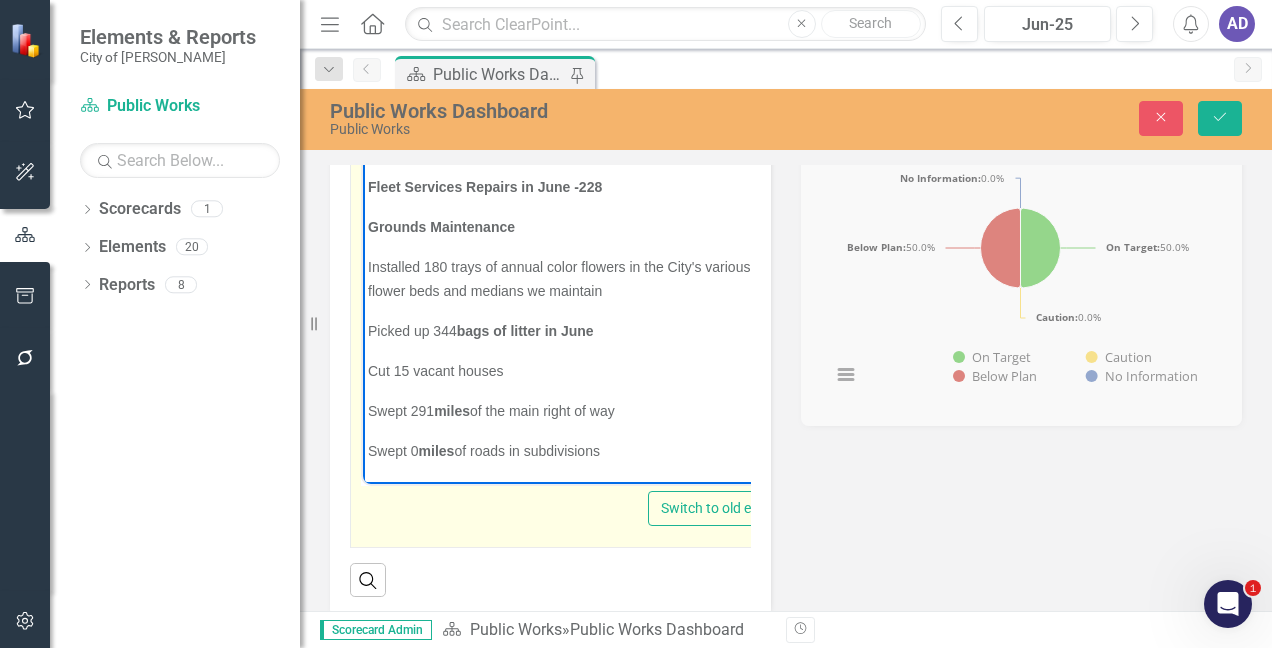 drag, startPoint x: 613, startPoint y: 453, endPoint x: 368, endPoint y: 456, distance: 245.01837 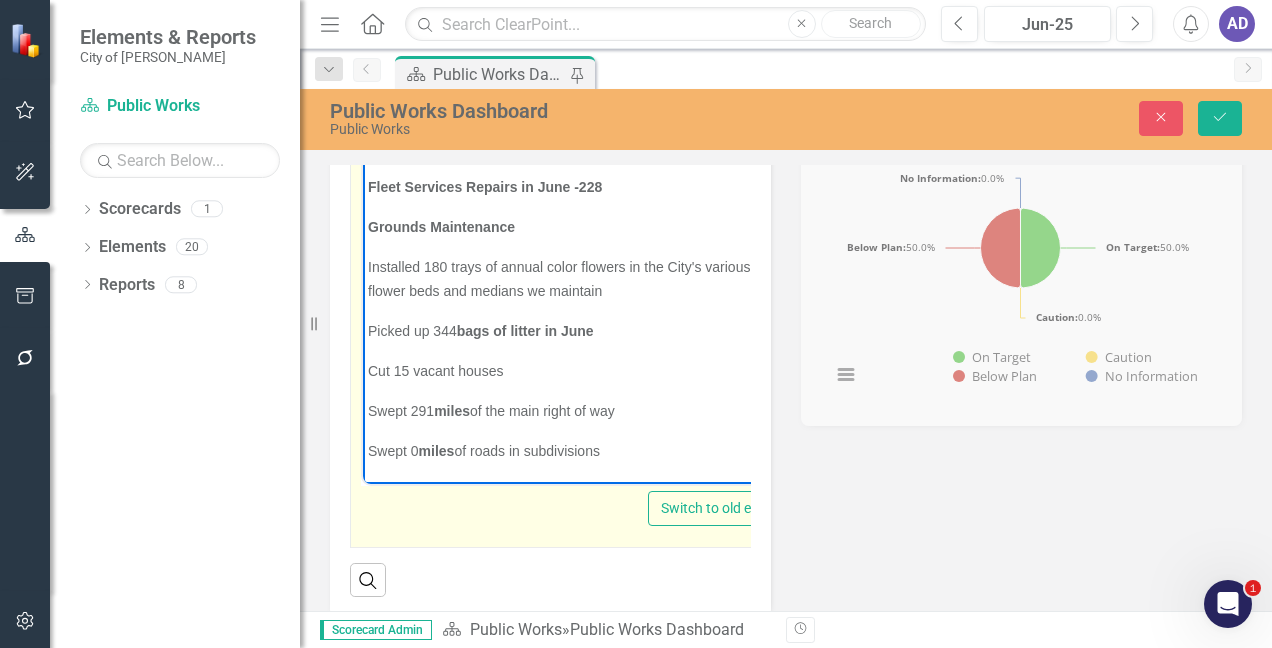 click on "Swept 0  miles  of roads in subdivisions" at bounding box center (577, 450) 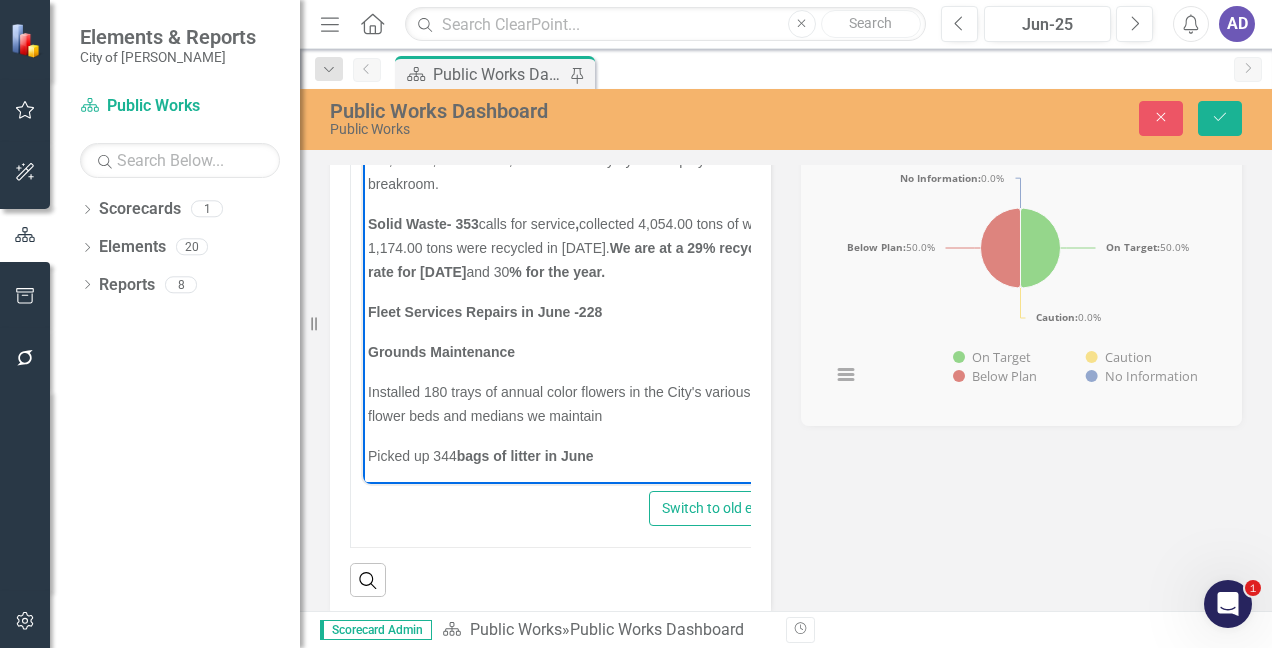 scroll, scrollTop: 3424, scrollLeft: 0, axis: vertical 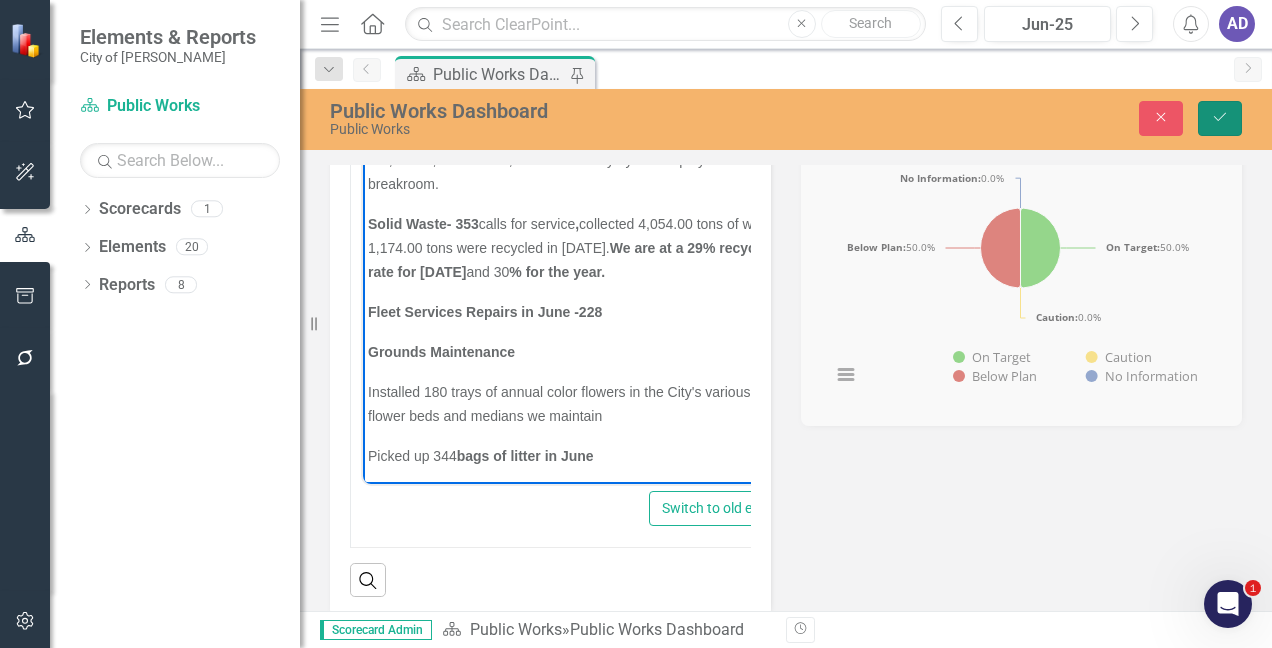 click on "Save" 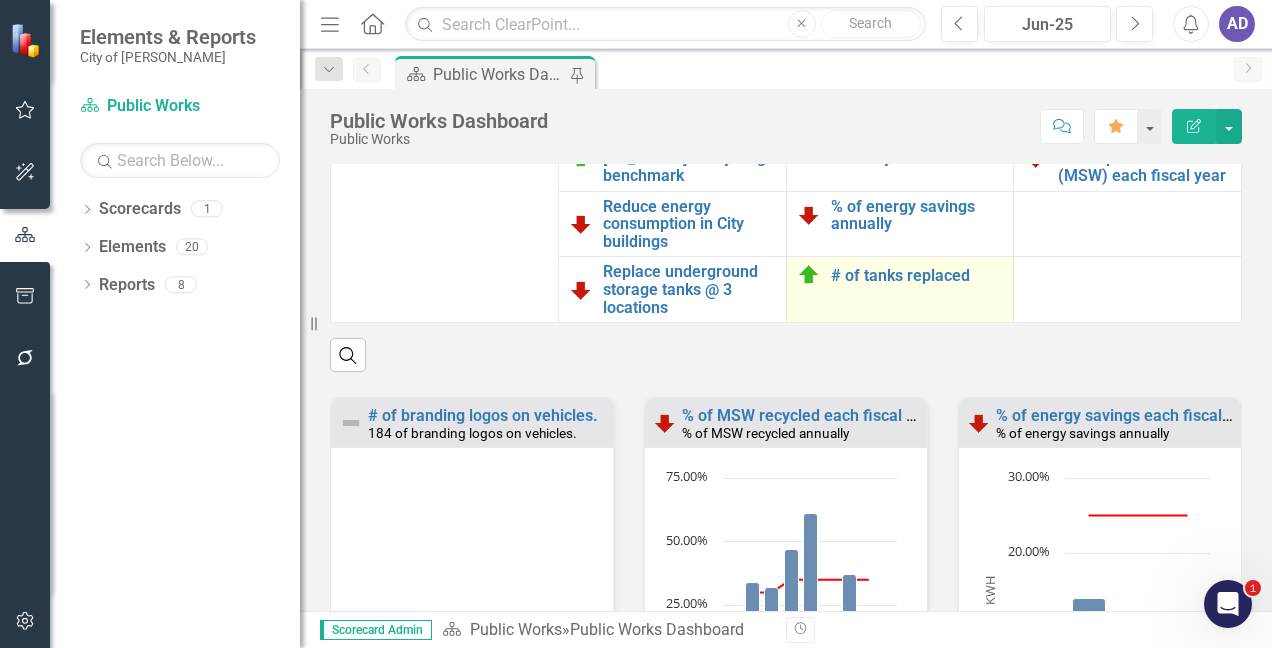scroll, scrollTop: 2000, scrollLeft: 0, axis: vertical 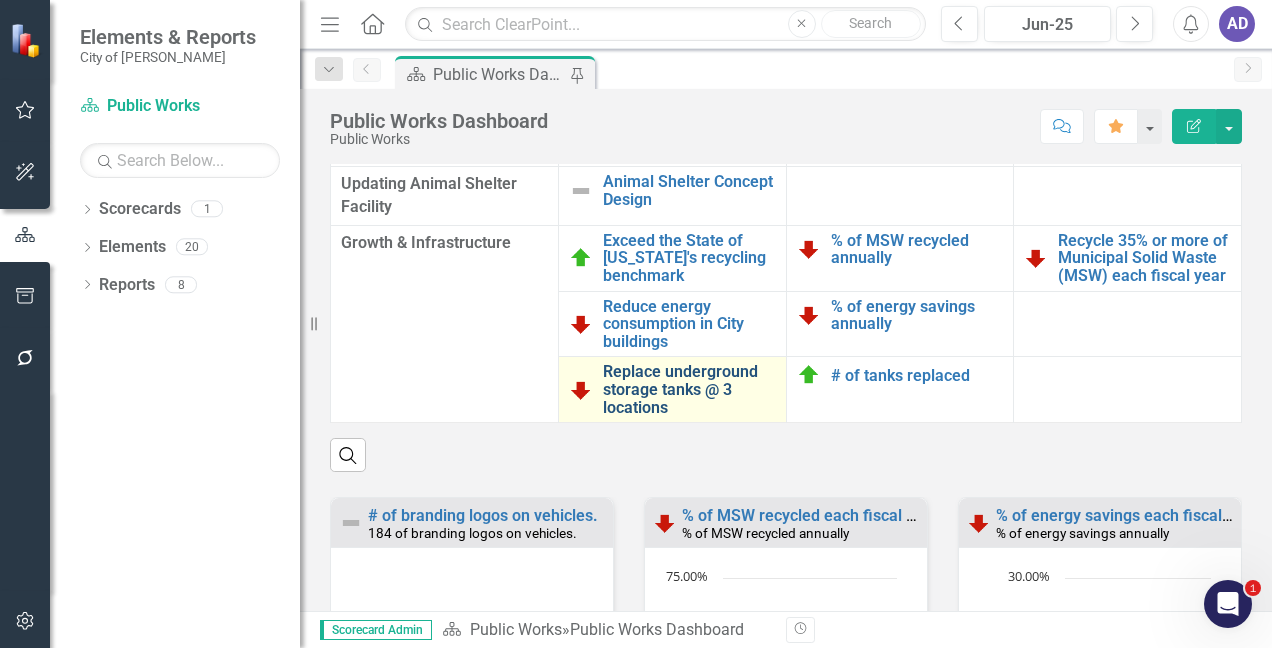 click on "Replace underground storage tanks @ 3 locations" at bounding box center (689, 389) 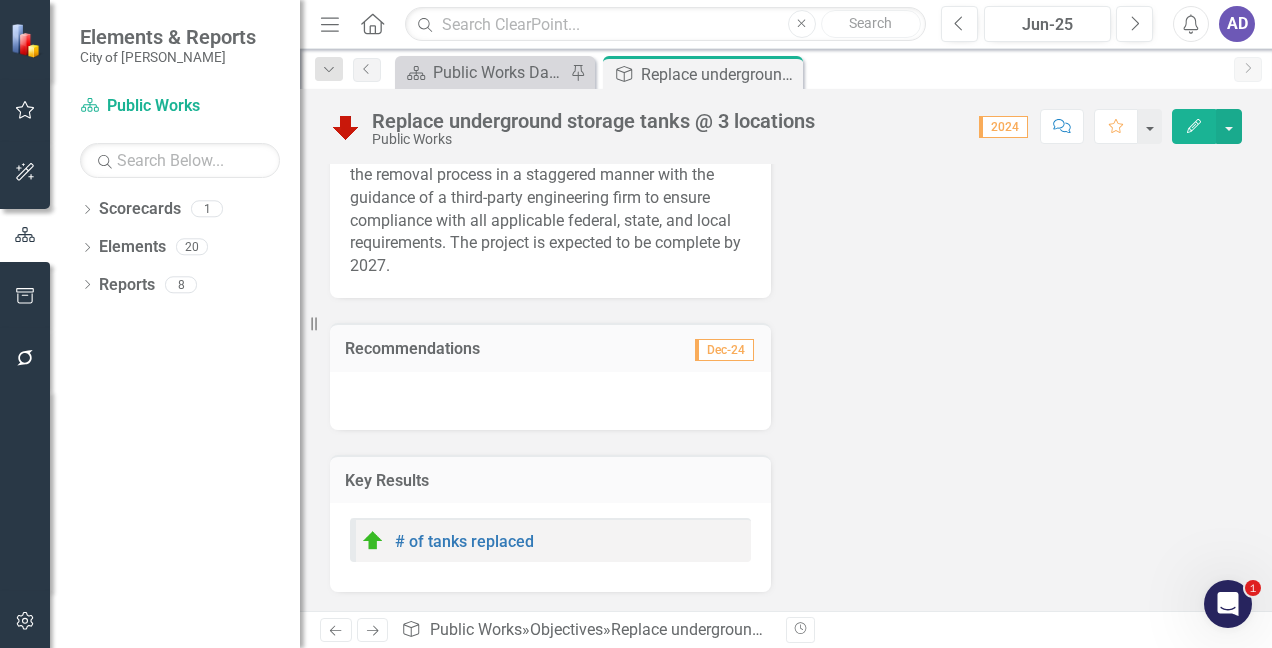 scroll, scrollTop: 631, scrollLeft: 0, axis: vertical 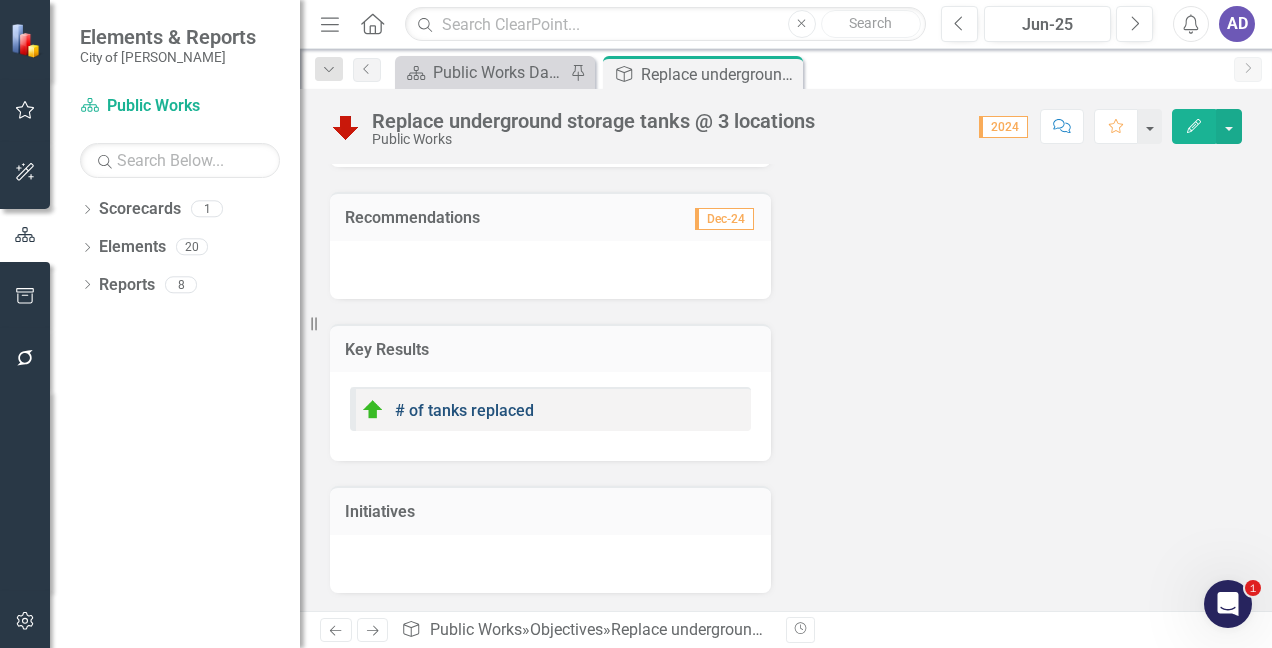click on "# of tanks replaced" at bounding box center (464, 410) 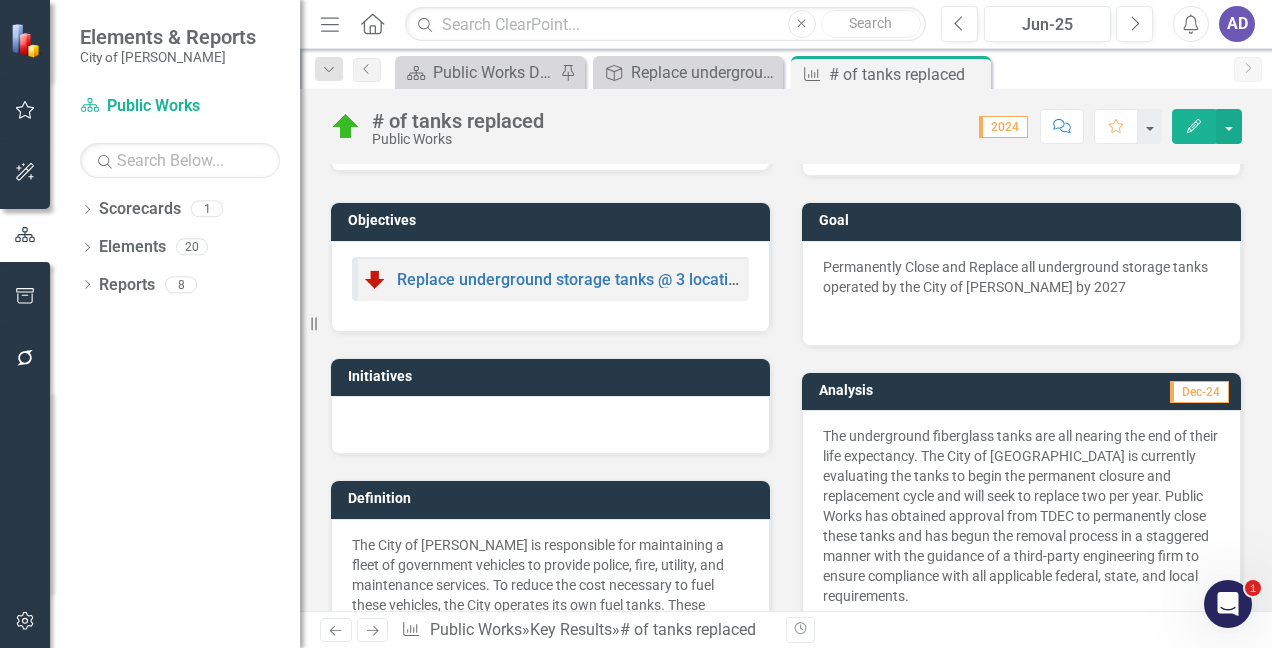 scroll, scrollTop: 0, scrollLeft: 0, axis: both 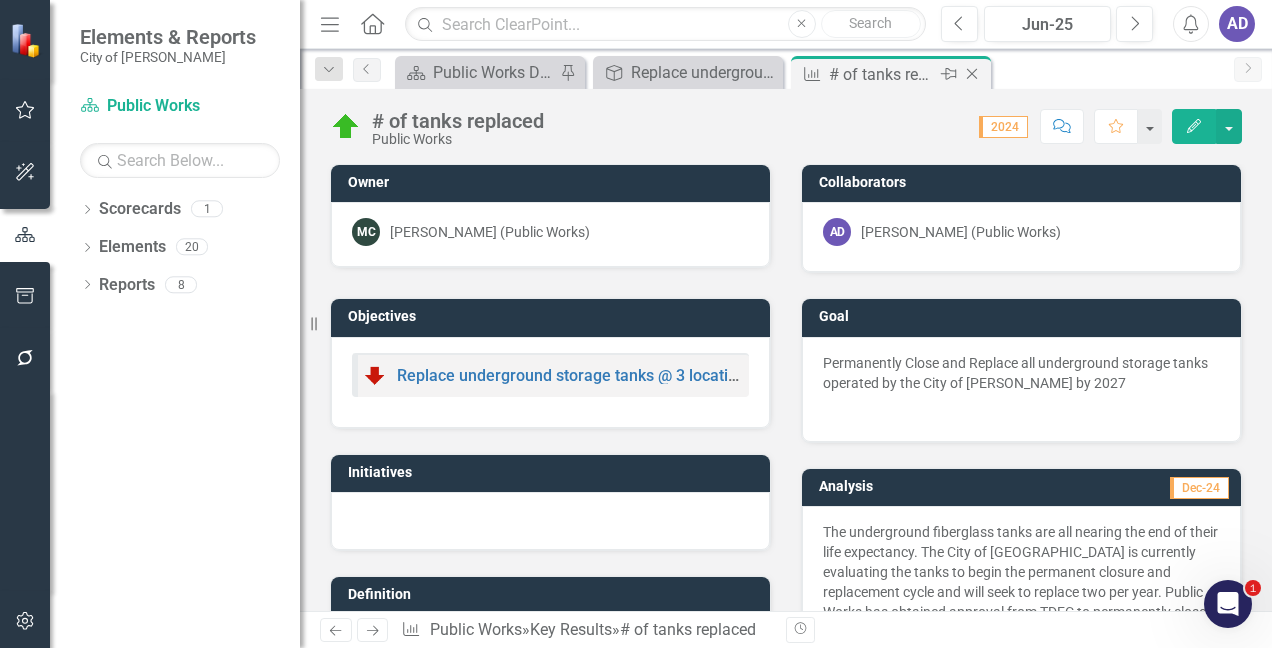 click on "Close" 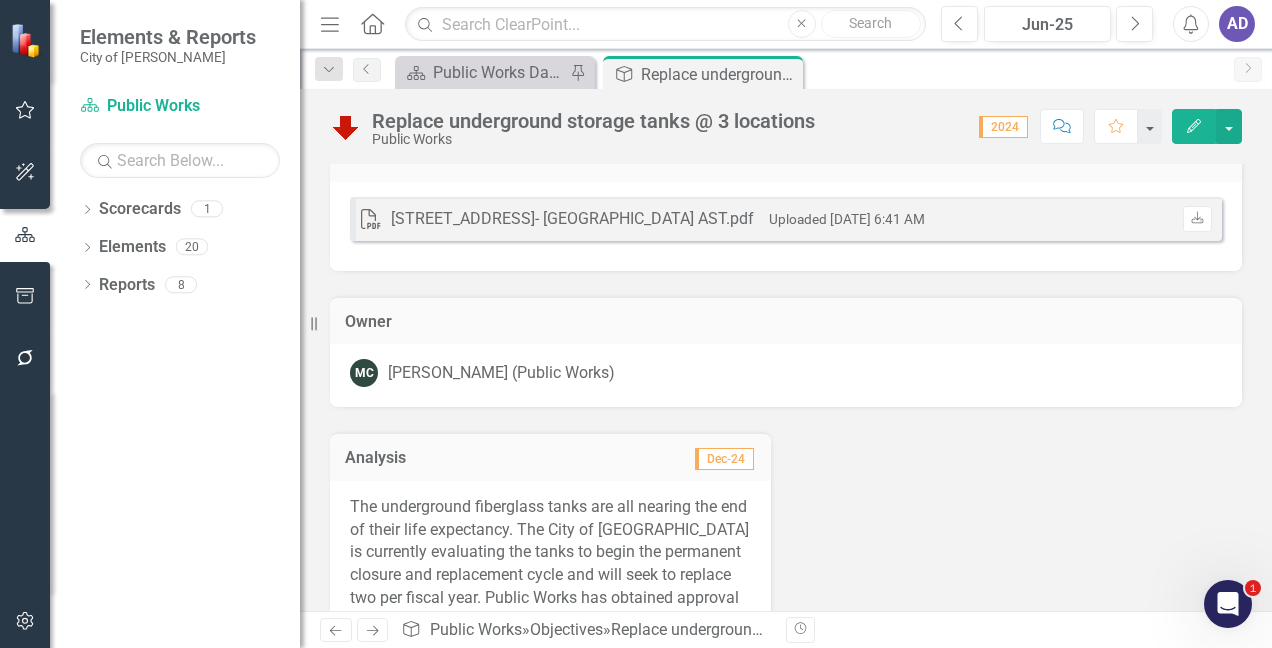 scroll, scrollTop: 0, scrollLeft: 0, axis: both 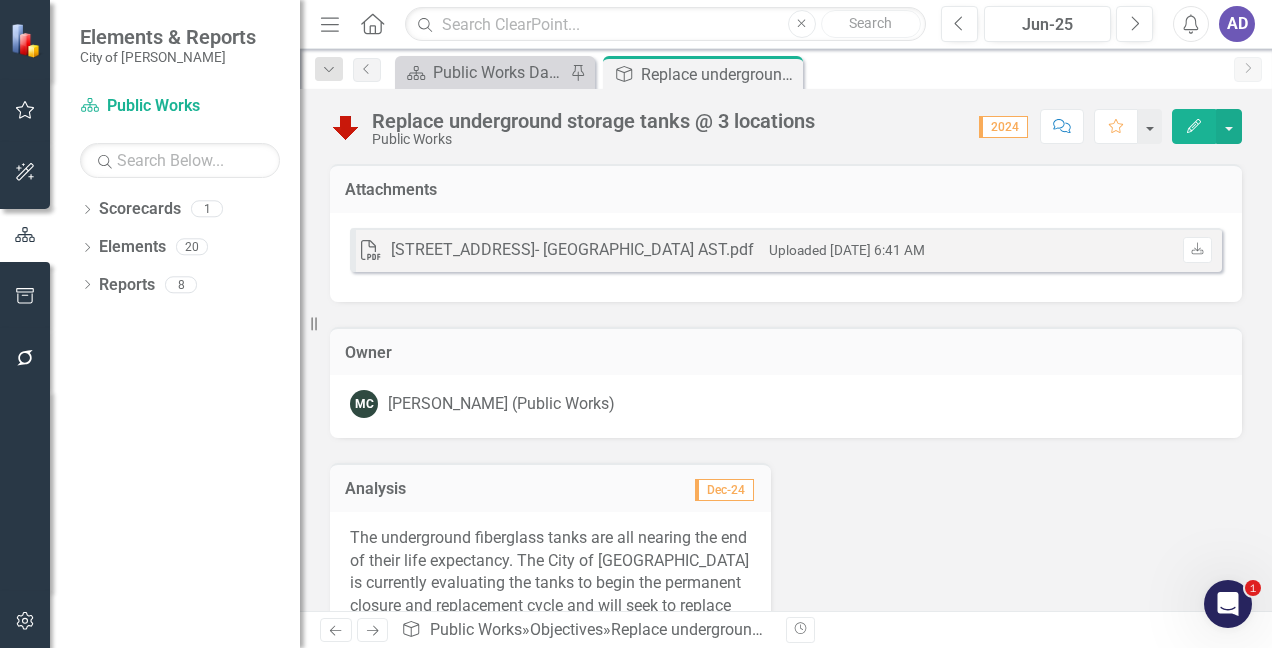 click on "Close" 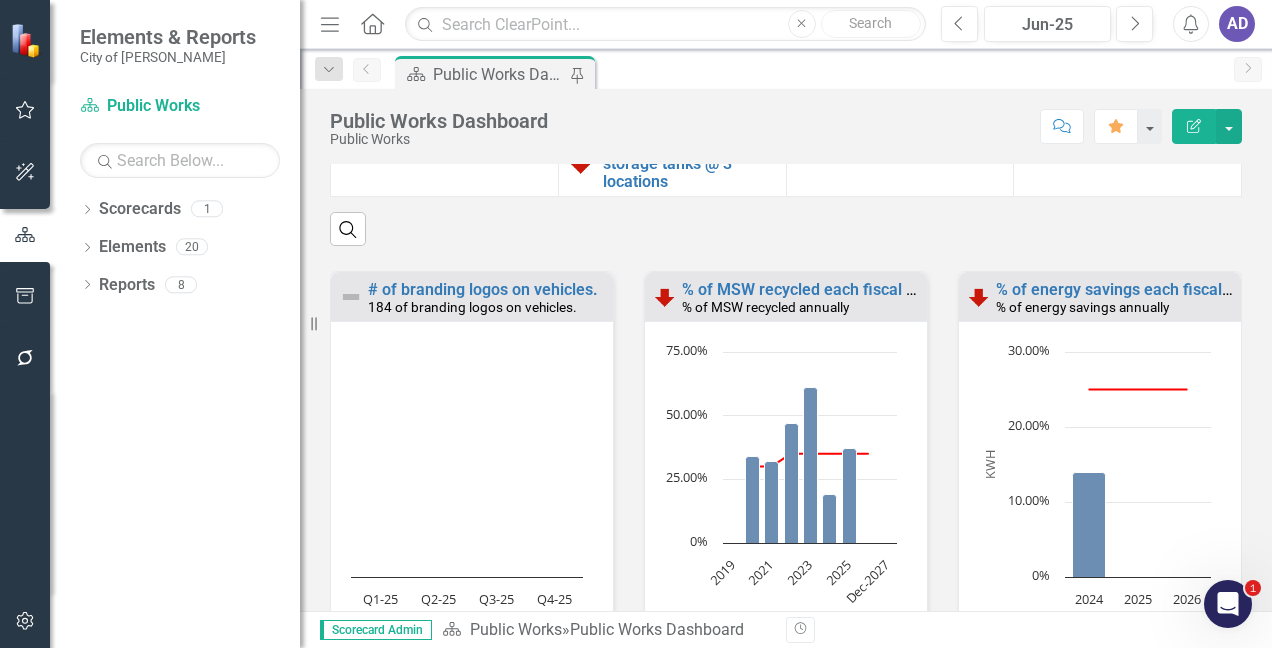 scroll, scrollTop: 2500, scrollLeft: 0, axis: vertical 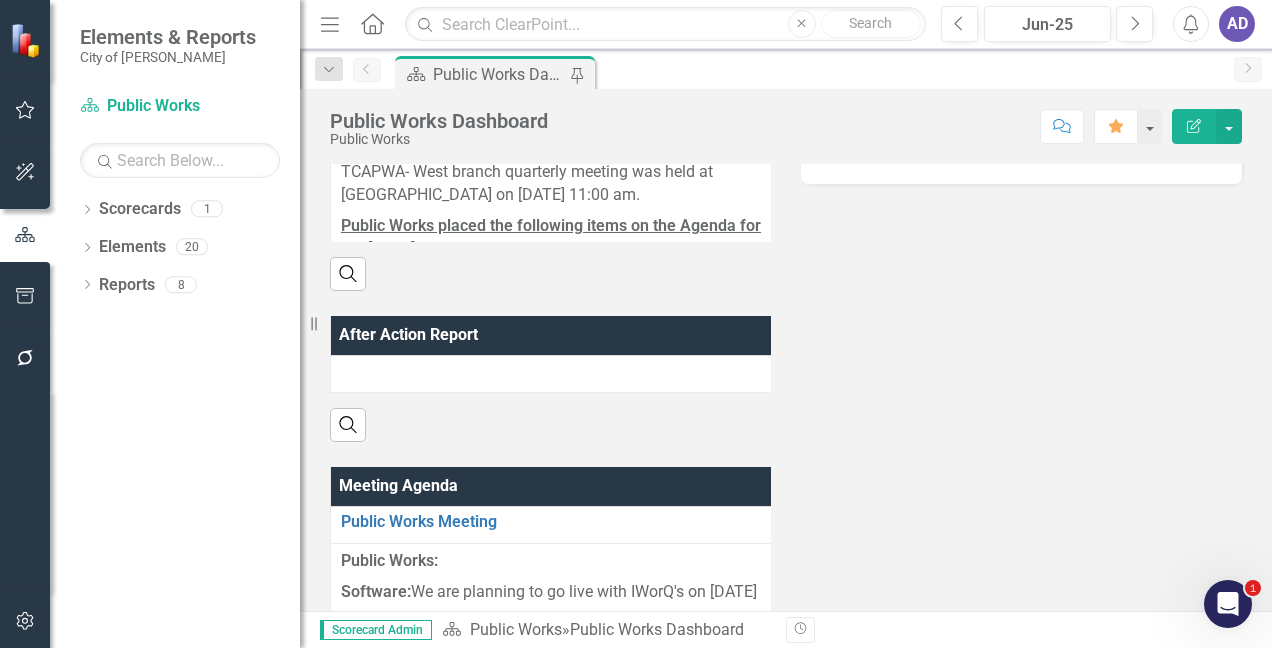click on "Home" 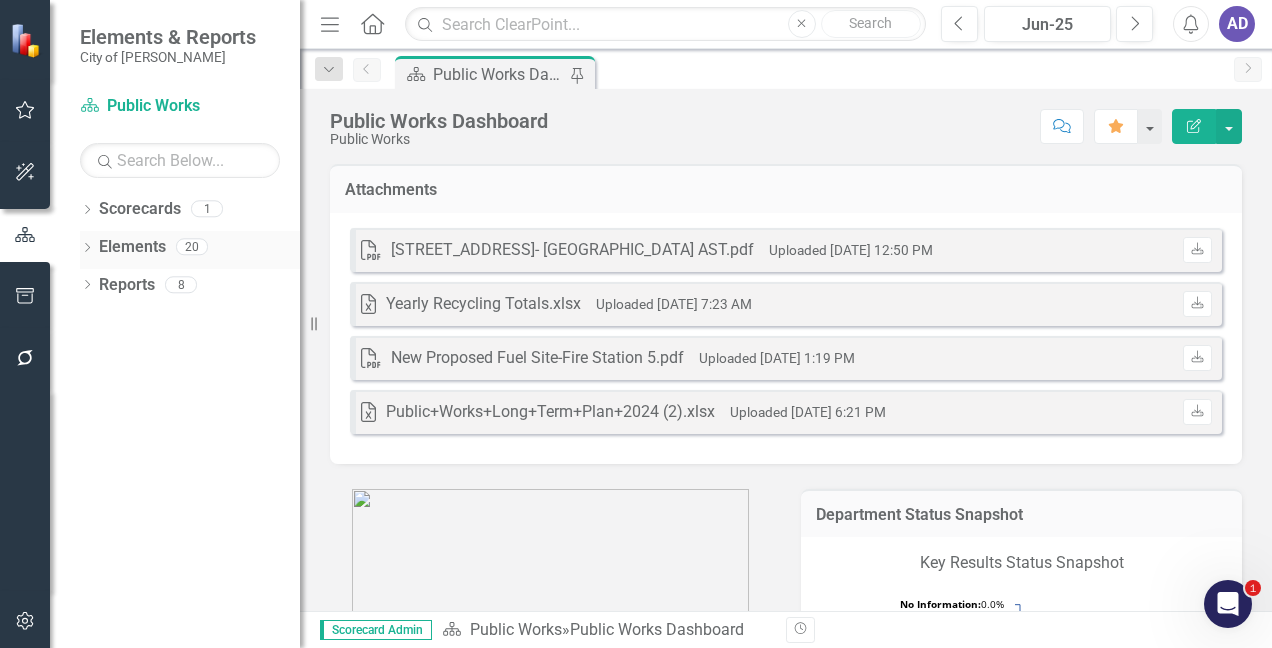 click on "Elements" at bounding box center [132, 247] 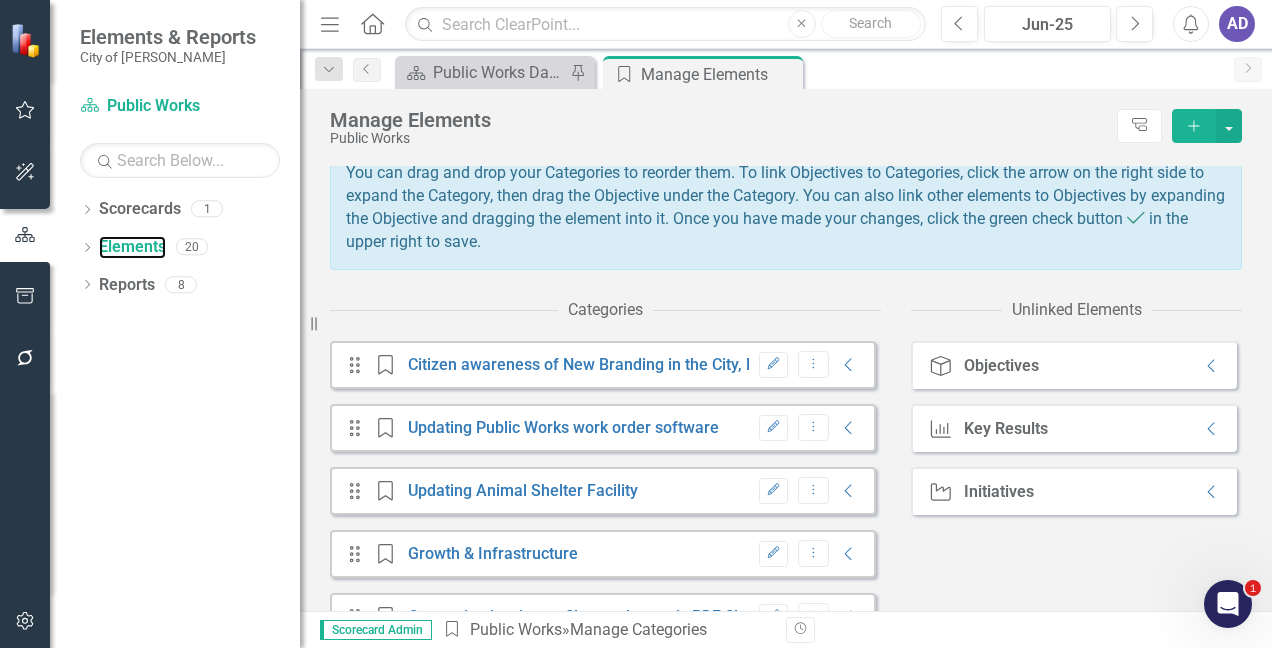 scroll, scrollTop: 0, scrollLeft: 0, axis: both 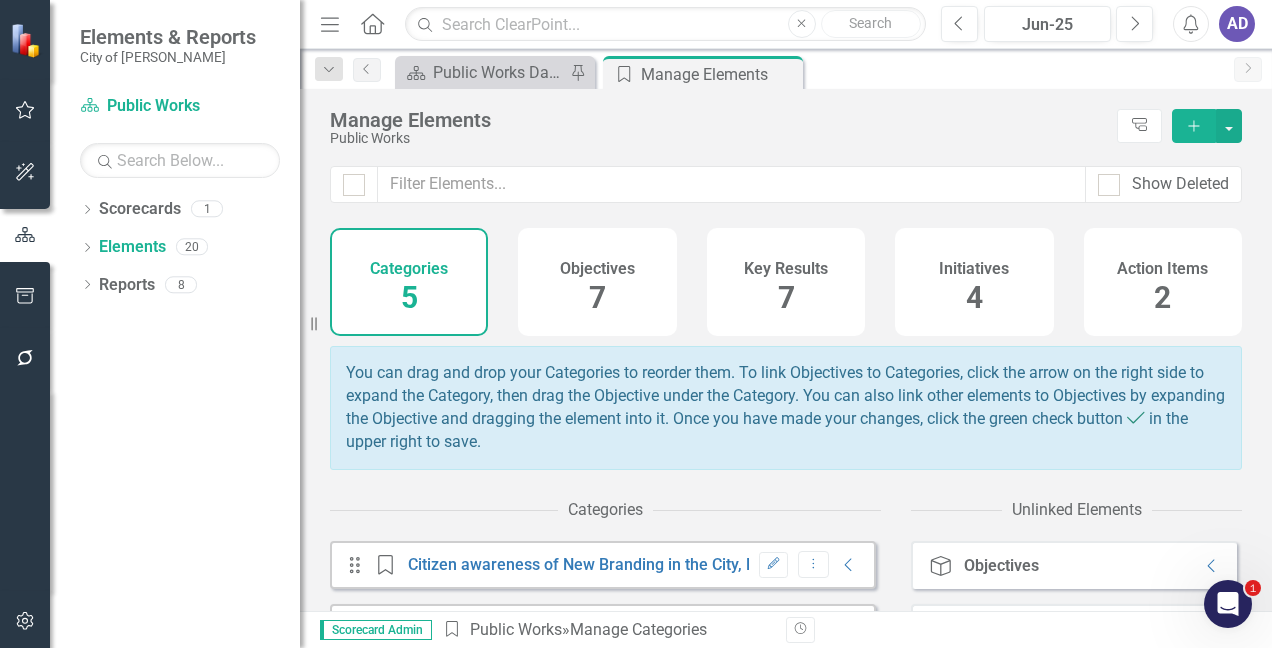 click on "Key Results" at bounding box center (786, 269) 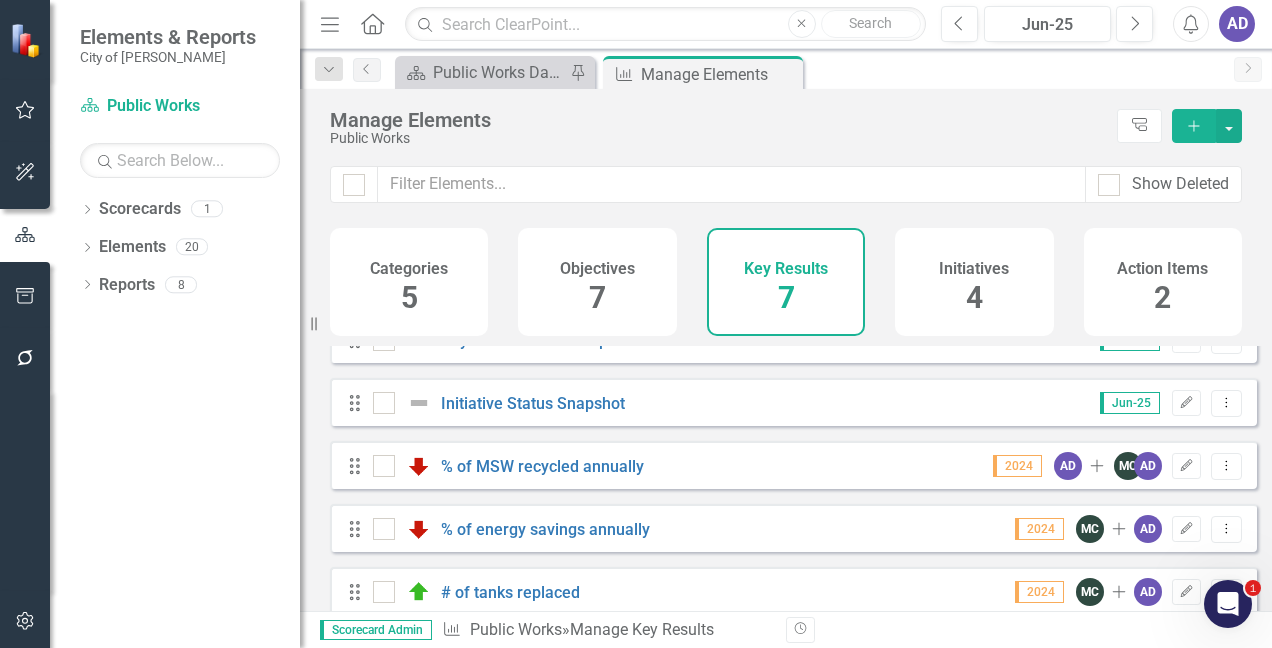 scroll, scrollTop: 190, scrollLeft: 0, axis: vertical 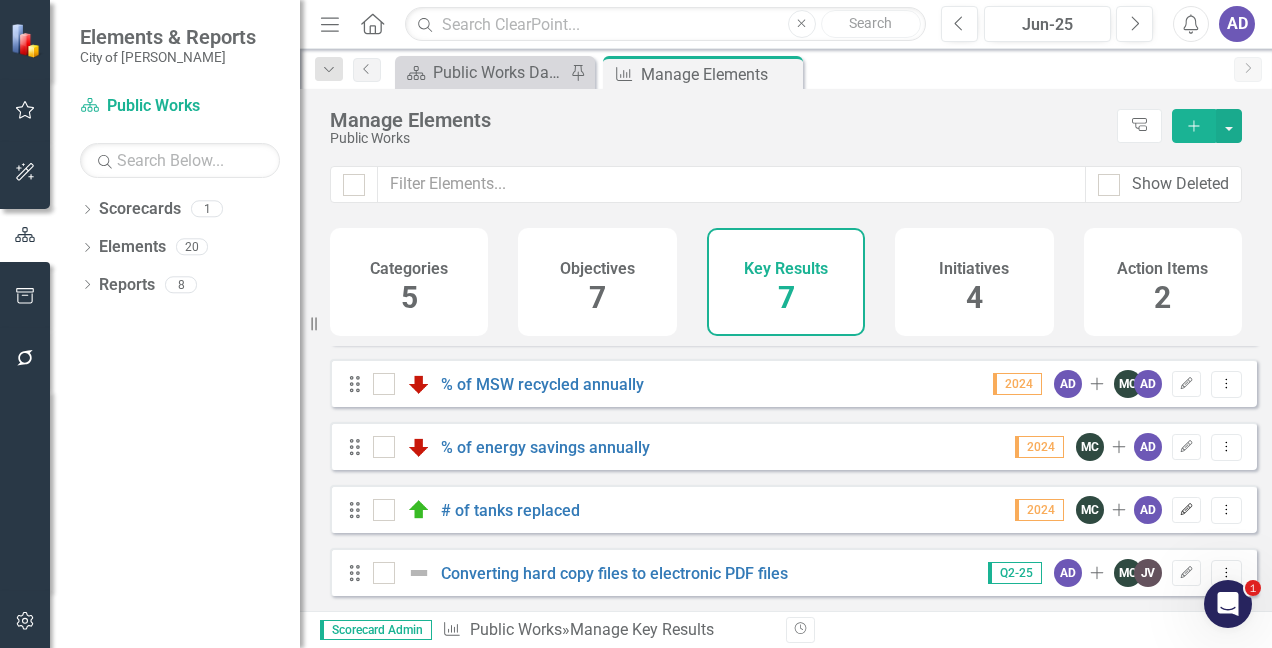 click on "Edit" 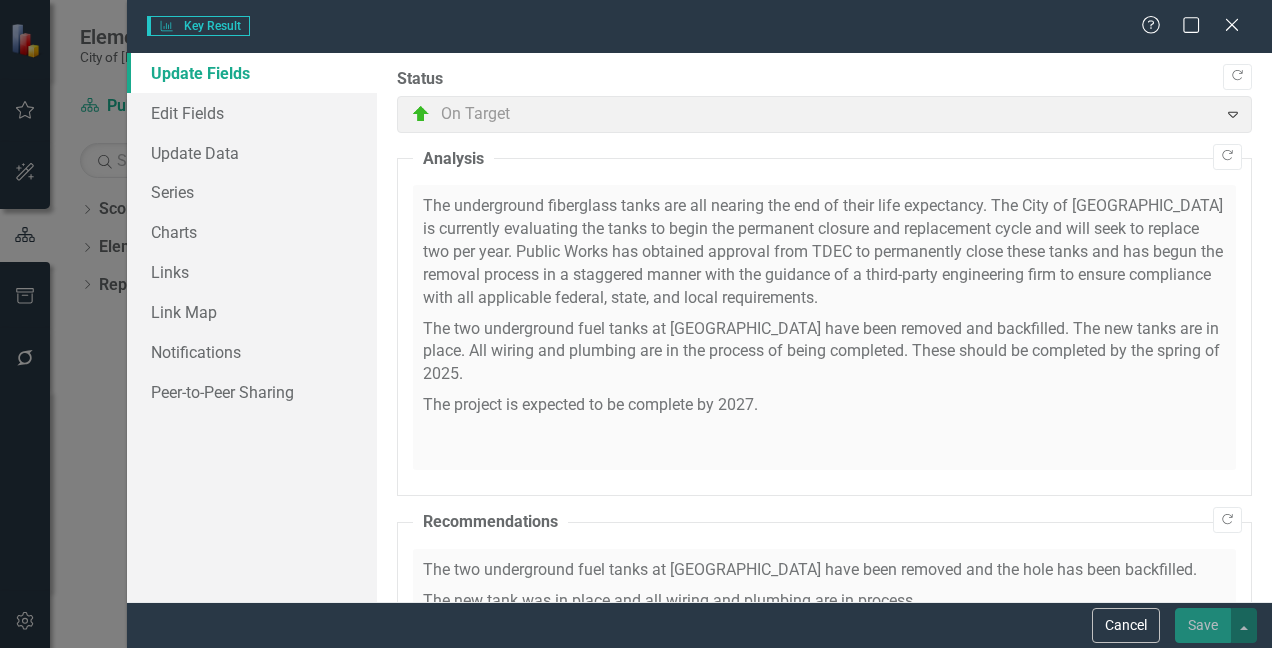 checkbox on "true" 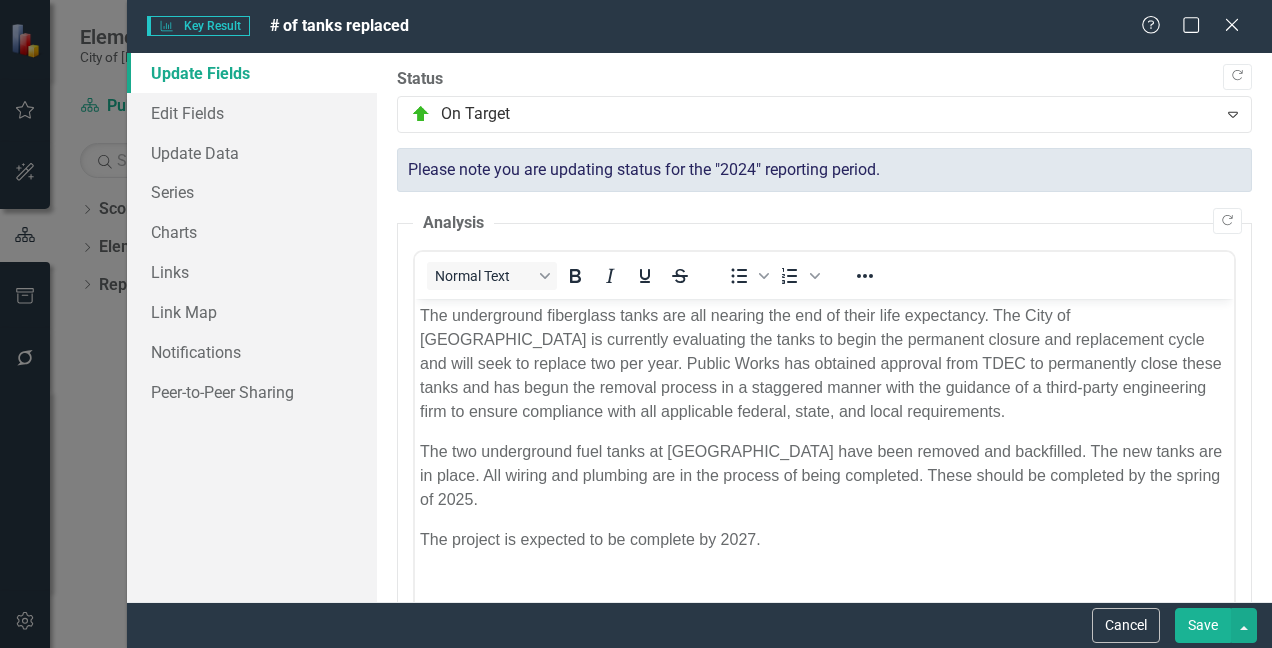 scroll, scrollTop: 0, scrollLeft: 0, axis: both 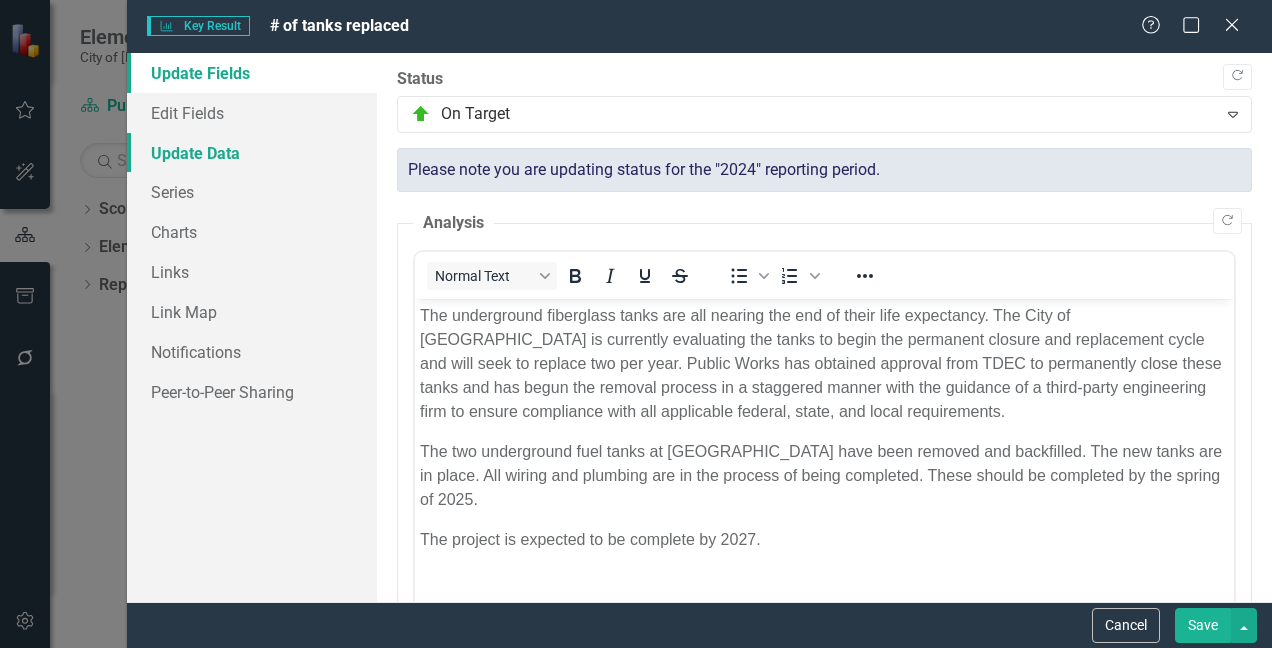 click on "Update  Data" at bounding box center (252, 153) 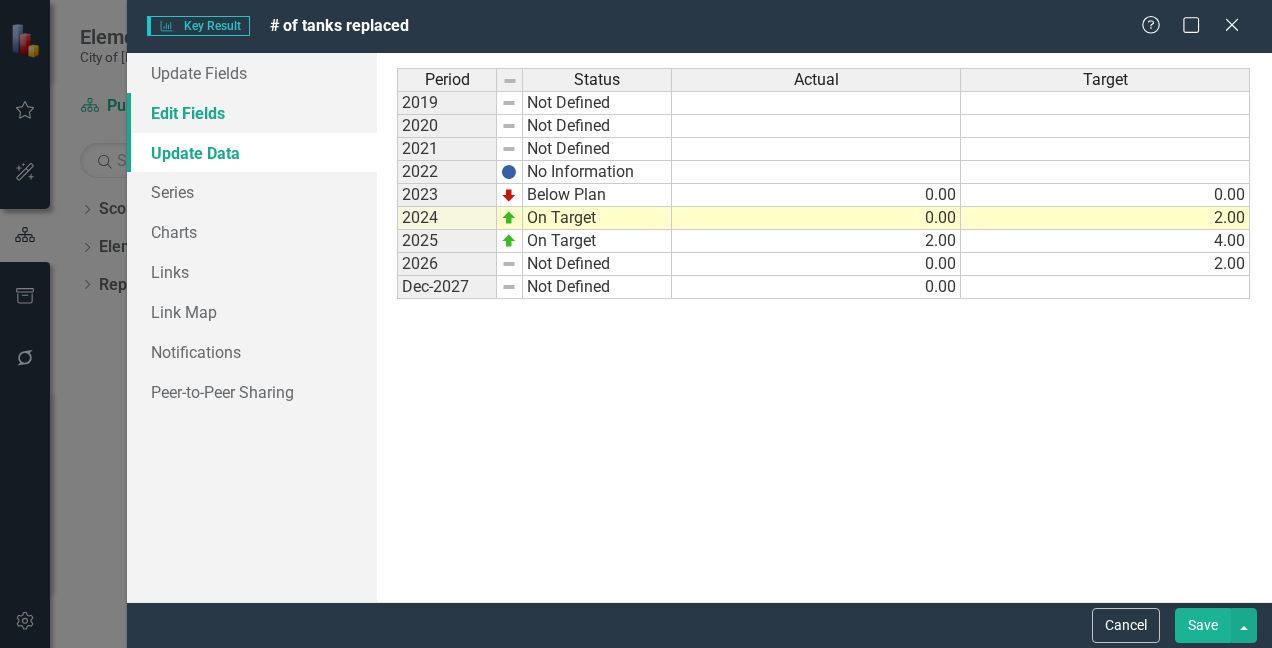 click on "Edit Fields" at bounding box center (252, 113) 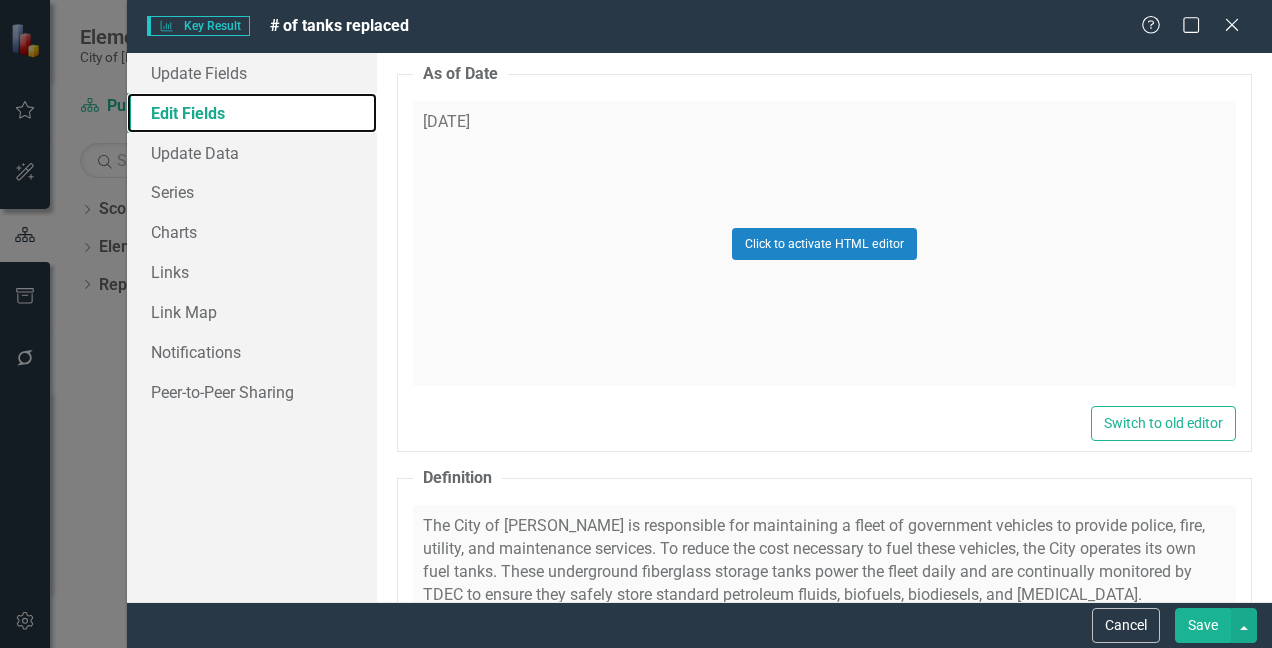 scroll, scrollTop: 2084, scrollLeft: 0, axis: vertical 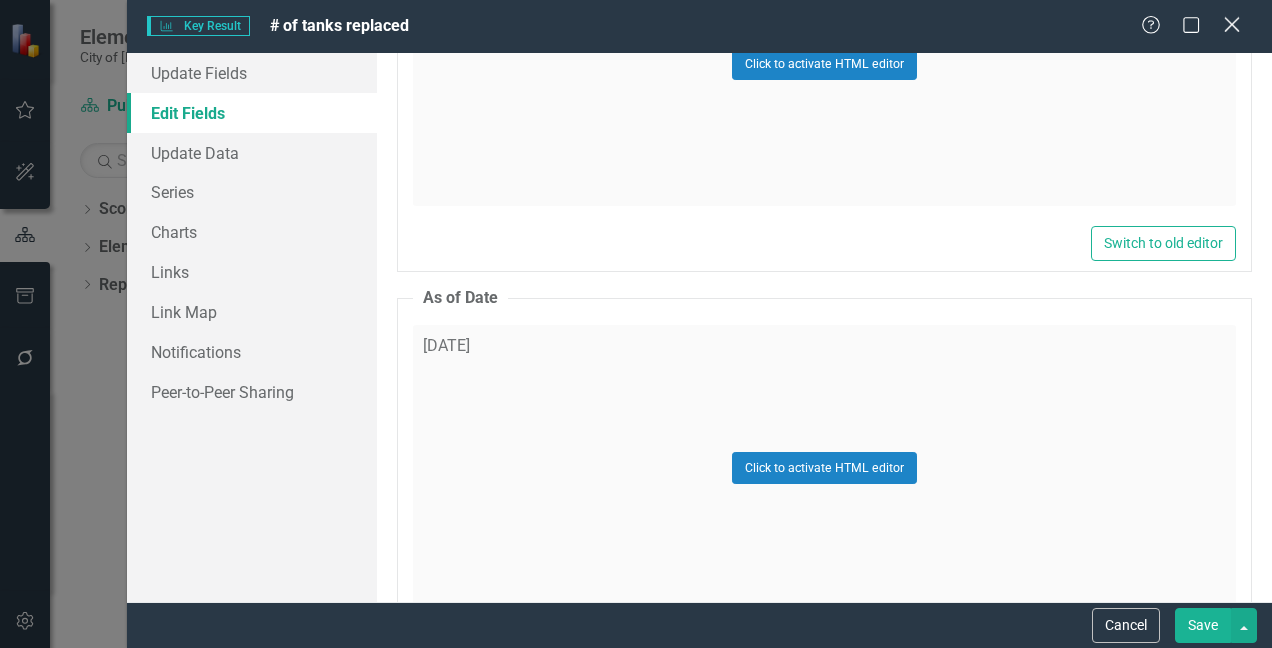 click 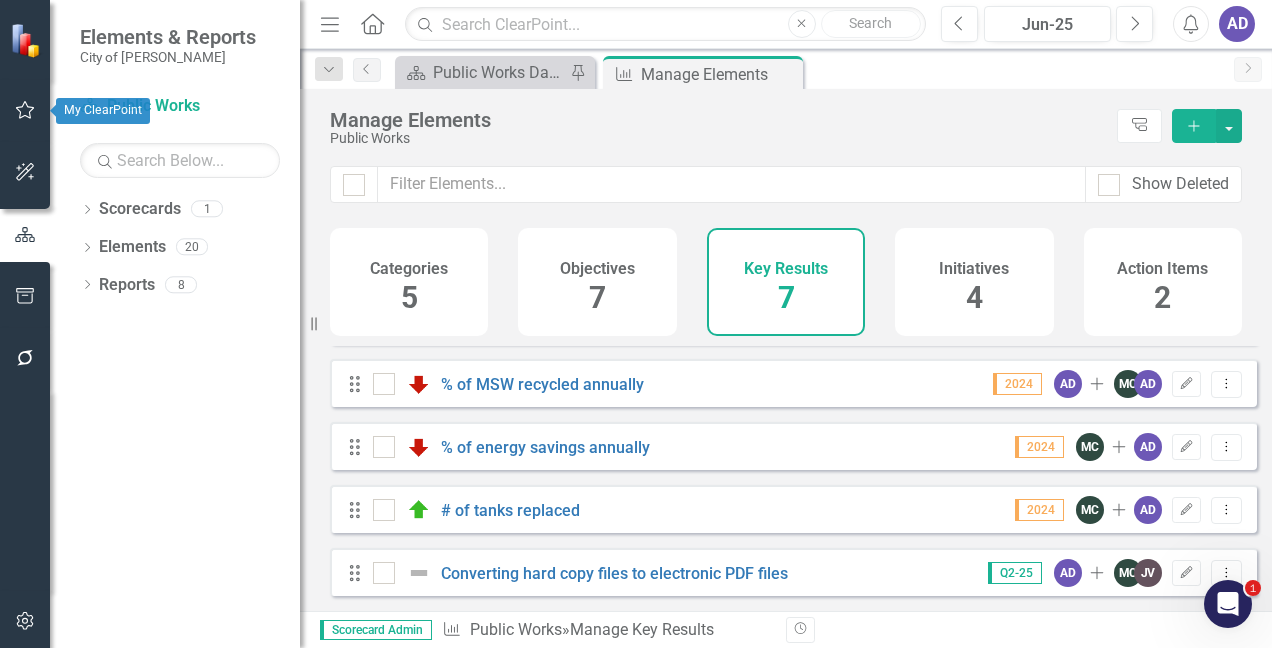 click 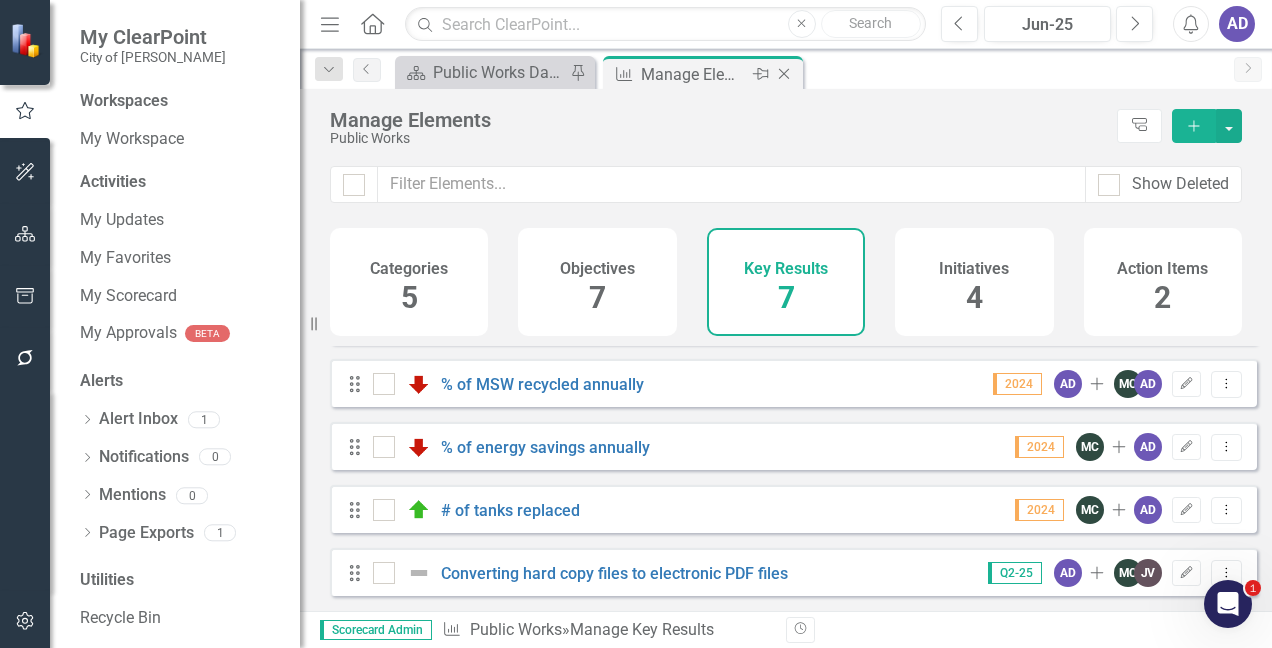 click on "Close" 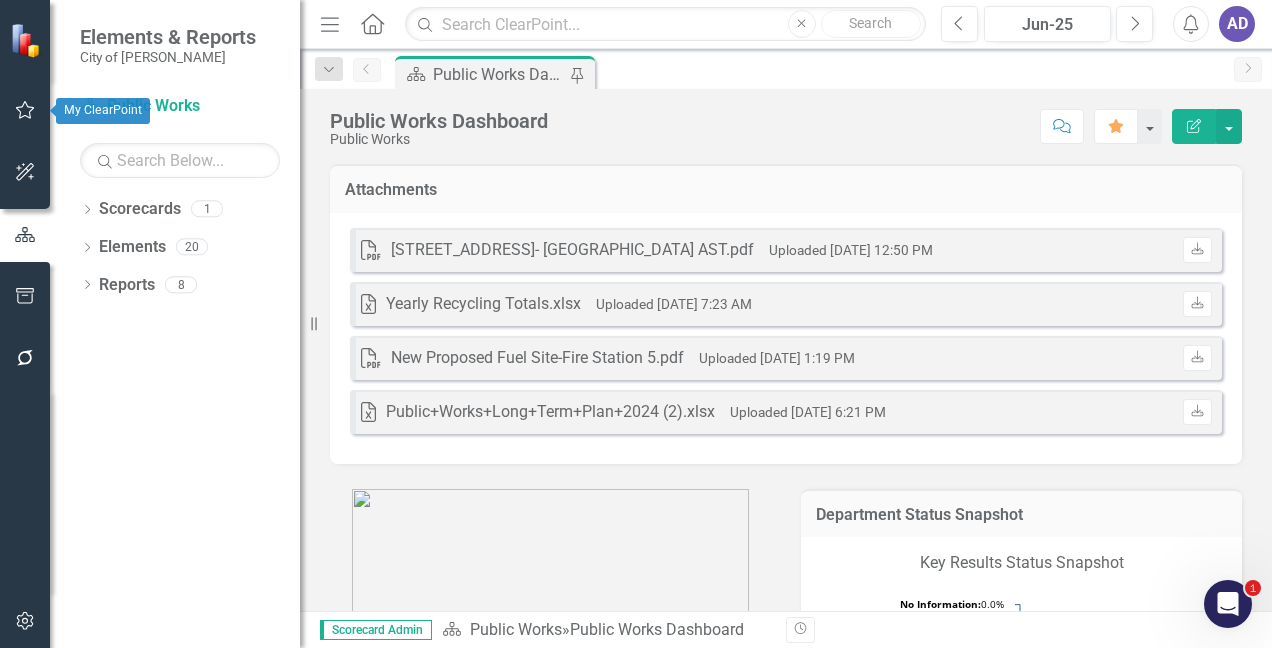 click 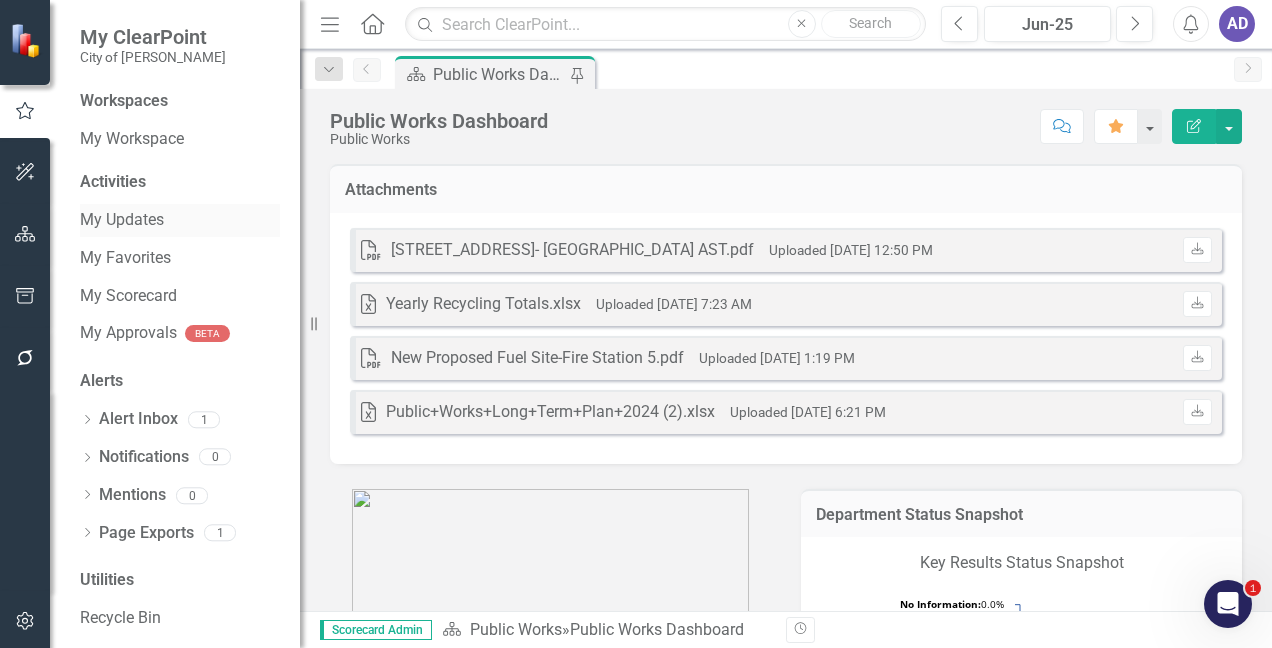click on "My Updates" at bounding box center [180, 220] 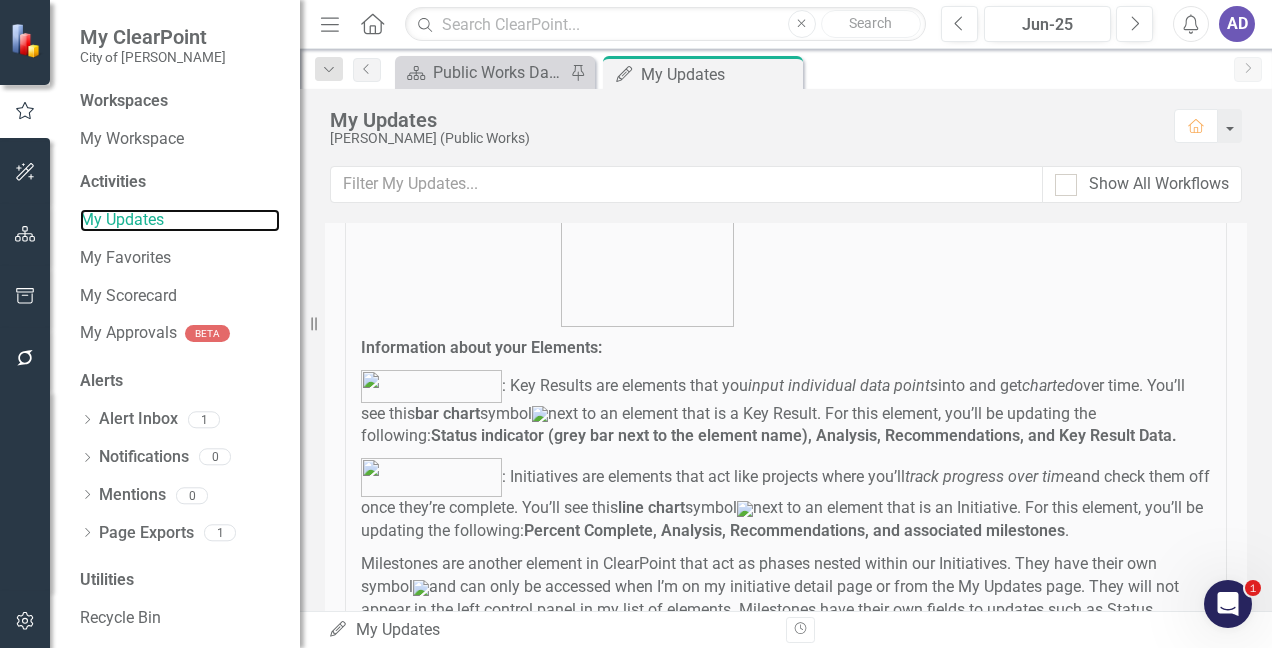 scroll, scrollTop: 0, scrollLeft: 0, axis: both 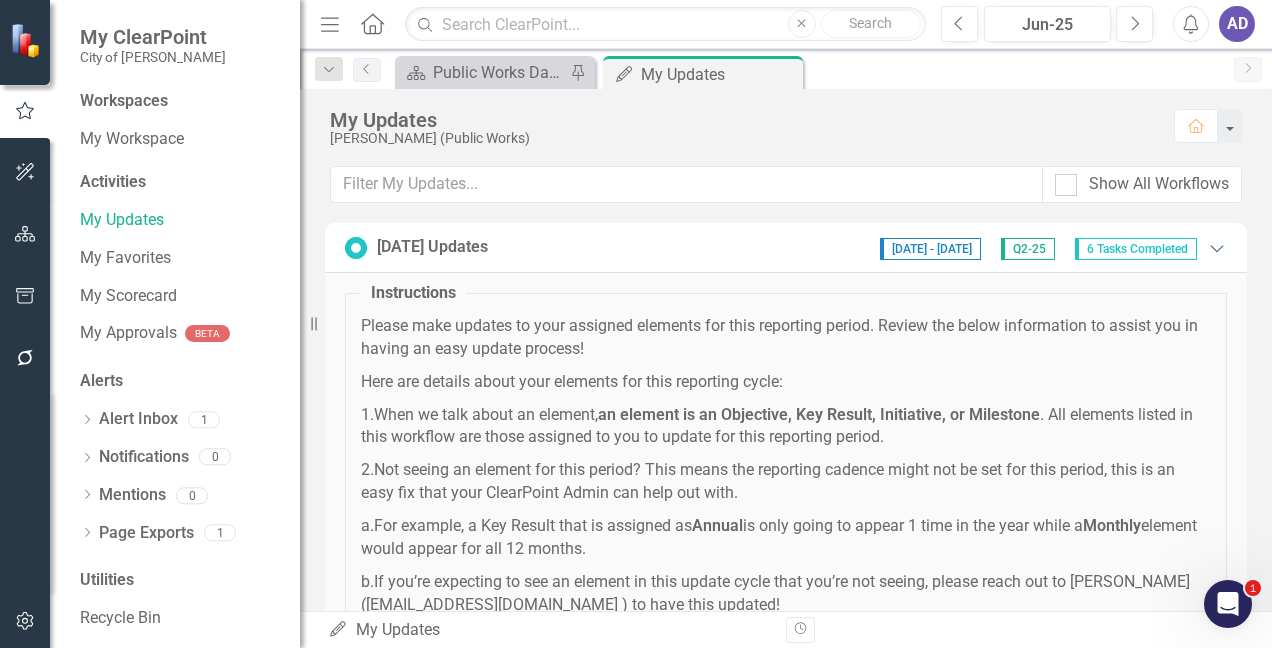 click on "Expanded" 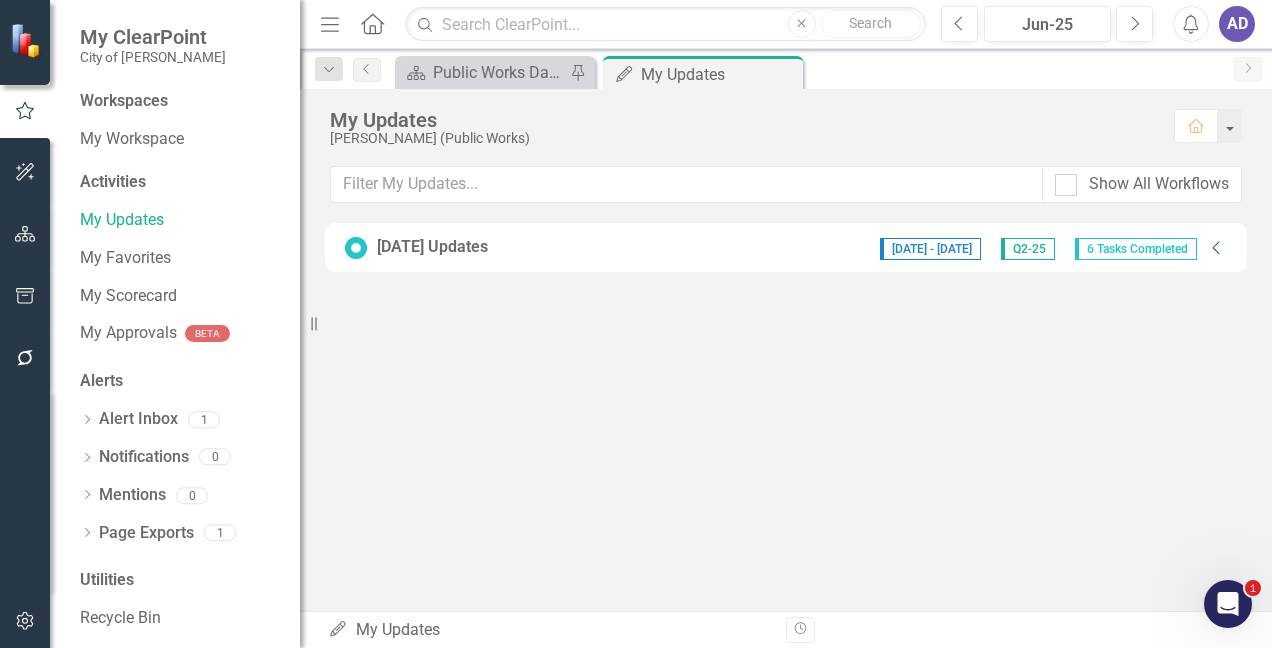 click on "Collapse" 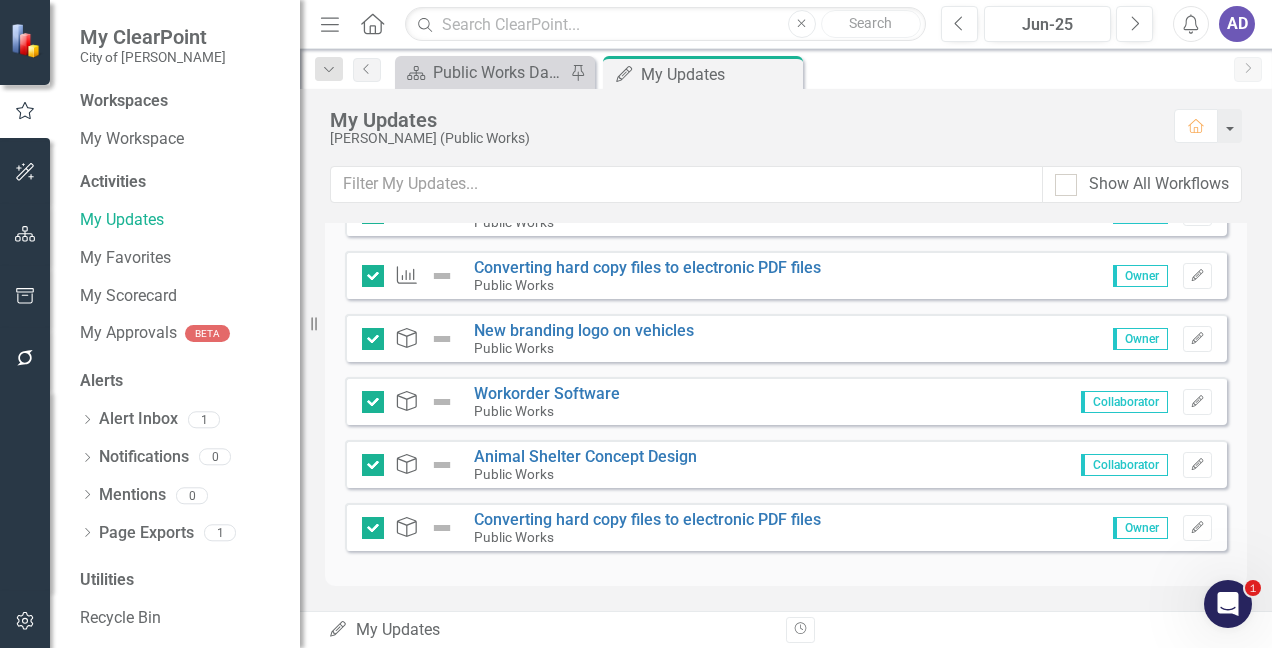 scroll, scrollTop: 1233, scrollLeft: 0, axis: vertical 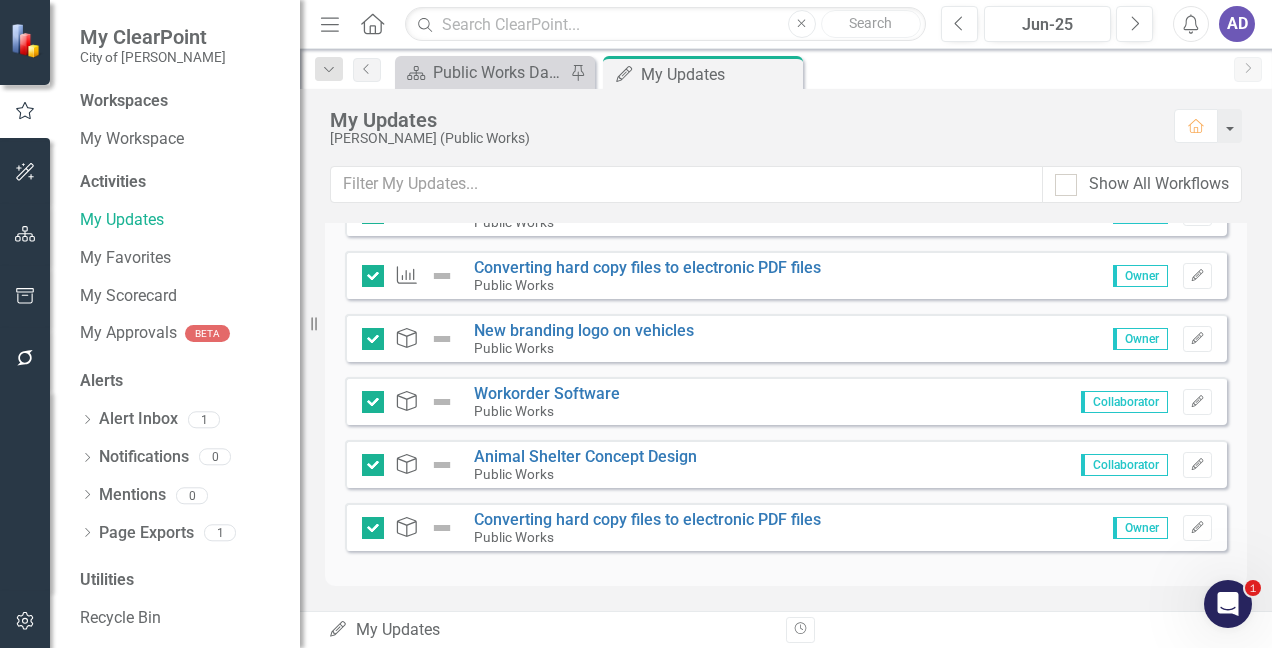 click at bounding box center (442, 528) 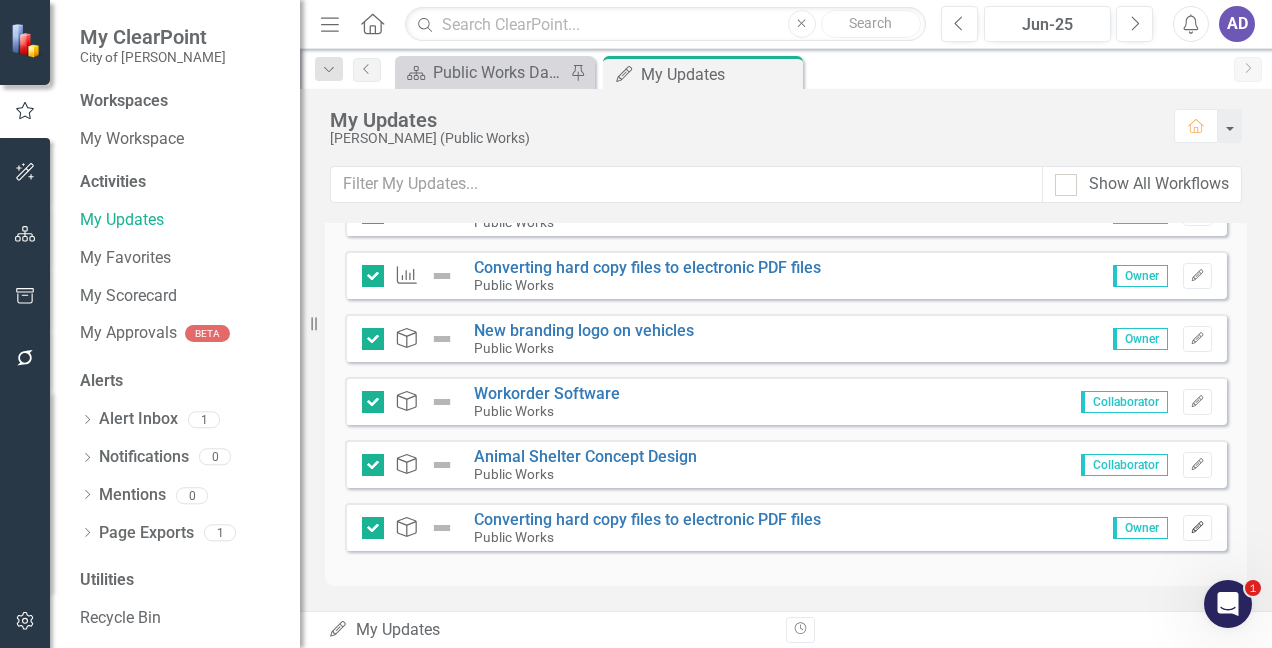 click 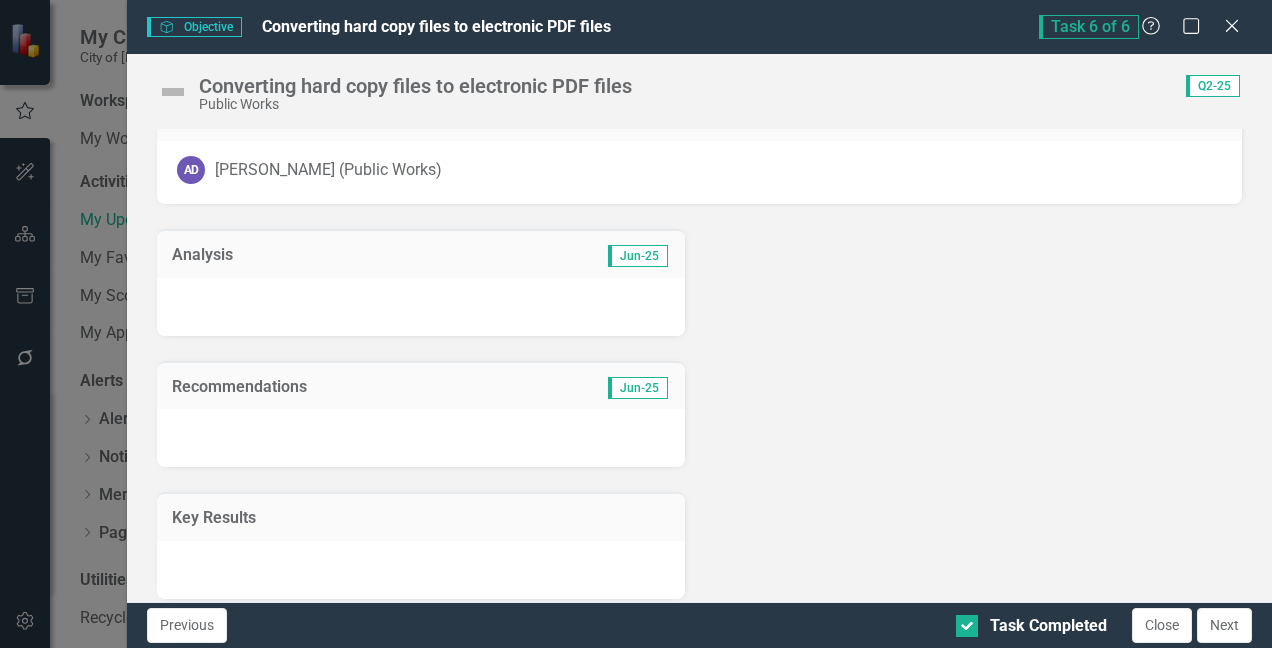 scroll, scrollTop: 0, scrollLeft: 0, axis: both 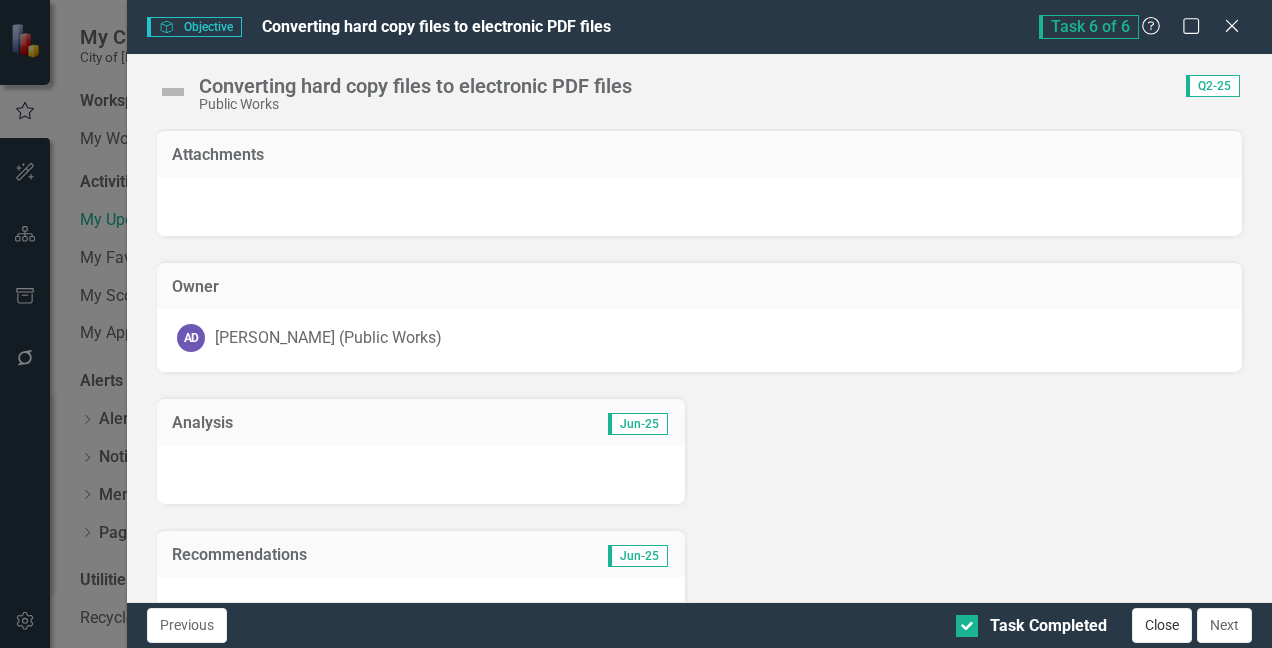 click on "Close" at bounding box center (1162, 625) 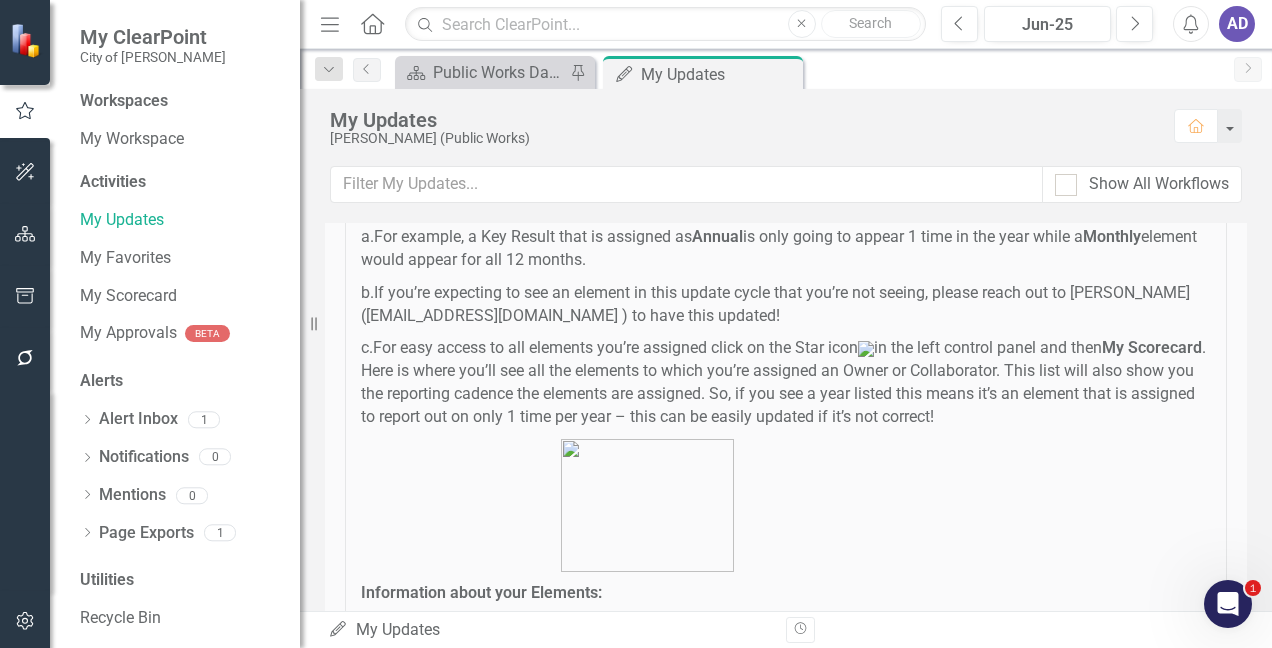 scroll, scrollTop: 0, scrollLeft: 0, axis: both 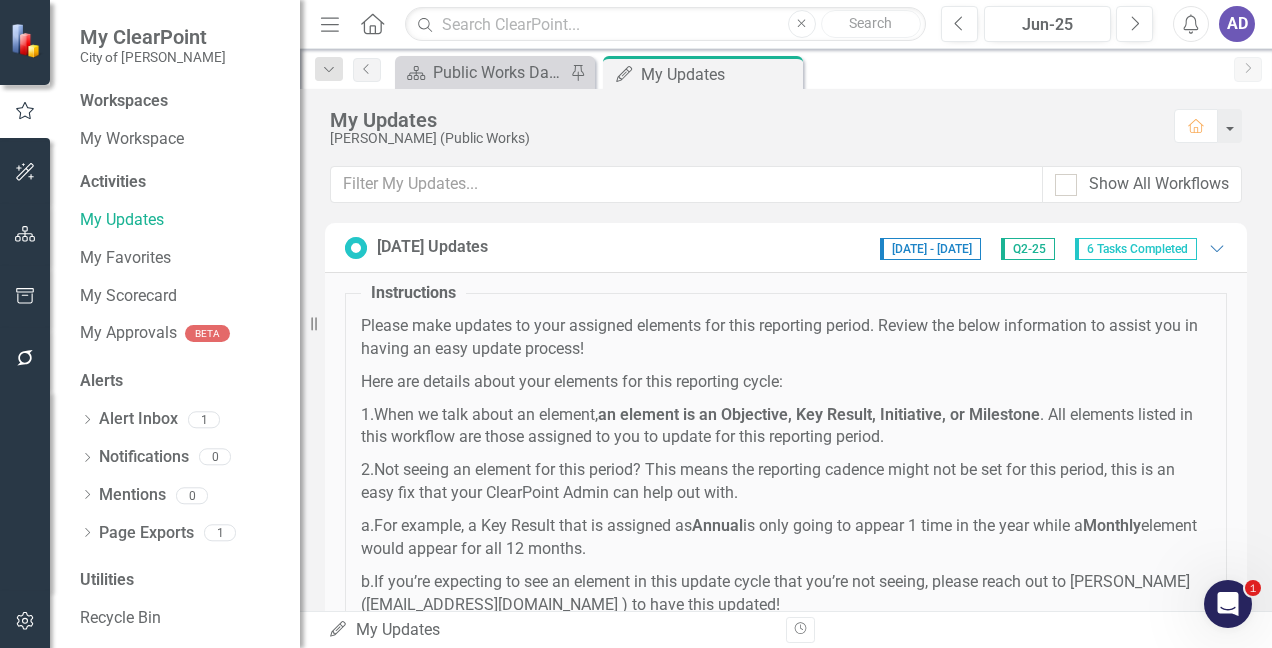 click 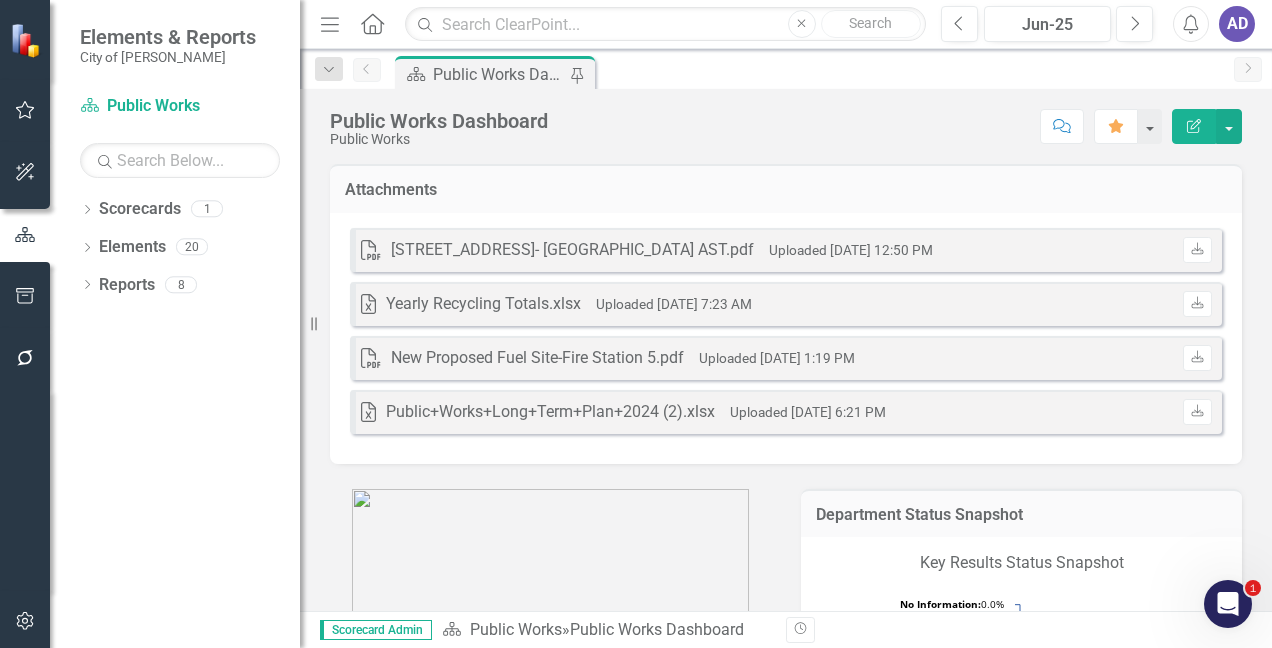 click on "AD" at bounding box center (1237, 24) 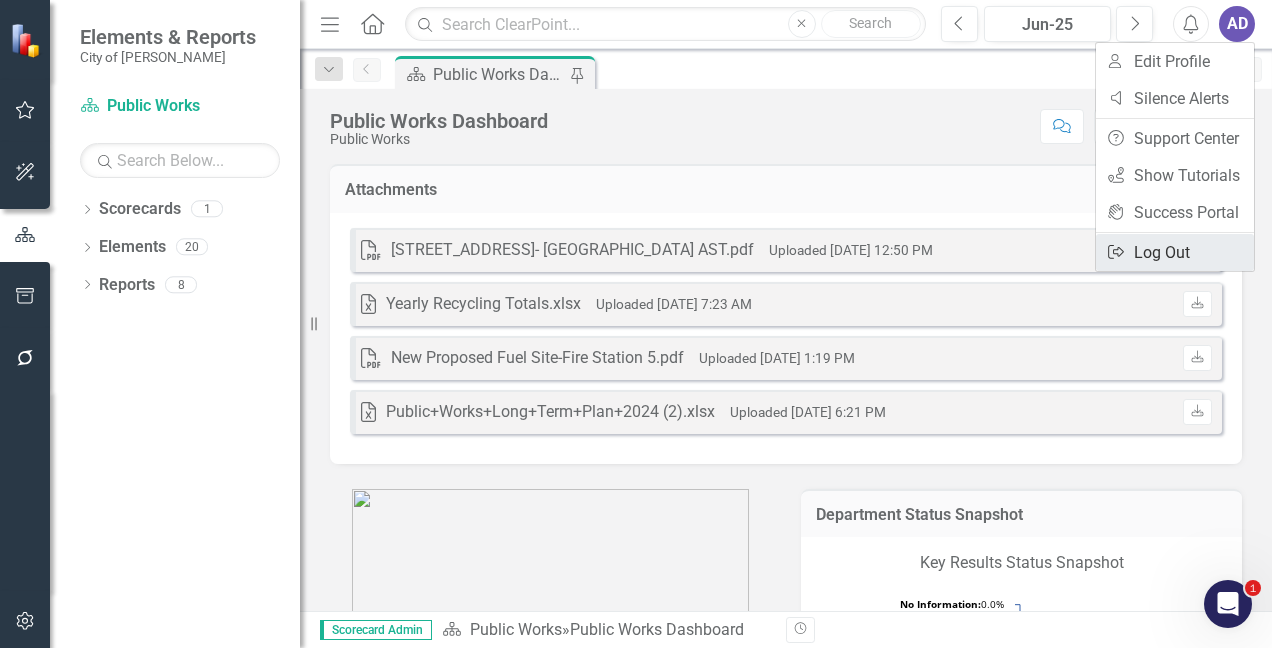 click on "Logout Log Out" at bounding box center [1175, 252] 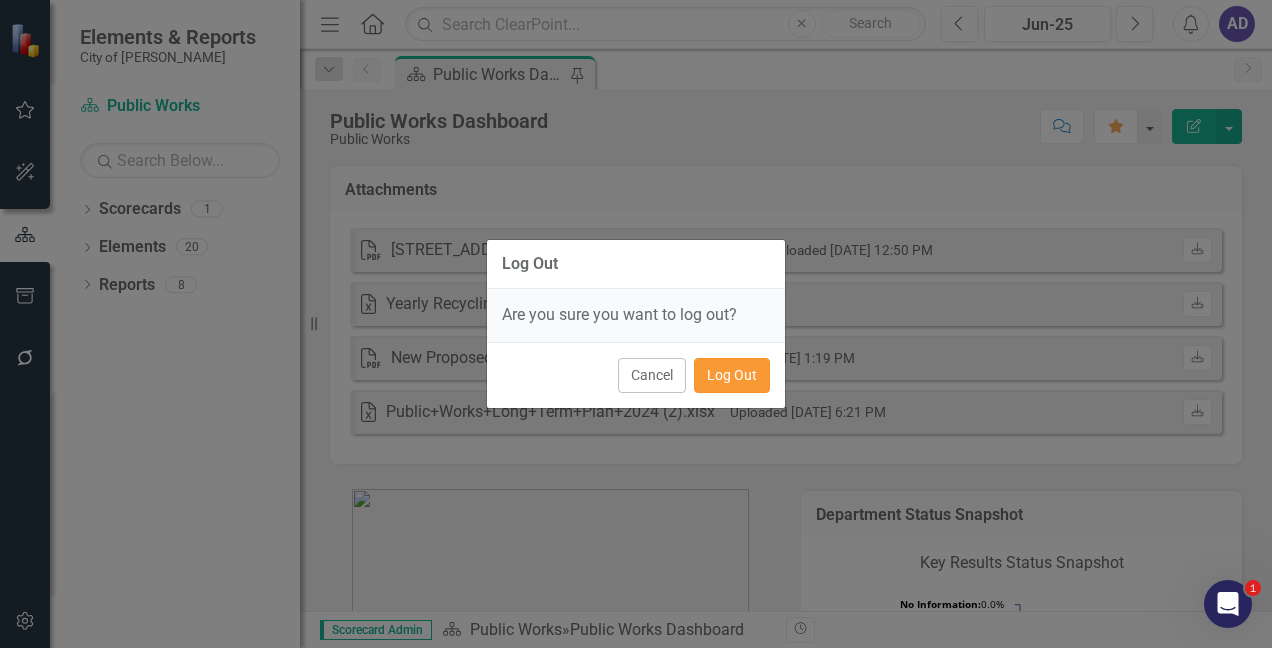 drag, startPoint x: 735, startPoint y: 378, endPoint x: 744, endPoint y: 358, distance: 21.931713 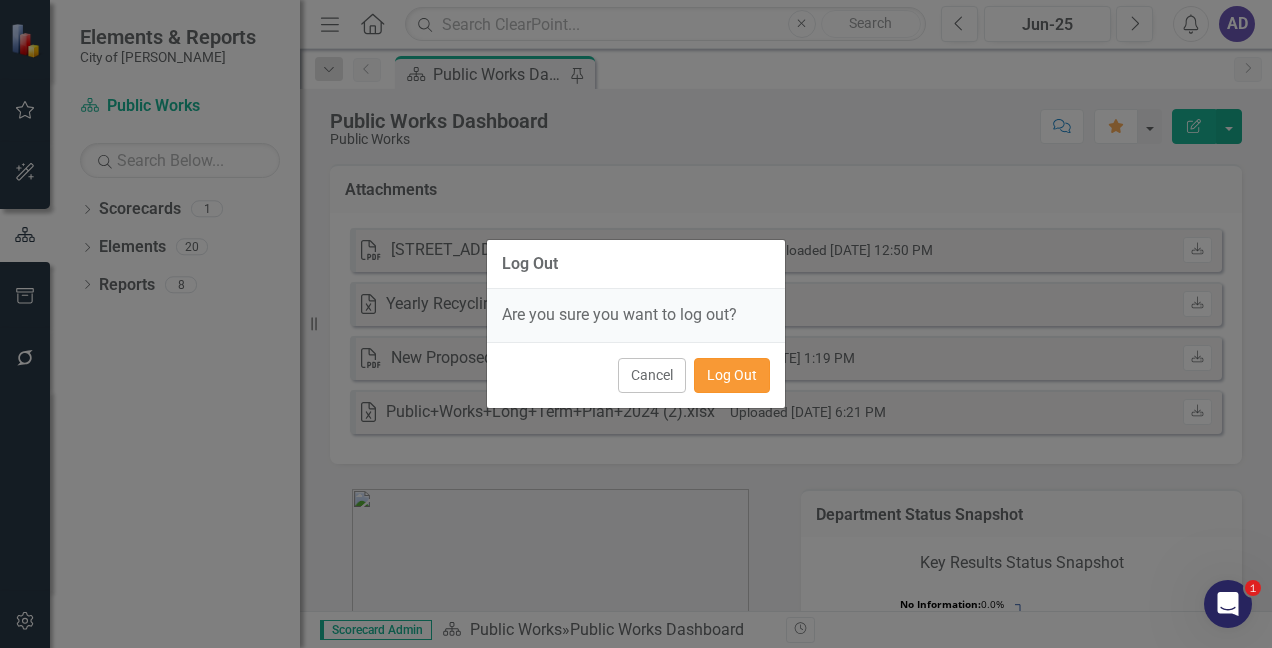 click on "Log Out" at bounding box center [732, 375] 